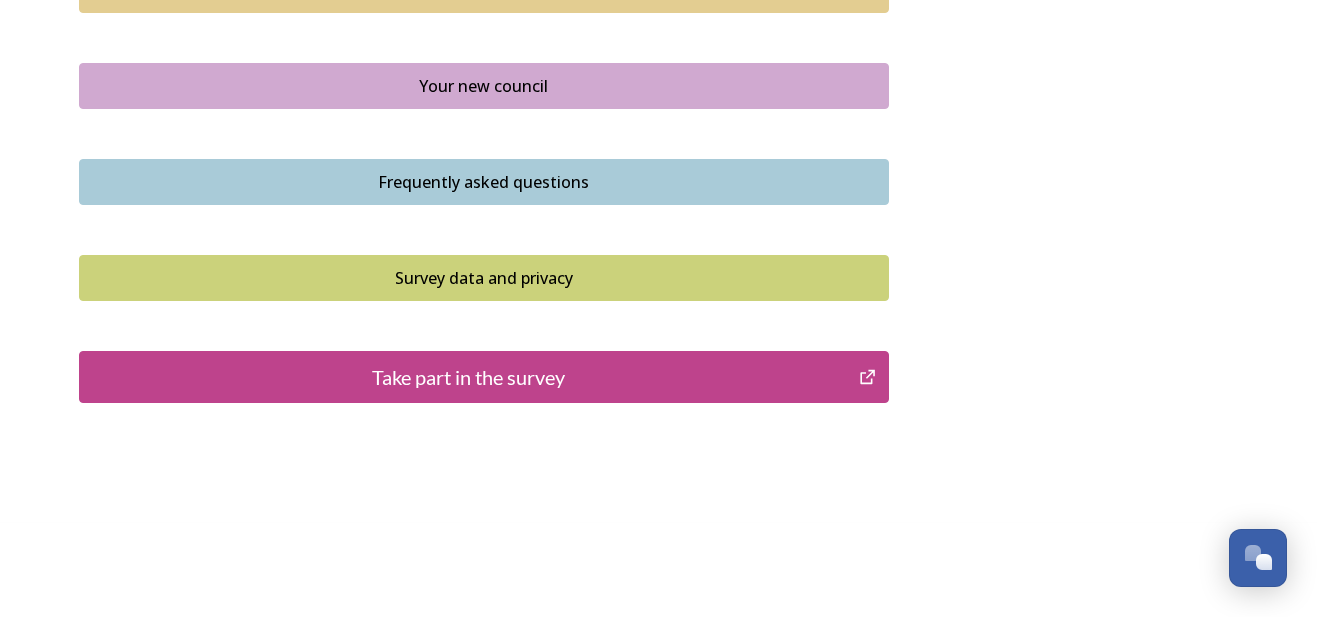 scroll, scrollTop: 1535, scrollLeft: 0, axis: vertical 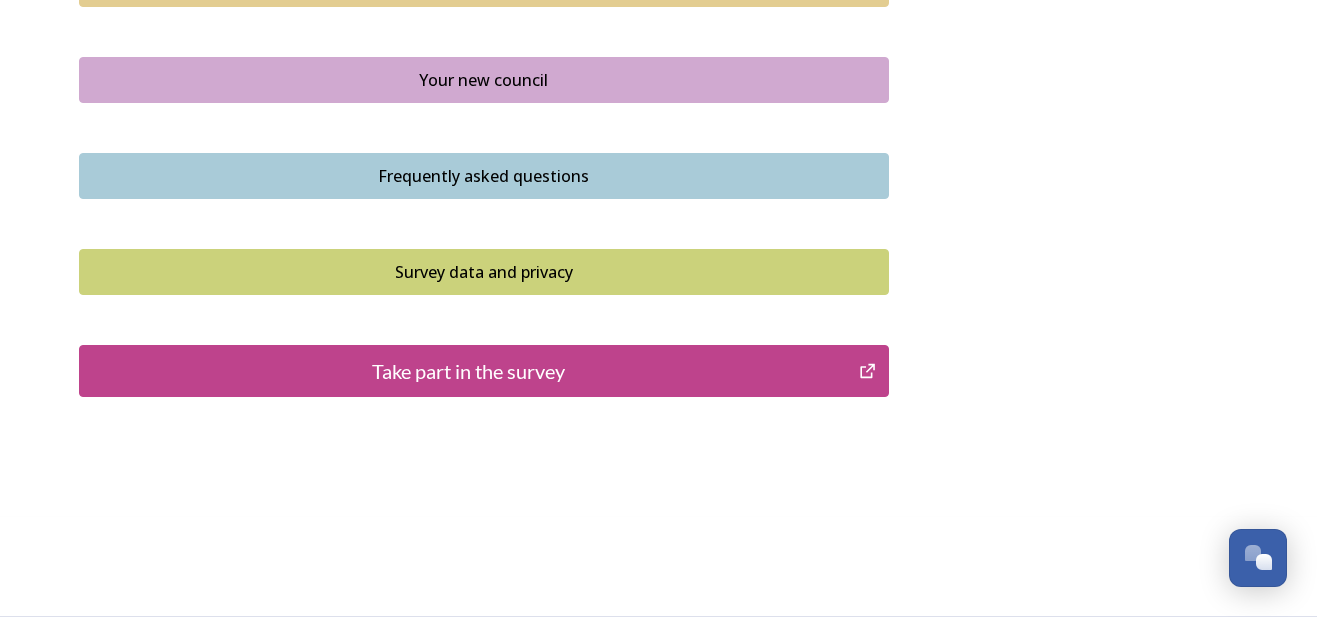 click on "Take part in the survey" at bounding box center (469, 371) 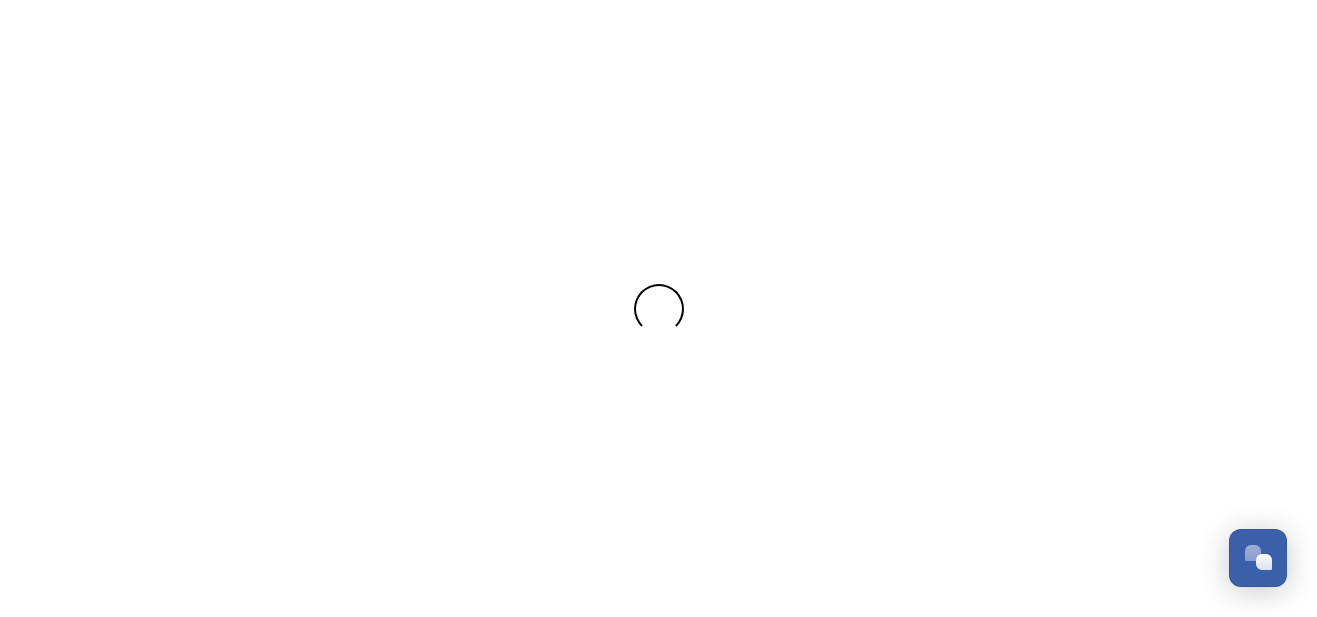 scroll, scrollTop: 0, scrollLeft: 0, axis: both 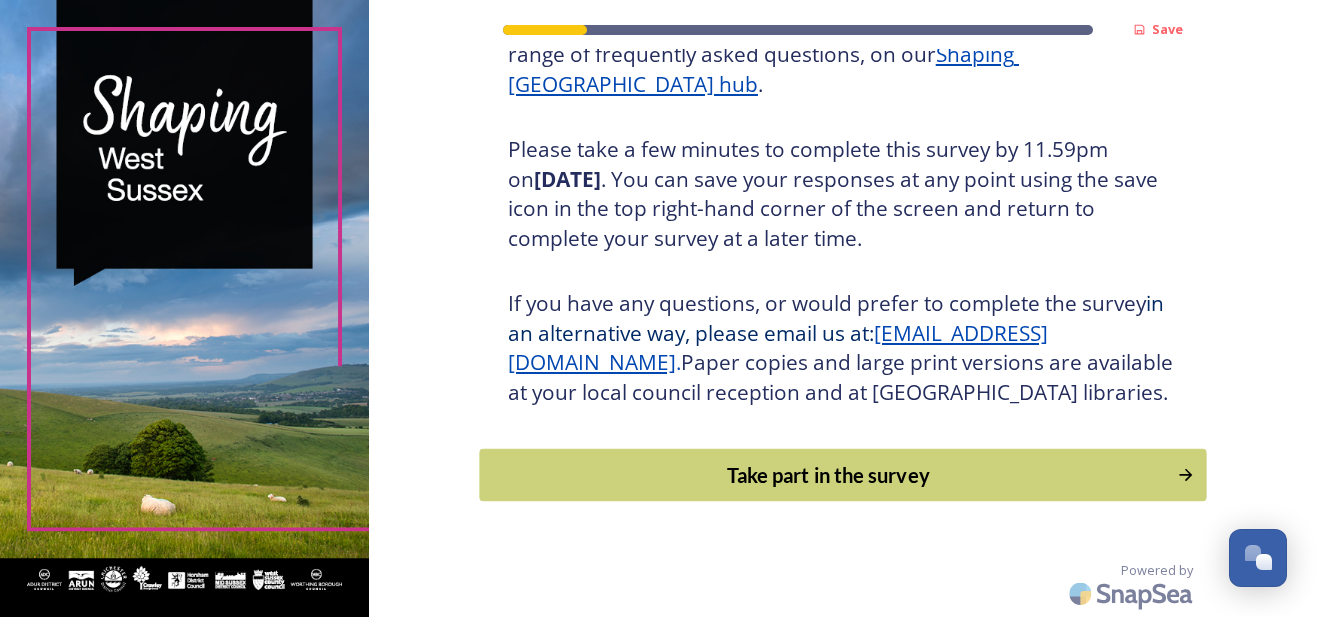 click on "Take part in the survey" at bounding box center (828, 475) 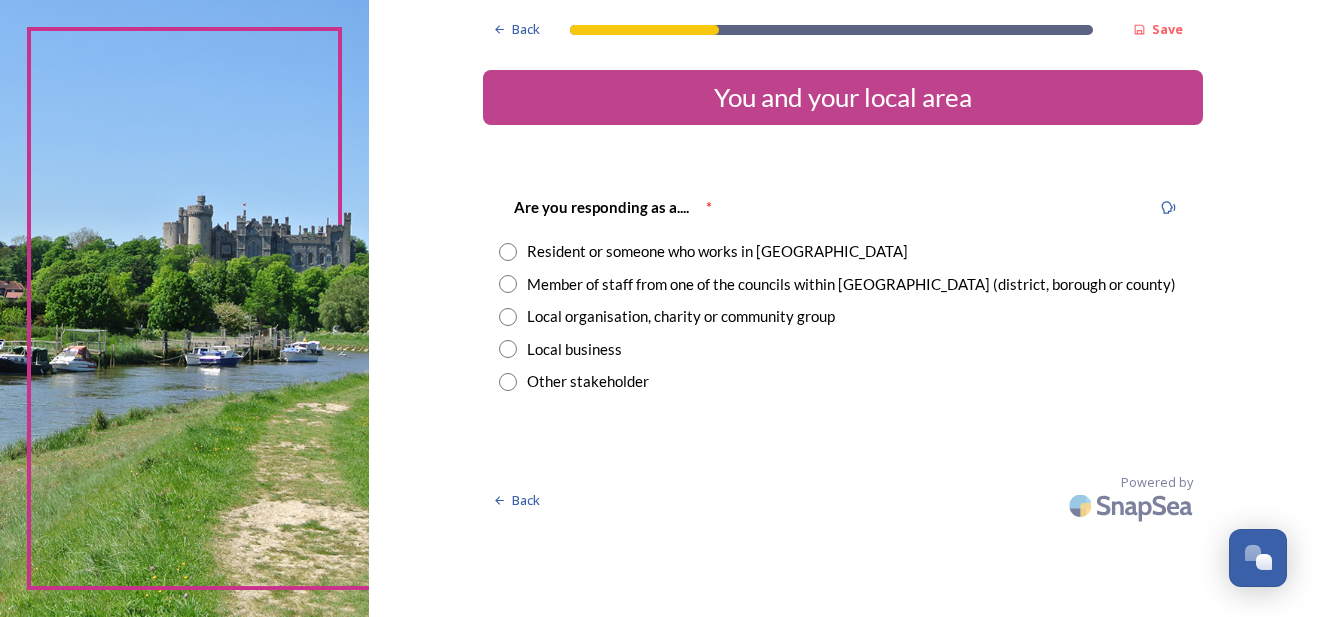 click at bounding box center (508, 252) 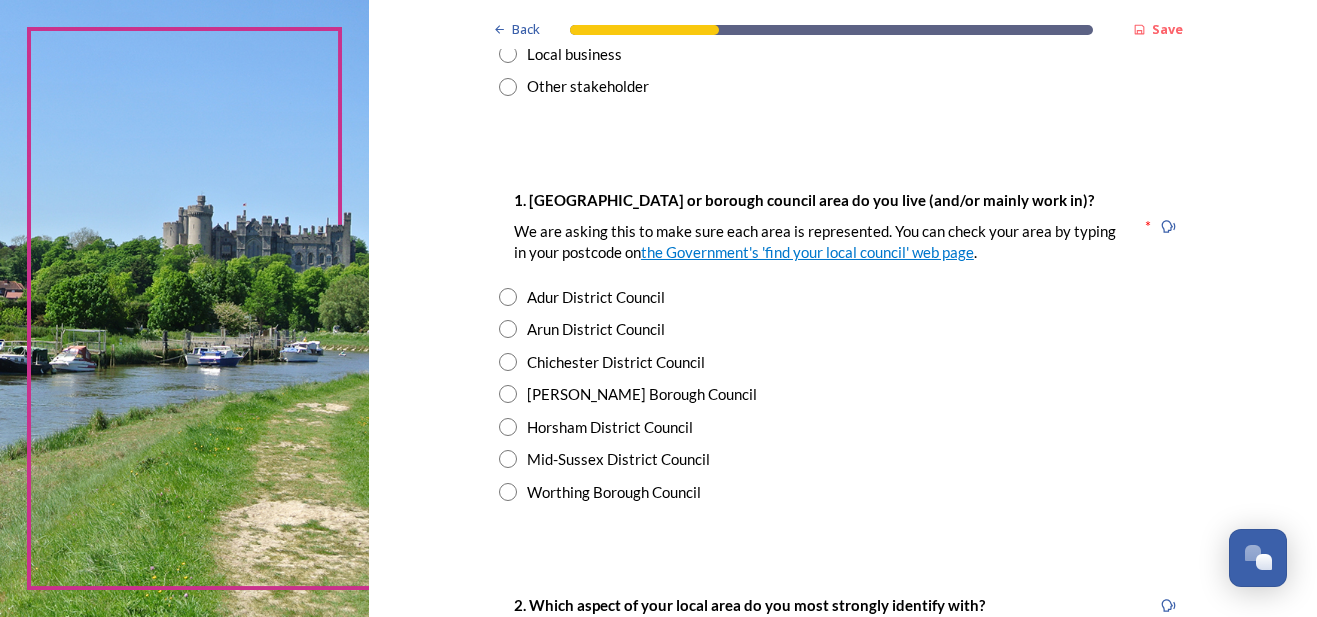 scroll, scrollTop: 322, scrollLeft: 0, axis: vertical 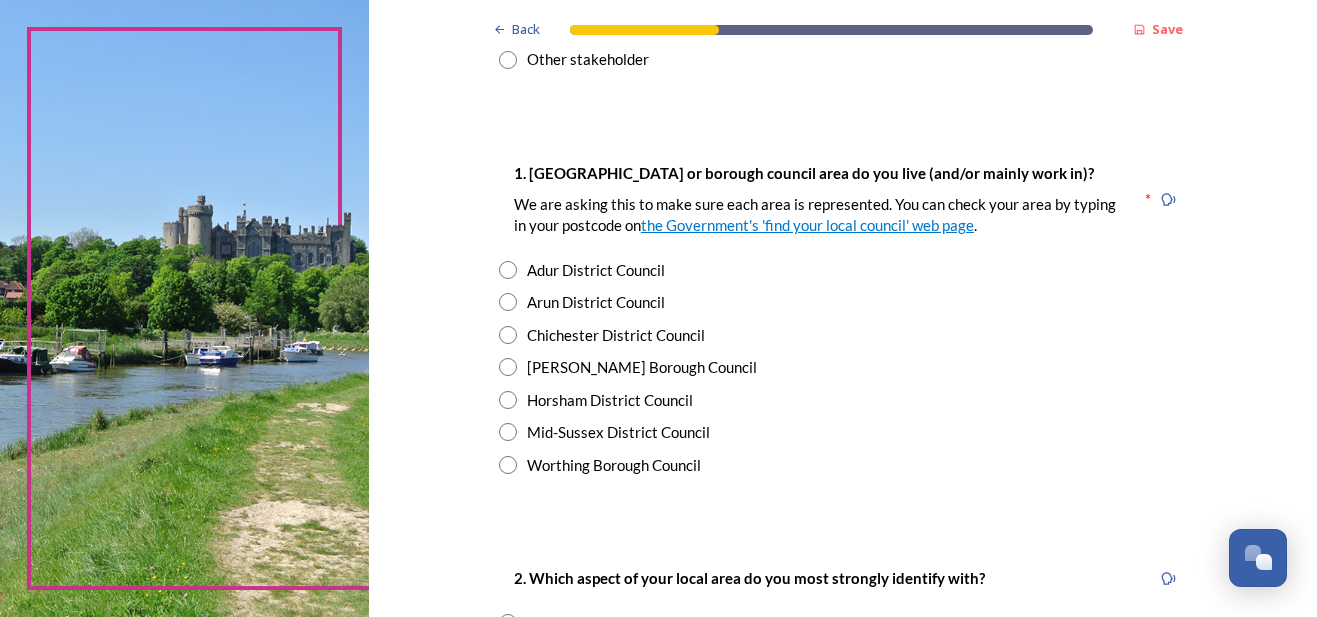 click at bounding box center [508, 465] 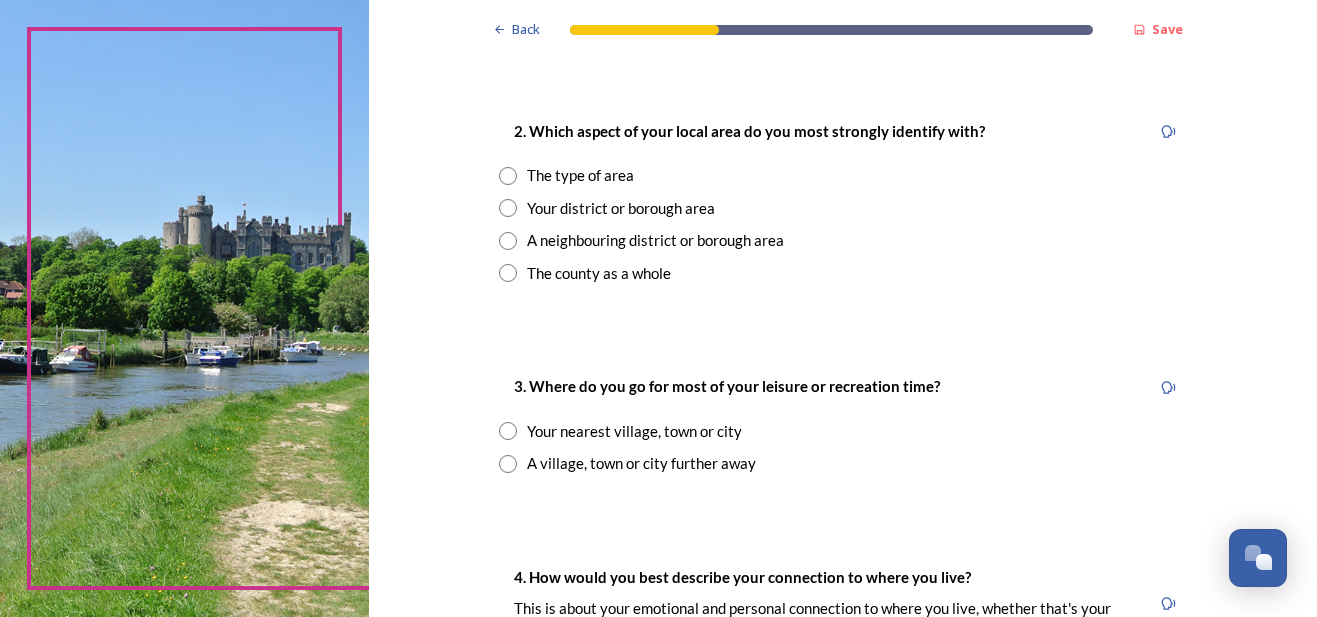 scroll, scrollTop: 772, scrollLeft: 0, axis: vertical 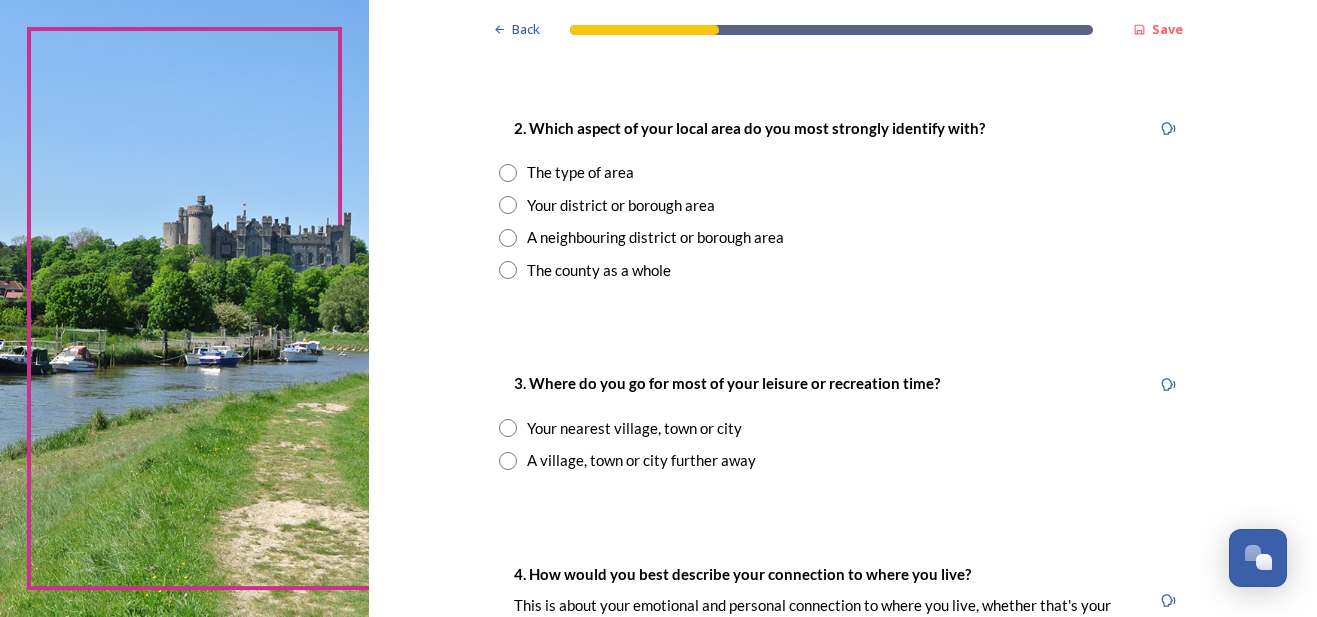 click at bounding box center [508, 205] 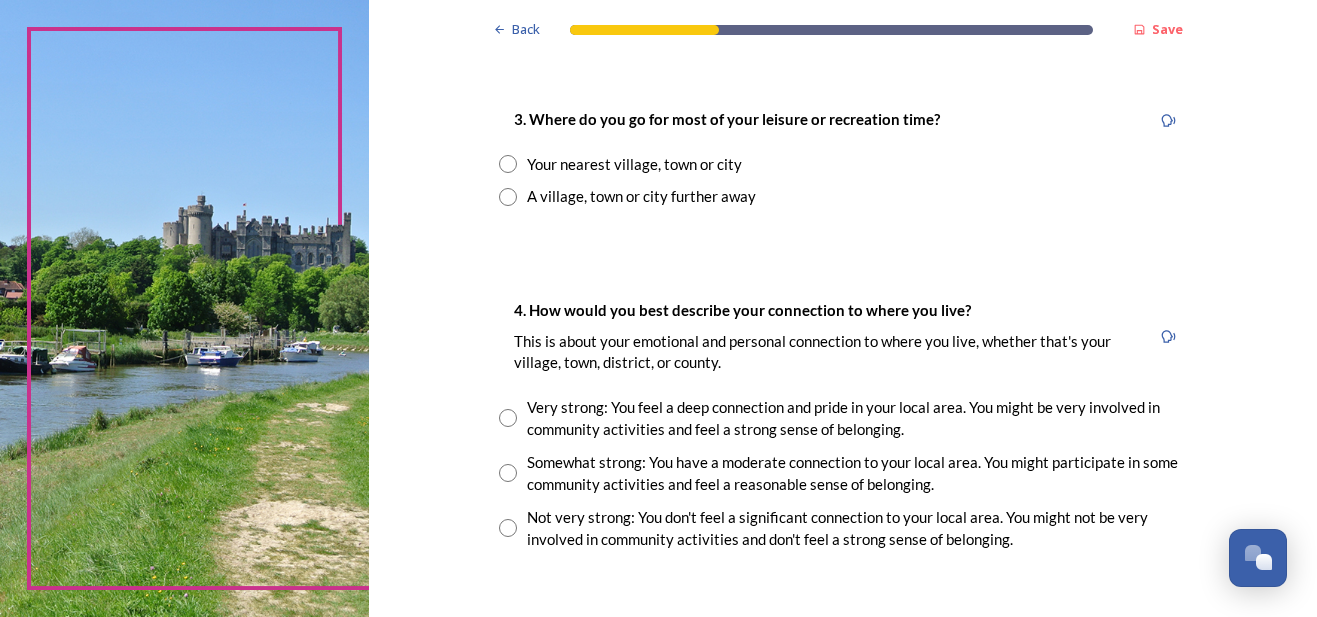 scroll, scrollTop: 1050, scrollLeft: 0, axis: vertical 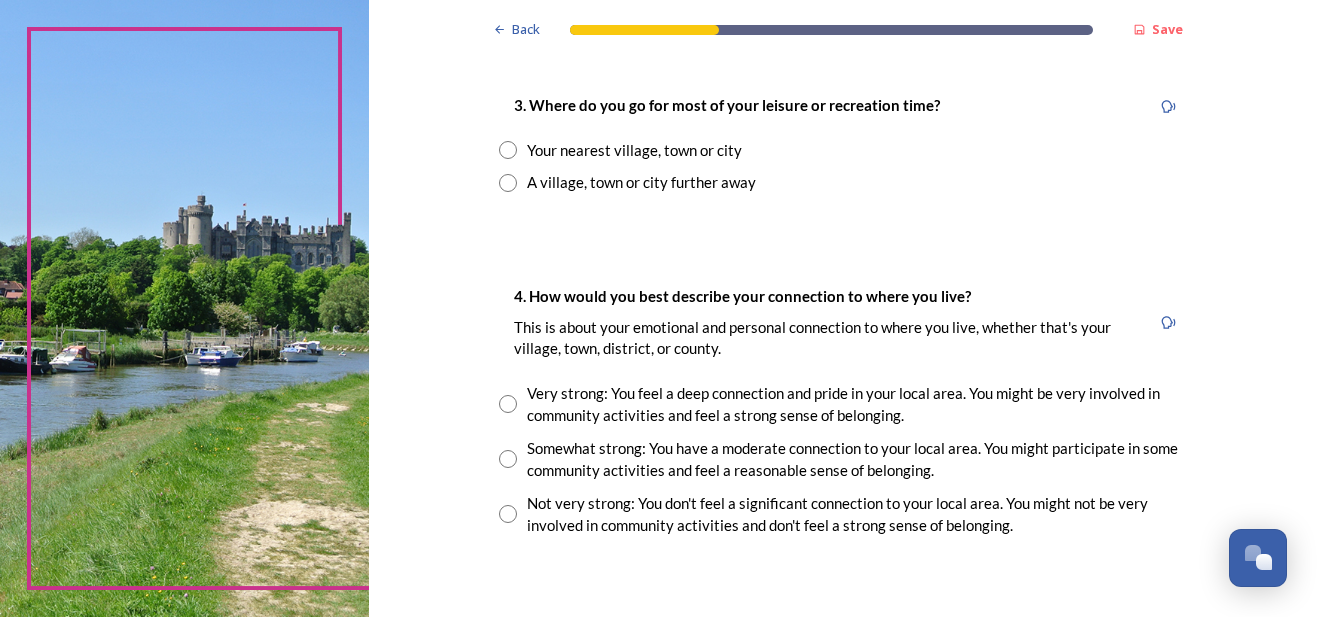 click at bounding box center (508, 150) 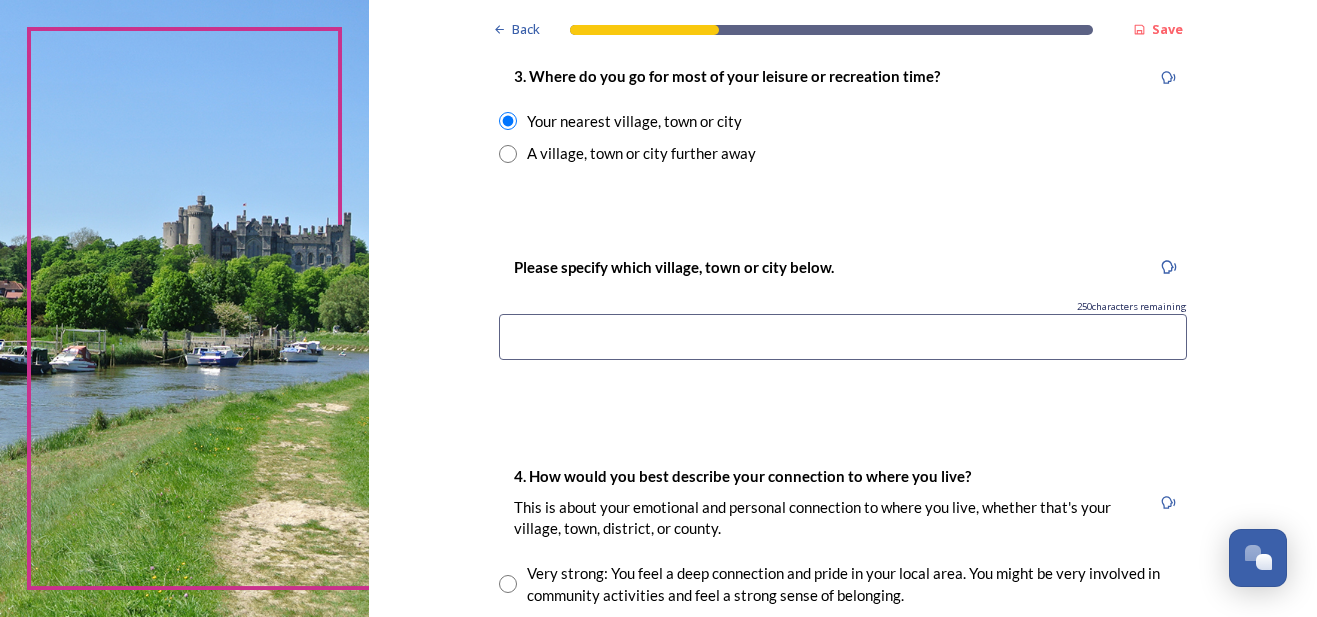 scroll, scrollTop: 1081, scrollLeft: 0, axis: vertical 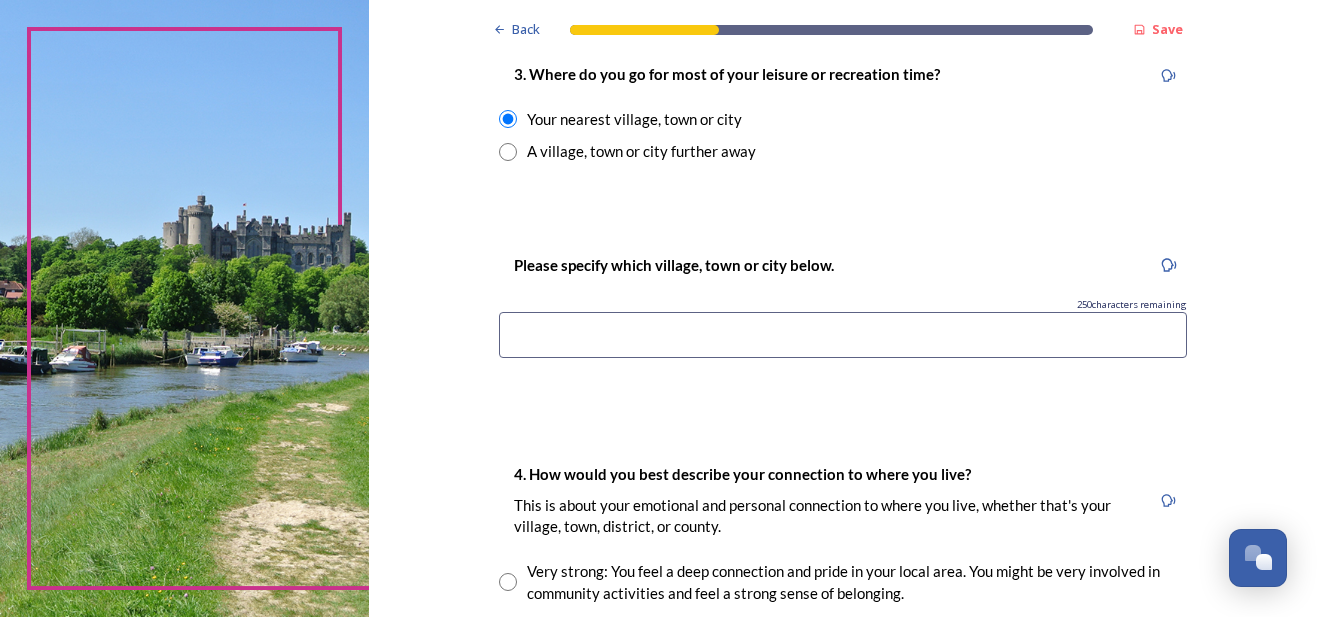 click at bounding box center (843, 335) 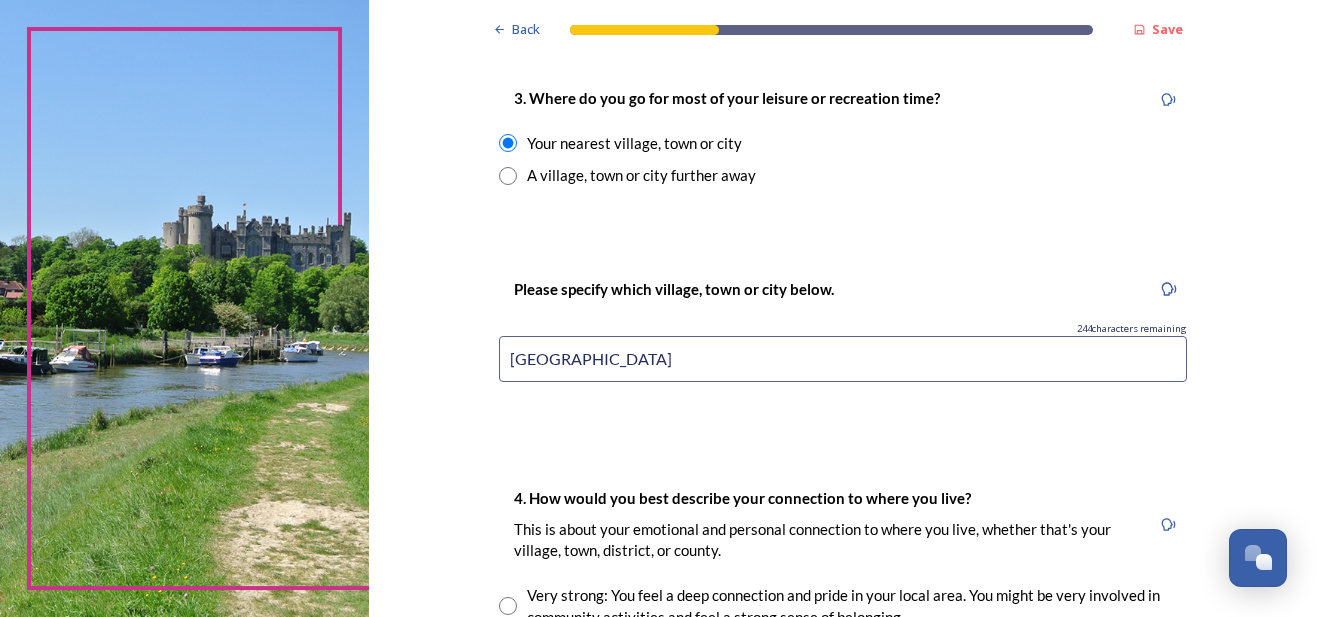 scroll, scrollTop: 1058, scrollLeft: 0, axis: vertical 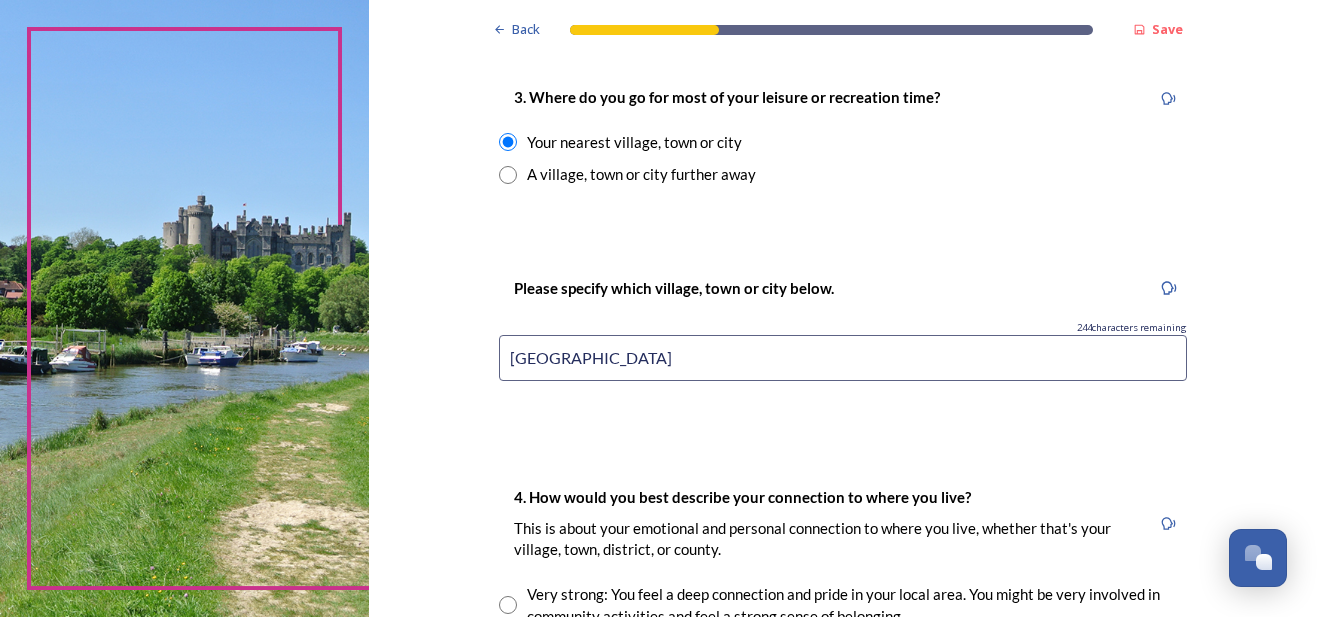 drag, startPoint x: 584, startPoint y: 359, endPoint x: 490, endPoint y: 361, distance: 94.02127 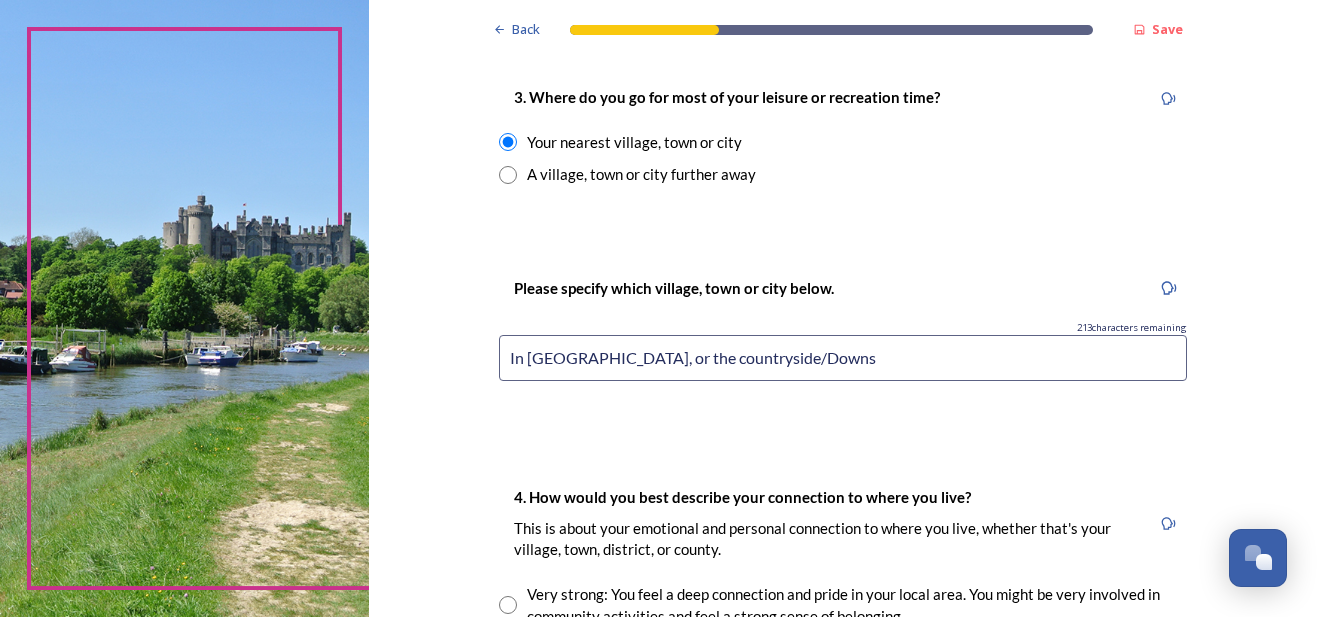 click on "In Worthing, or the countryside/Downs" at bounding box center [843, 358] 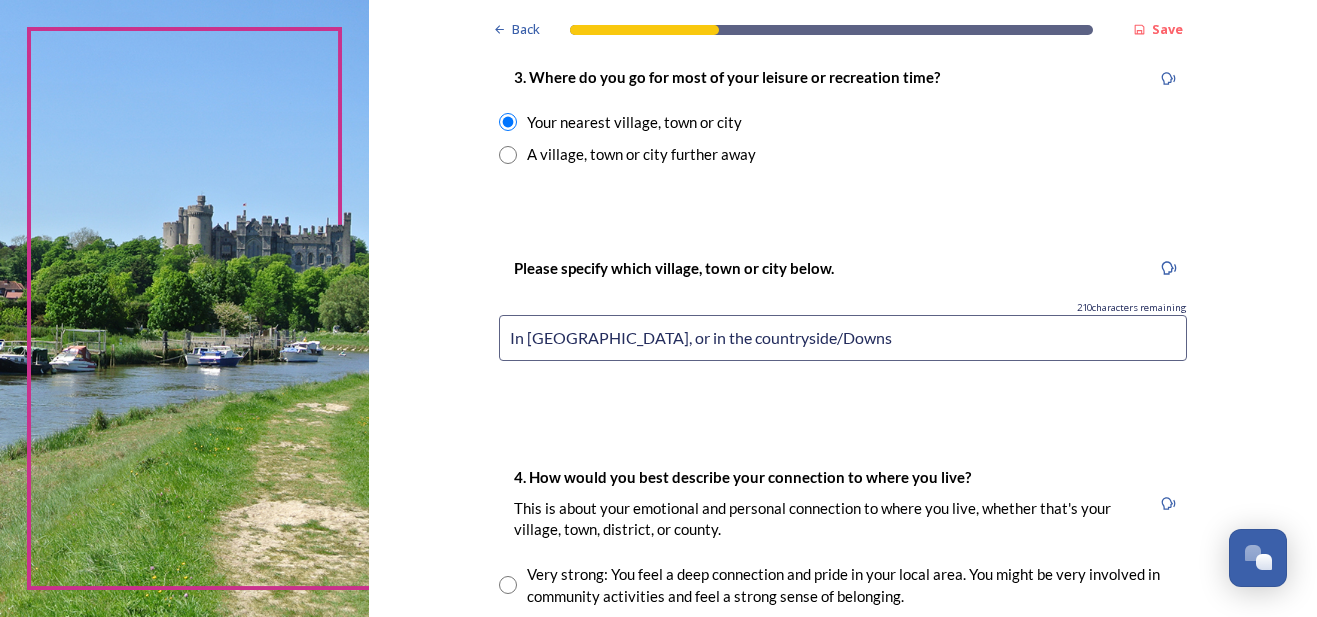 scroll, scrollTop: 1106, scrollLeft: 0, axis: vertical 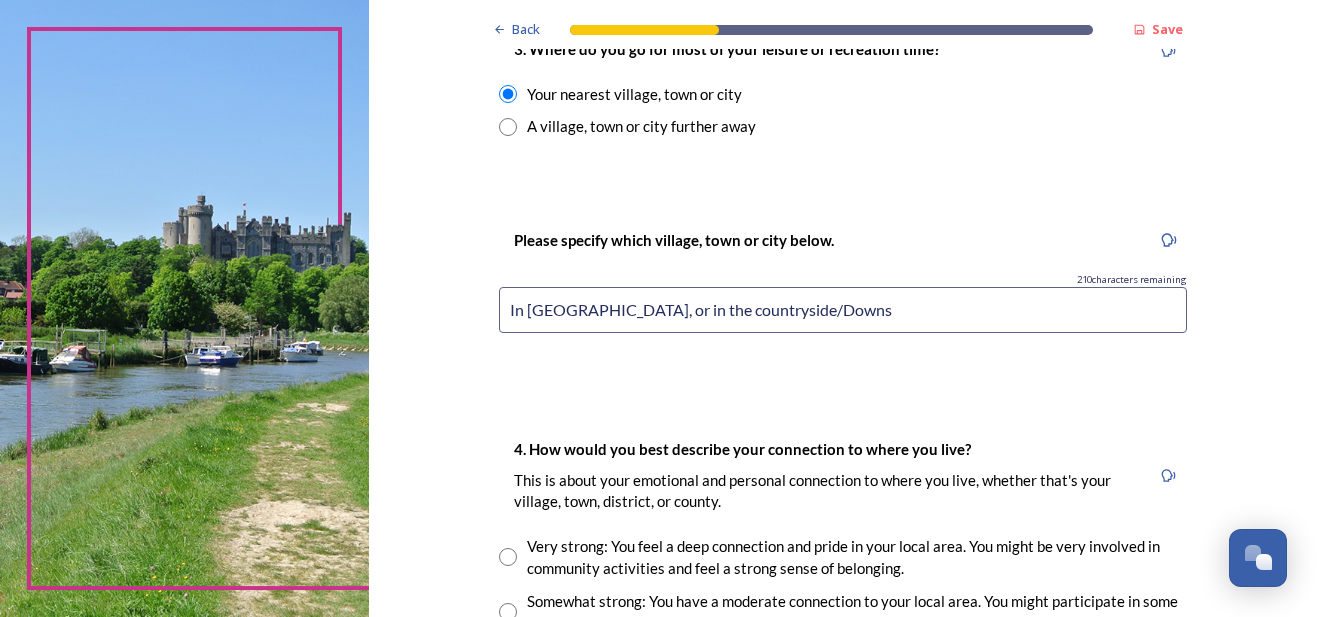 click on "In Worthing, or in the countryside/Downs" at bounding box center (843, 310) 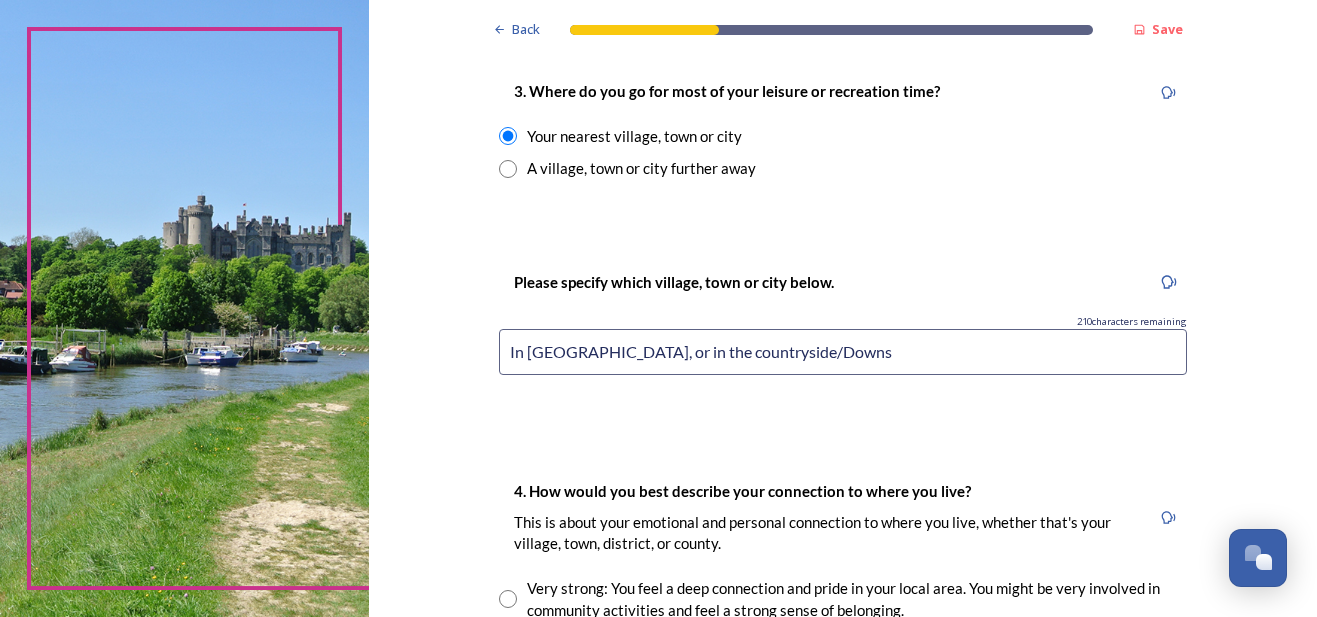 scroll, scrollTop: 1059, scrollLeft: 0, axis: vertical 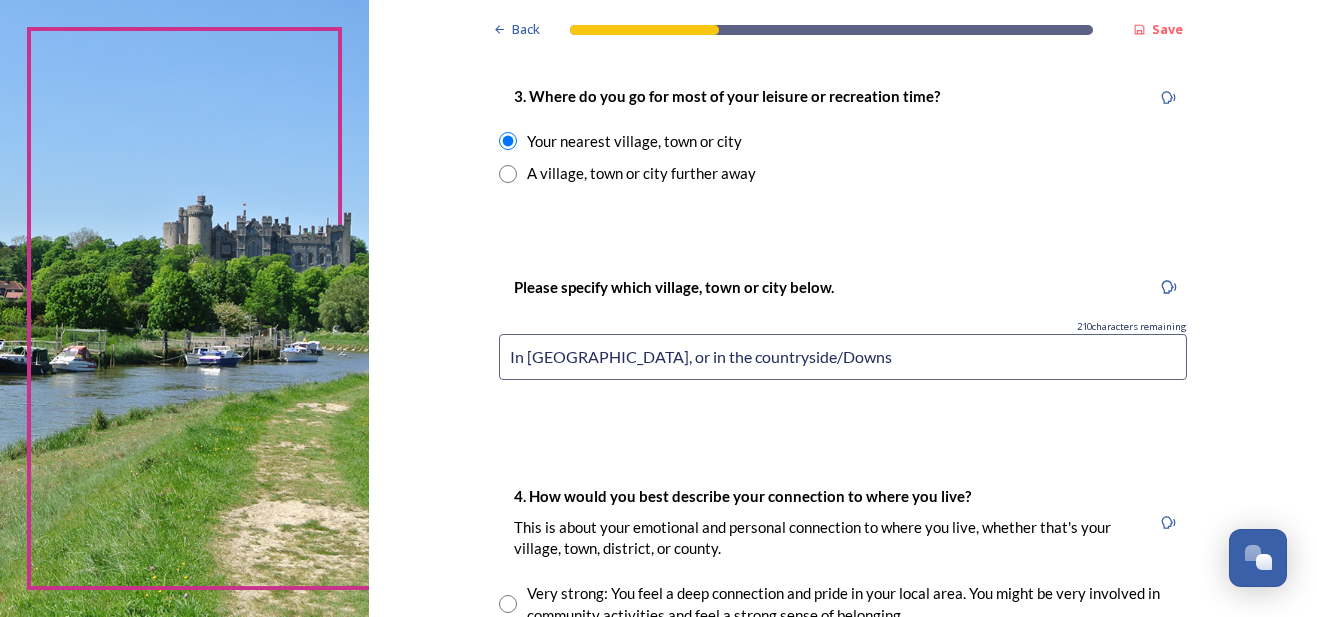click on "In Worthing, or in the countryside/Downs" at bounding box center [843, 357] 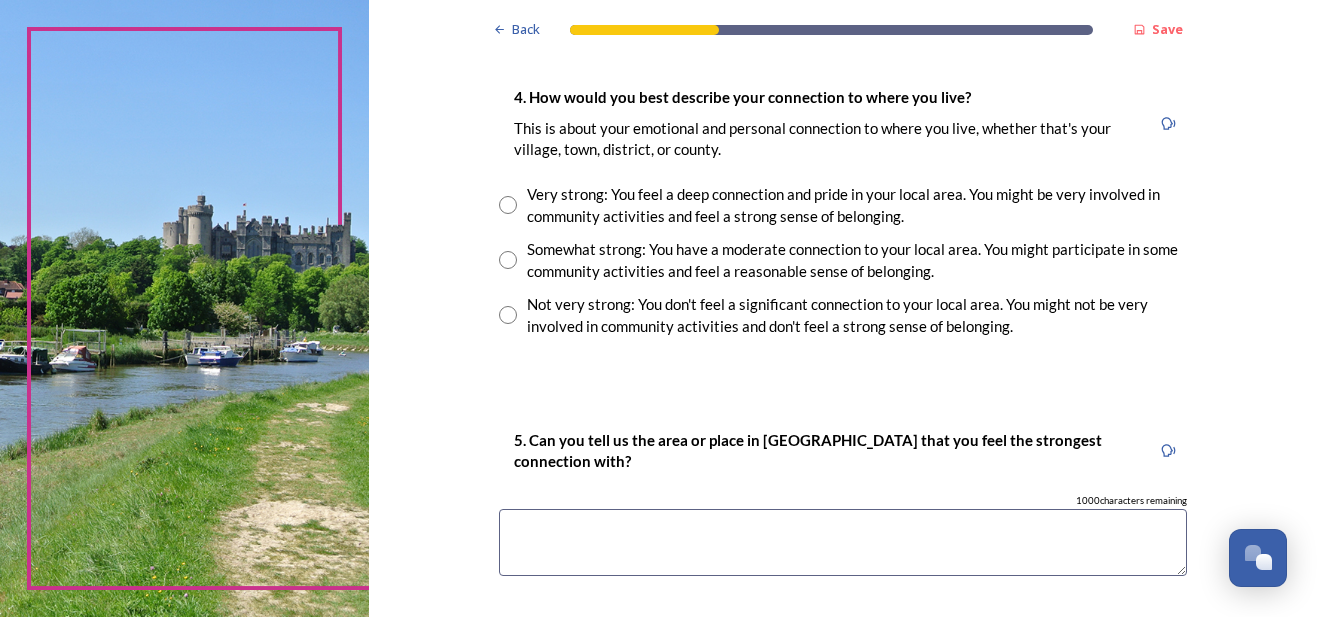 scroll, scrollTop: 1461, scrollLeft: 0, axis: vertical 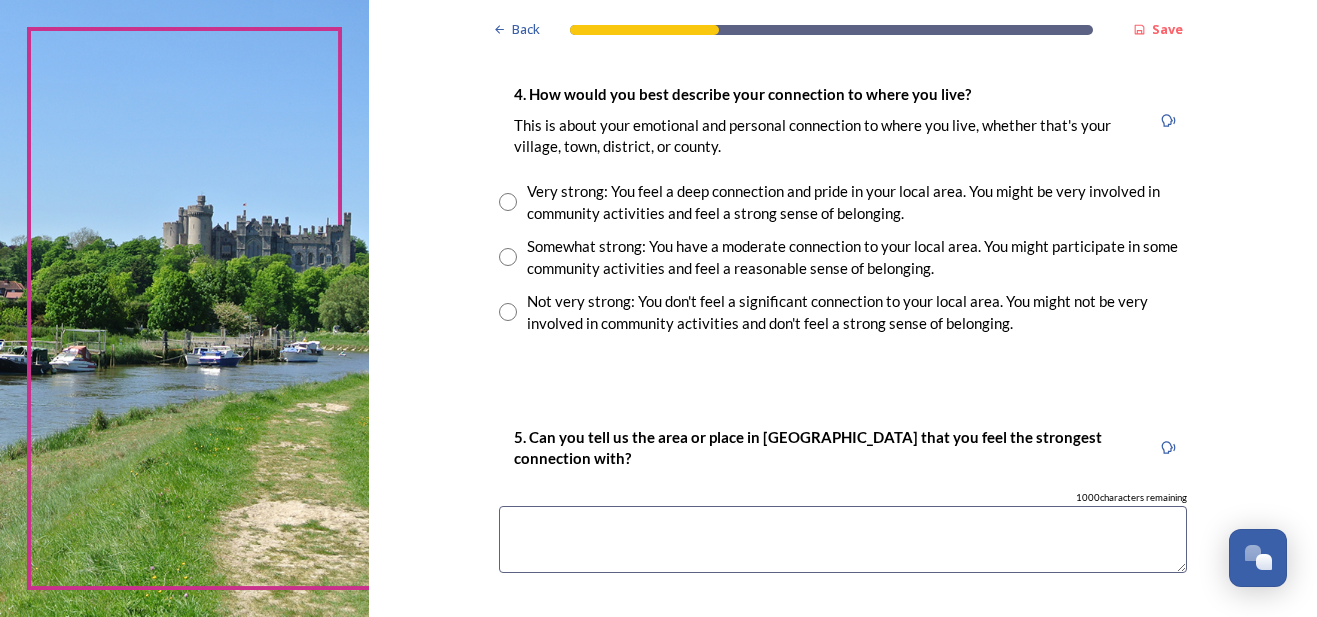 type on "In Worthing or Sompting, or in the countryside/Downs" 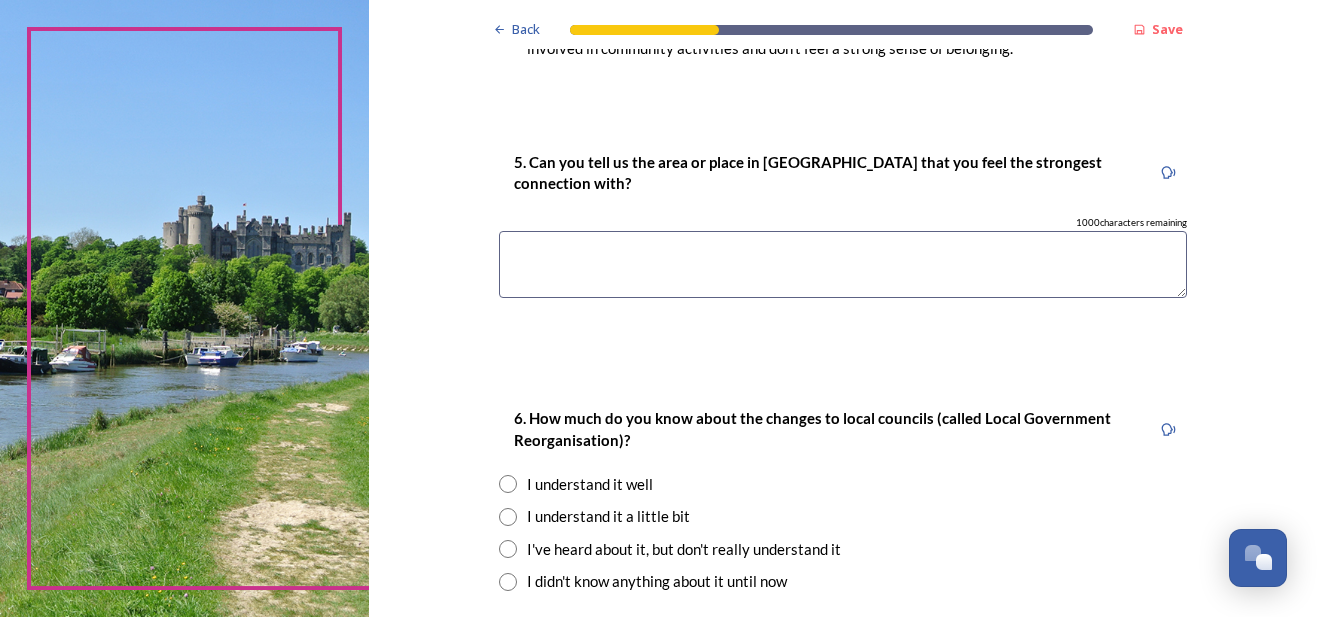 scroll, scrollTop: 1721, scrollLeft: 0, axis: vertical 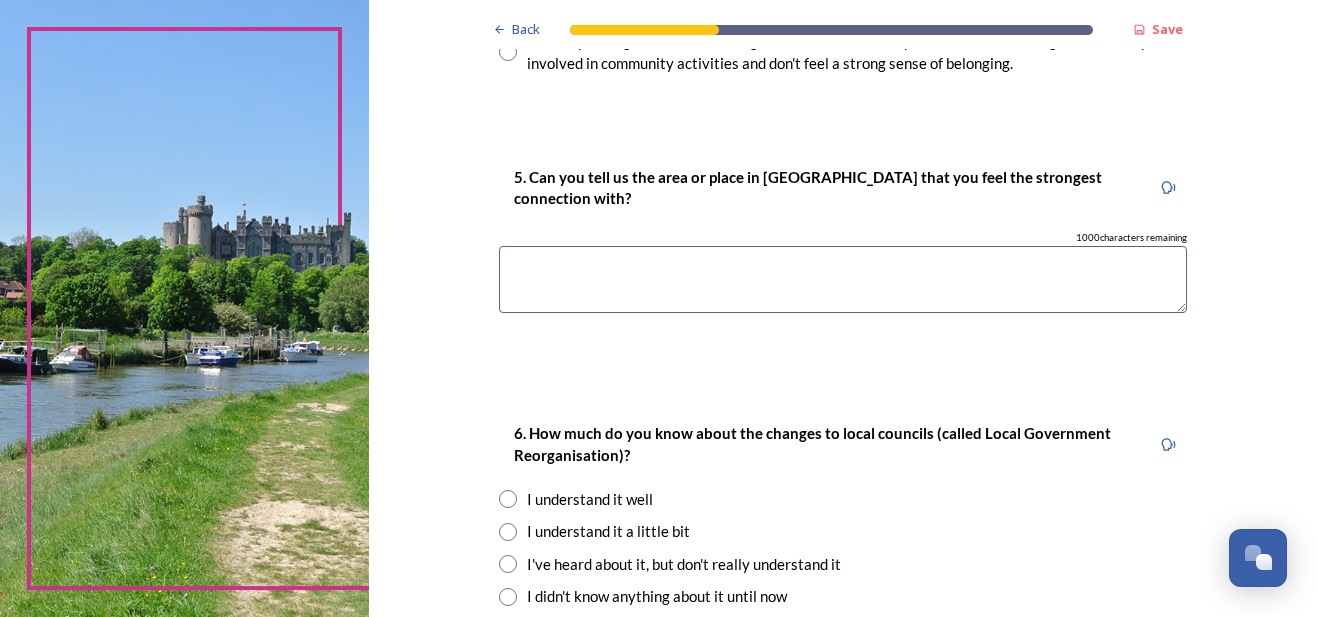 click at bounding box center (843, 279) 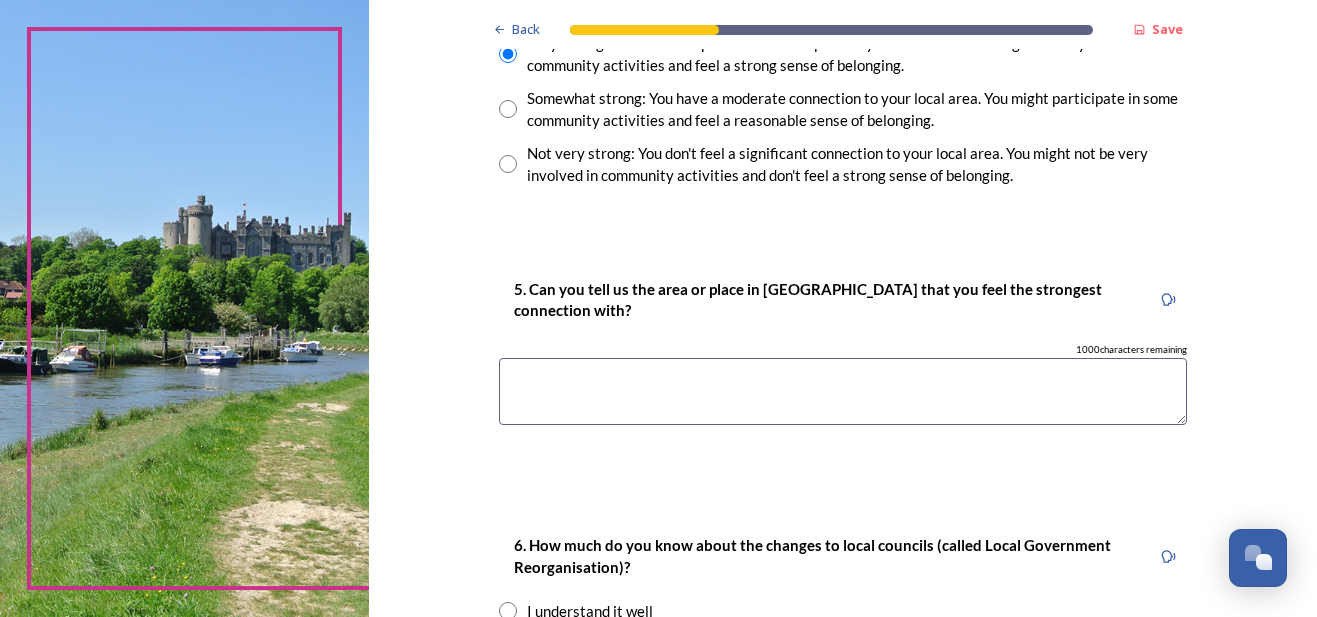 scroll, scrollTop: 1640, scrollLeft: 0, axis: vertical 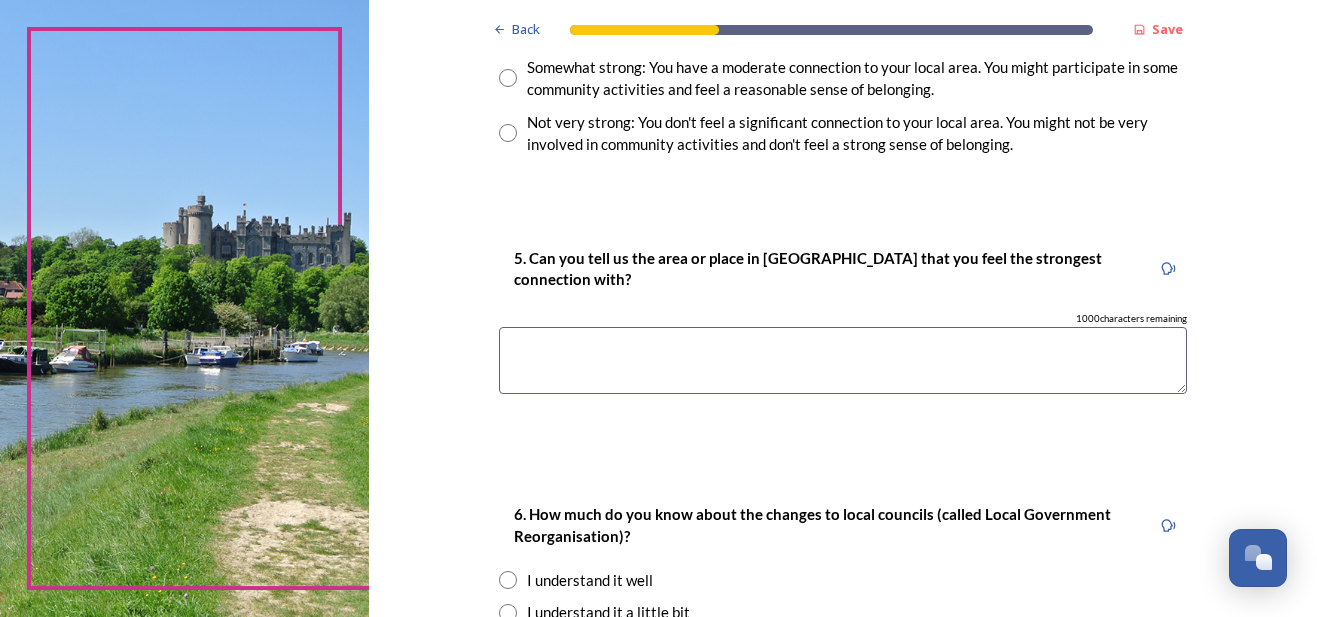 click at bounding box center [843, 360] 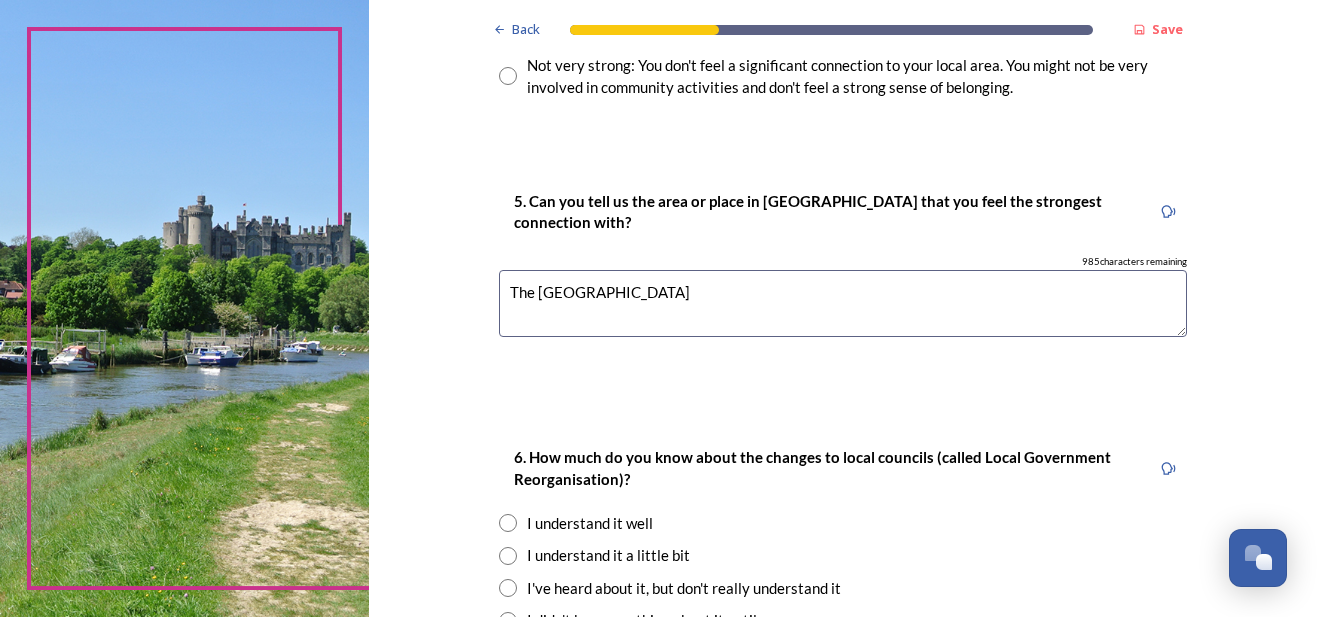 scroll, scrollTop: 1700, scrollLeft: 0, axis: vertical 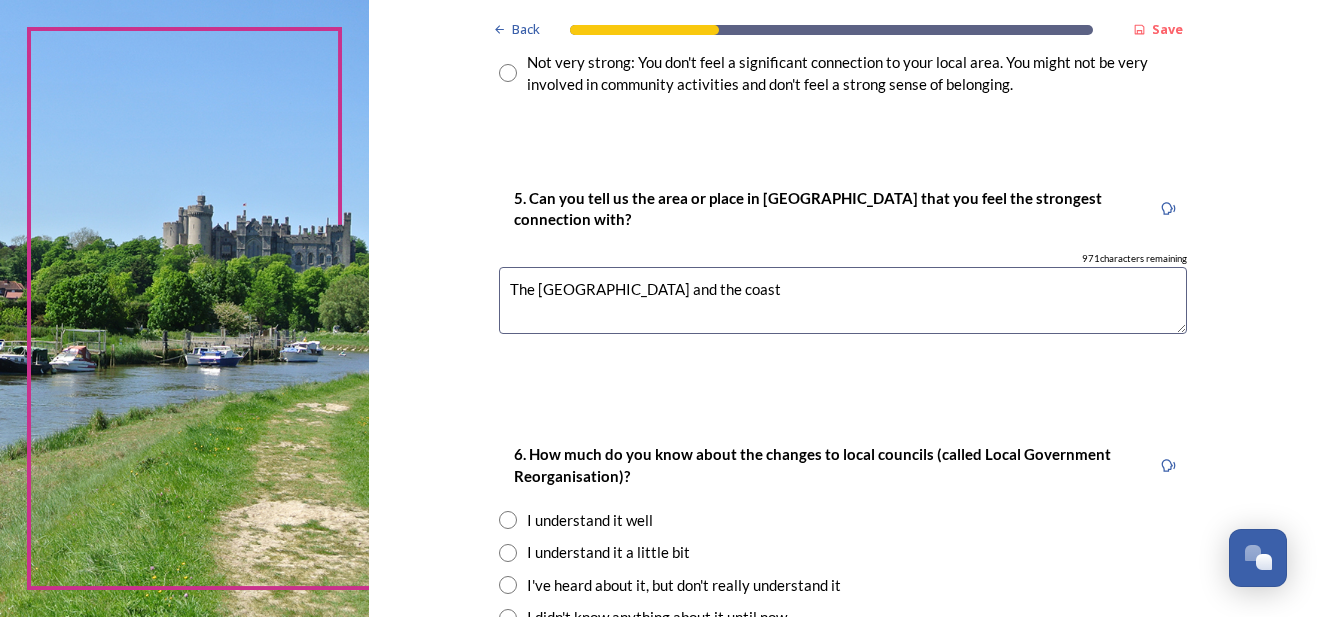 type on "The South Downs and the coast" 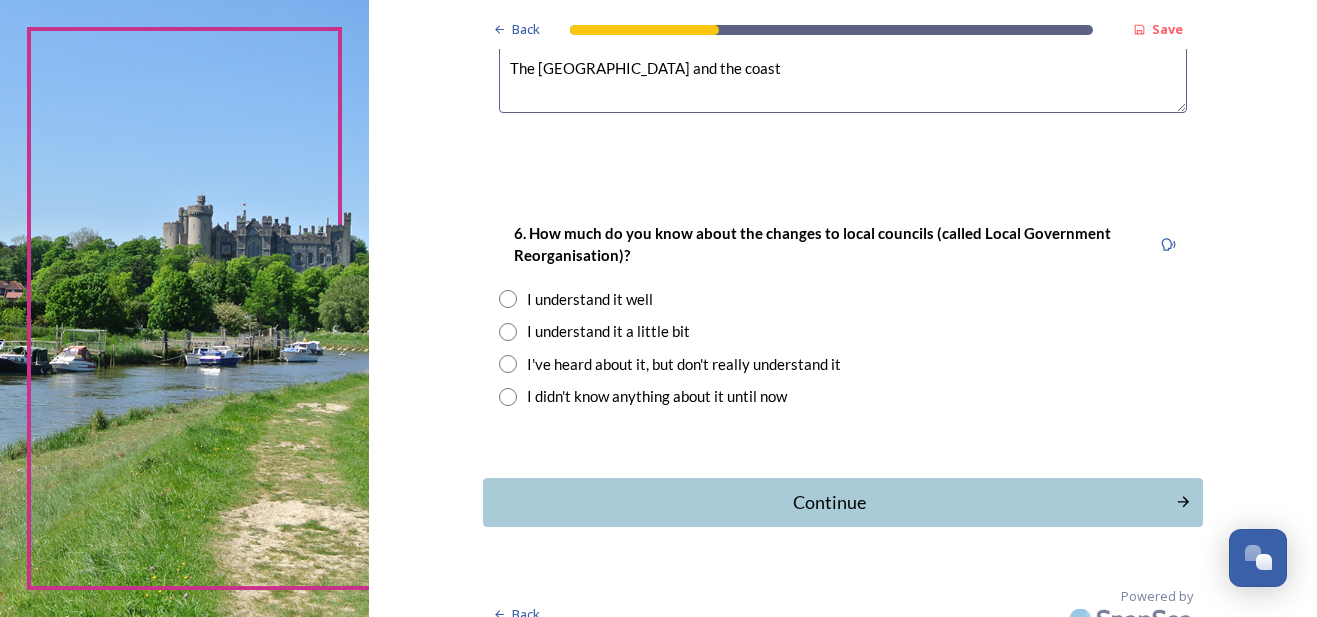 scroll, scrollTop: 1922, scrollLeft: 0, axis: vertical 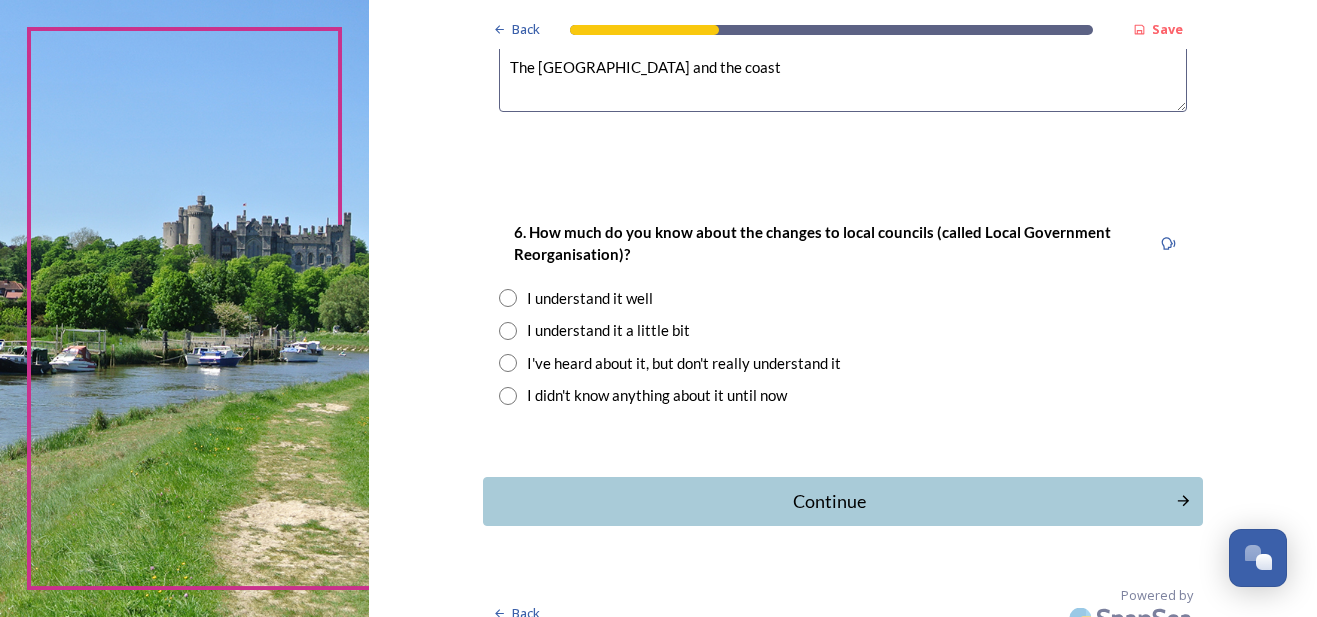 click at bounding box center (508, 298) 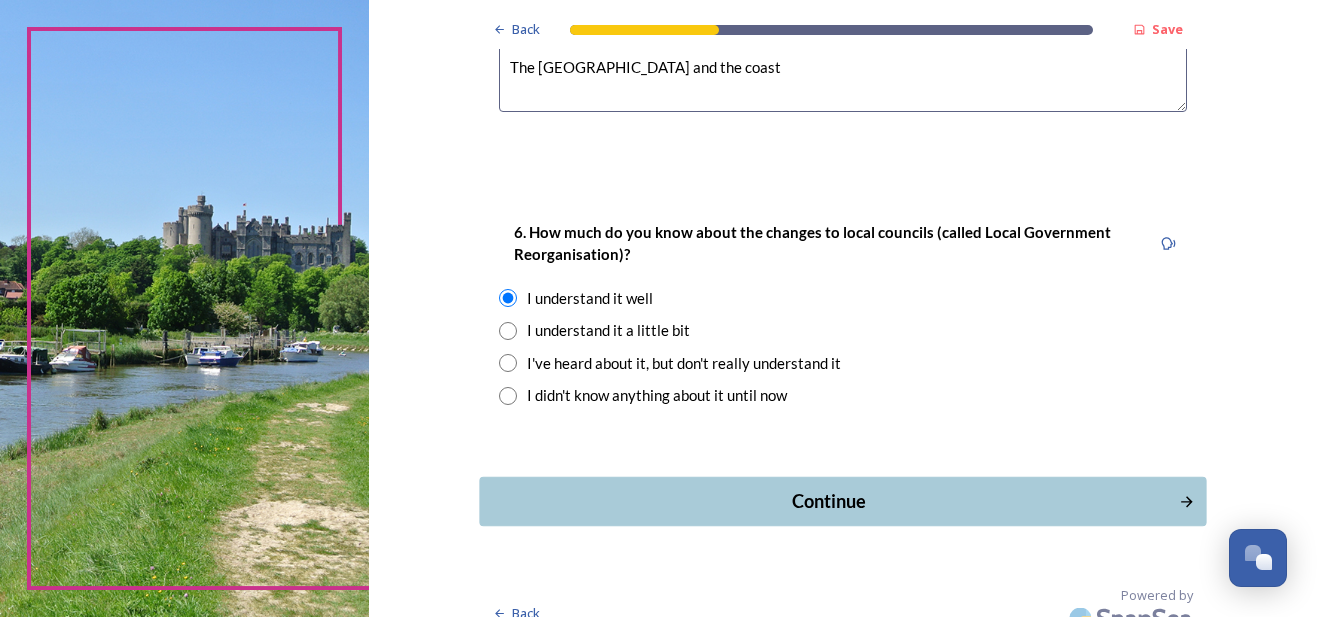 click on "Continue" at bounding box center [828, 501] 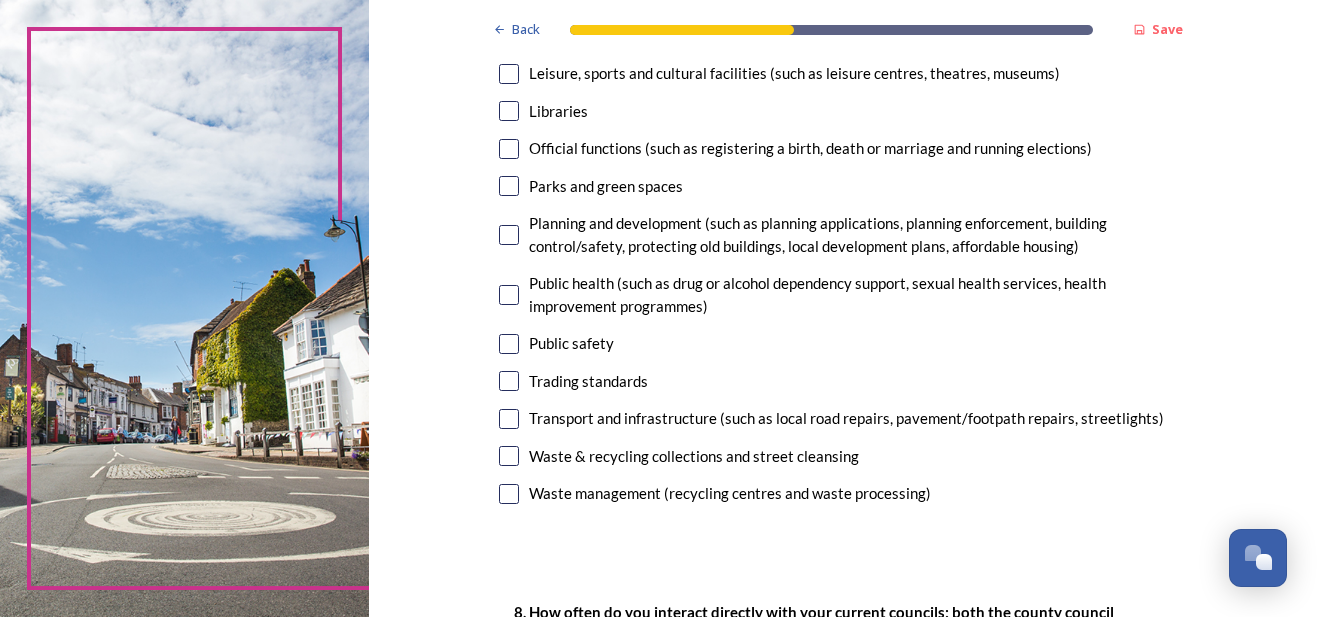 scroll, scrollTop: 601, scrollLeft: 0, axis: vertical 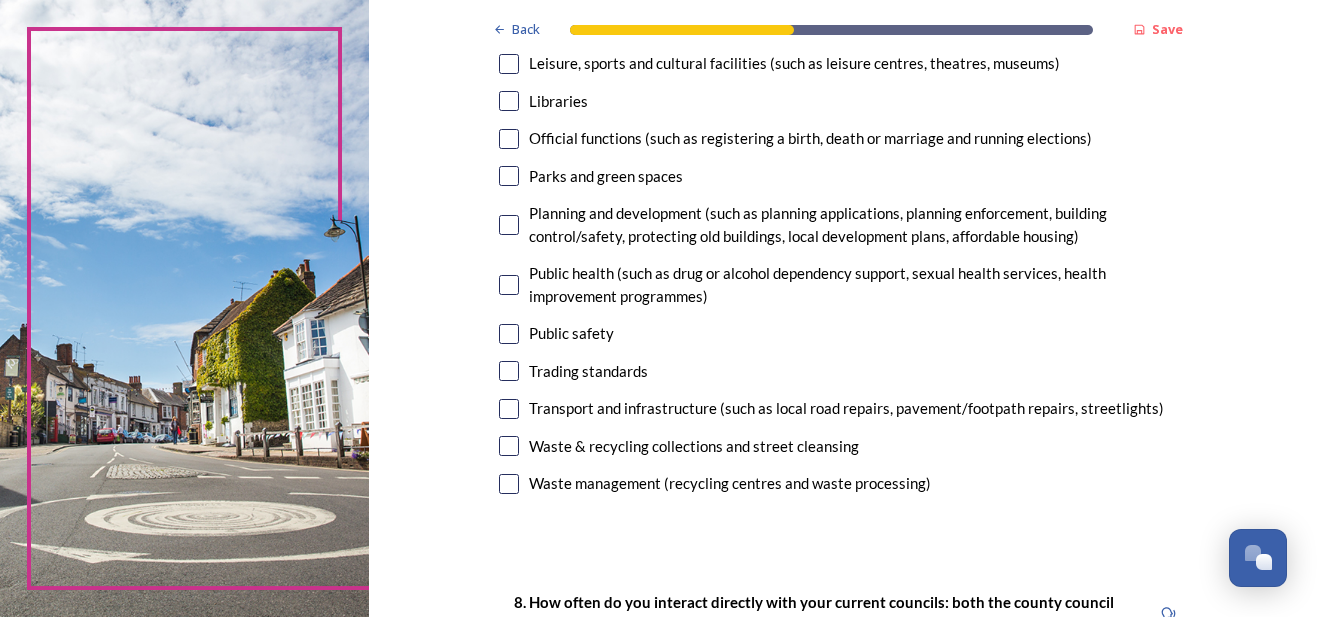 click at bounding box center (509, 225) 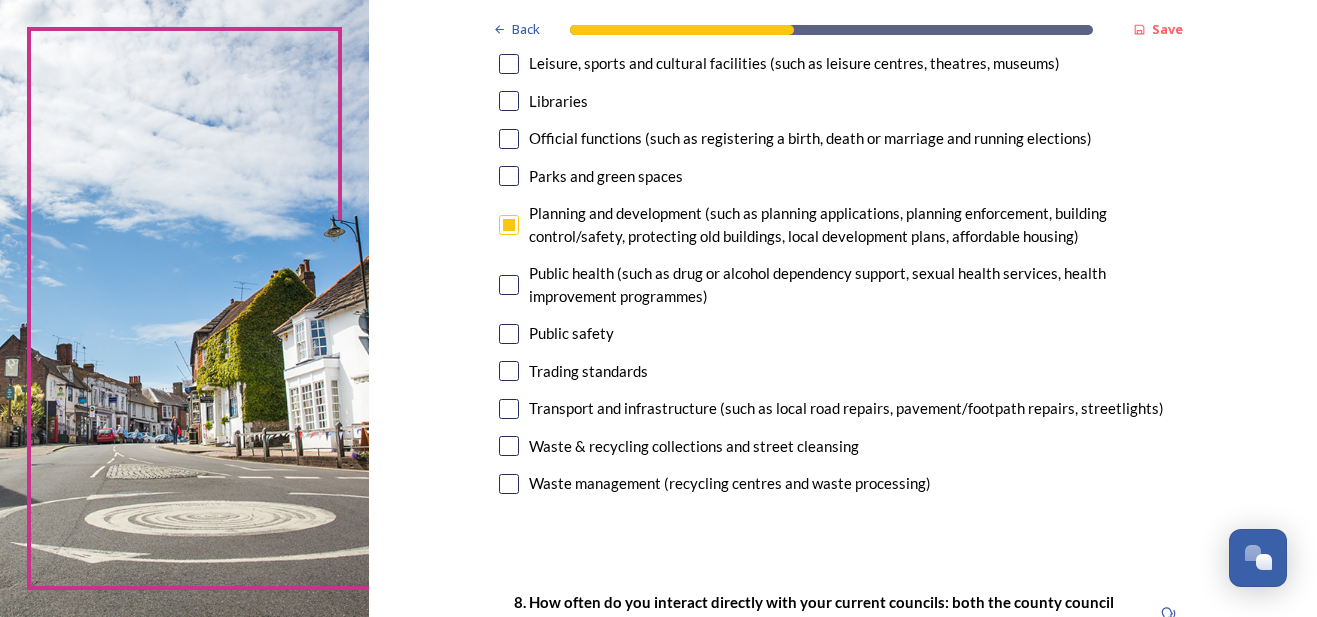 click at bounding box center [509, 176] 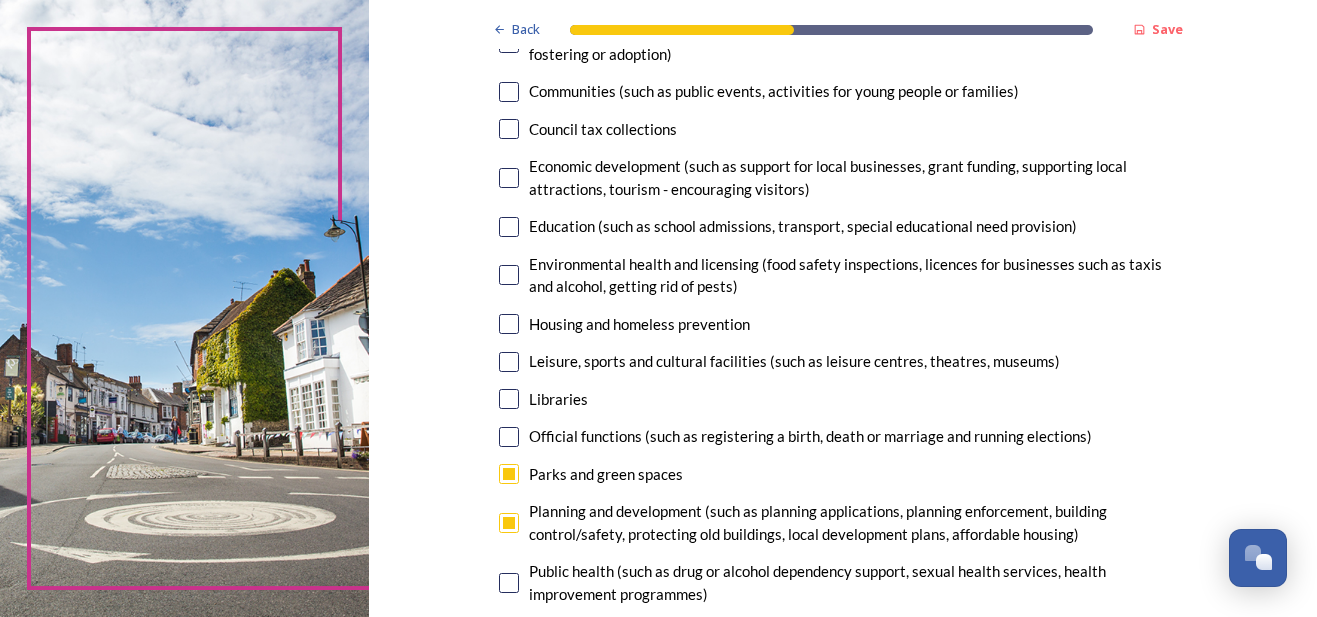 scroll, scrollTop: 302, scrollLeft: 0, axis: vertical 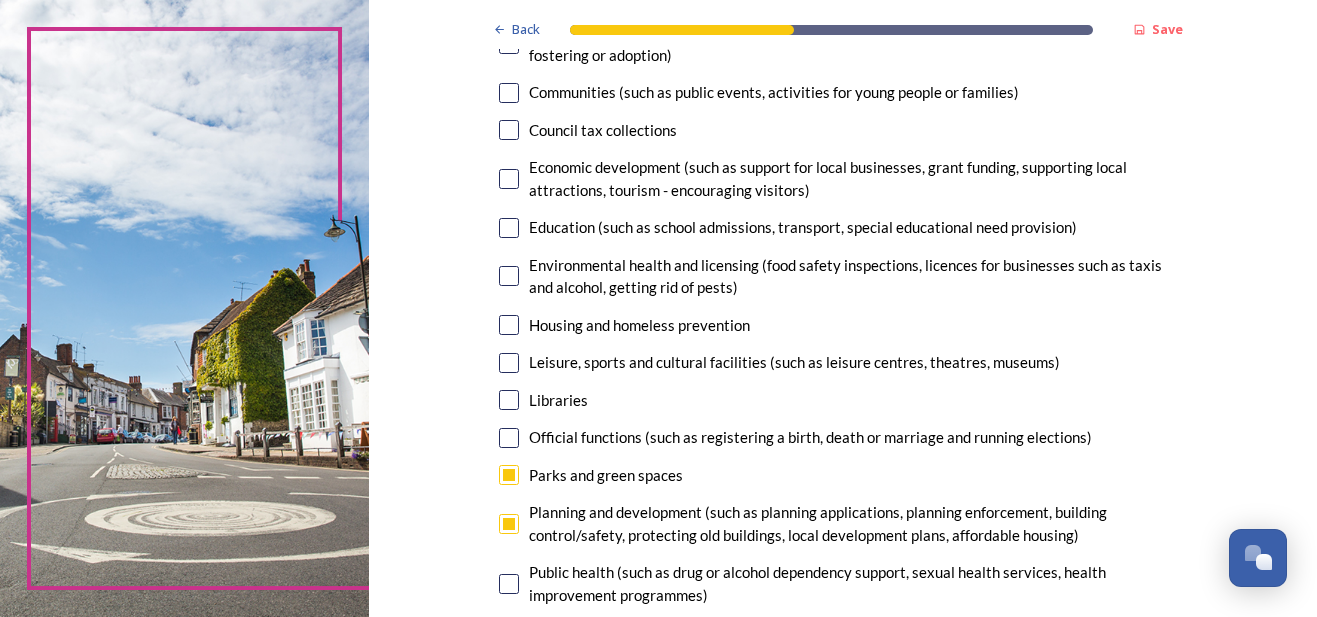click at bounding box center [509, 325] 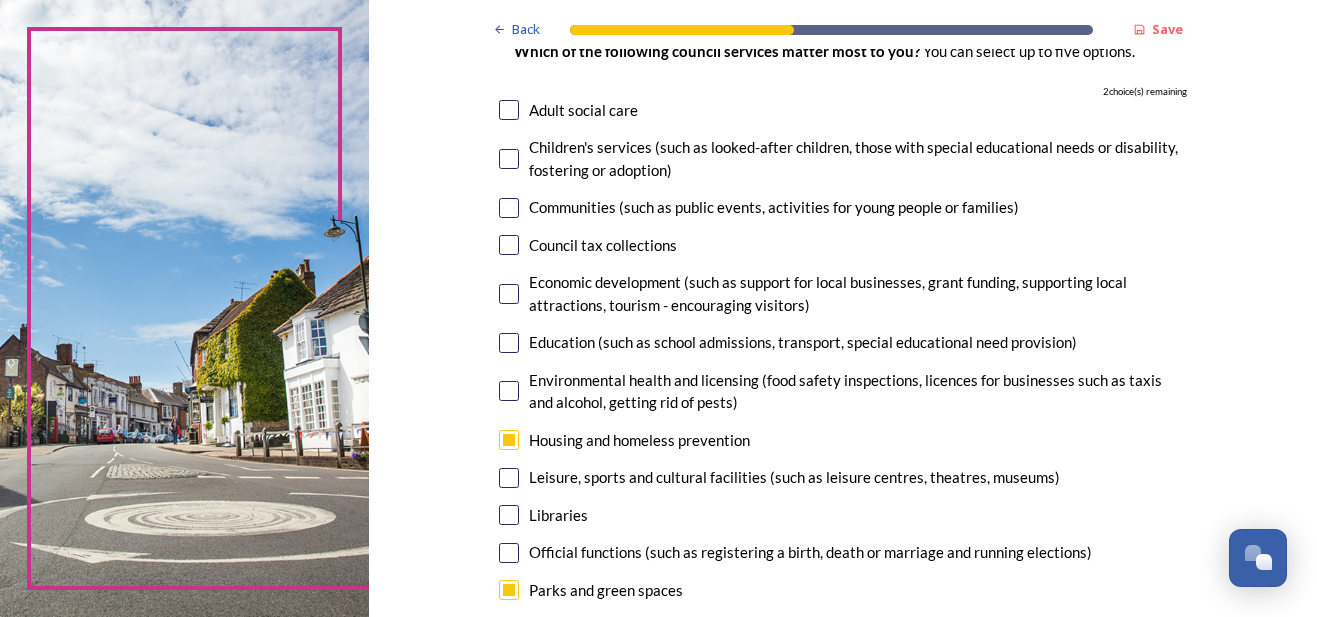 scroll, scrollTop: 196, scrollLeft: 0, axis: vertical 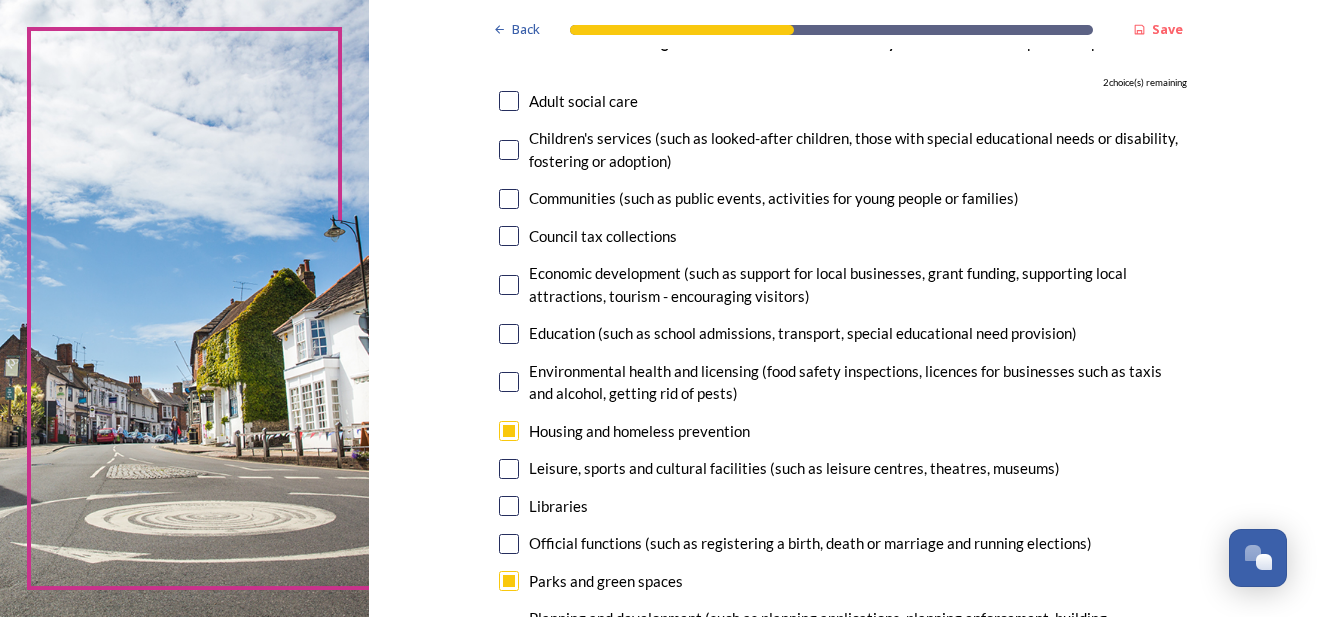 click at bounding box center (509, 101) 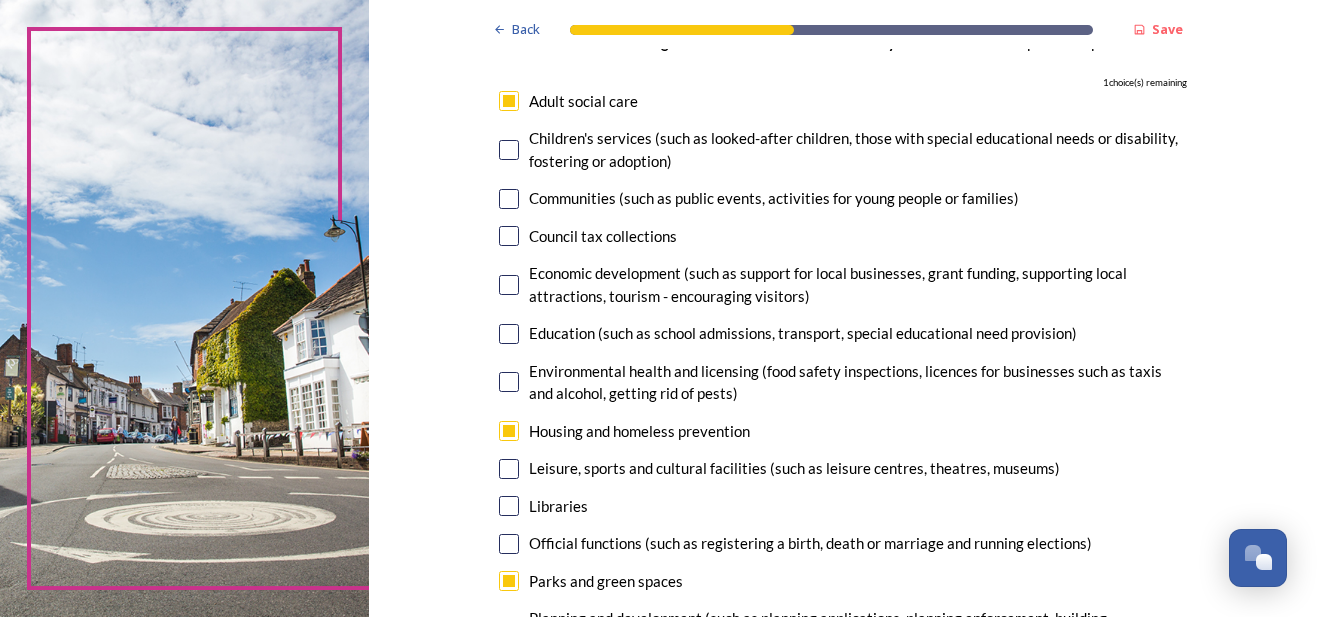 click at bounding box center (509, 150) 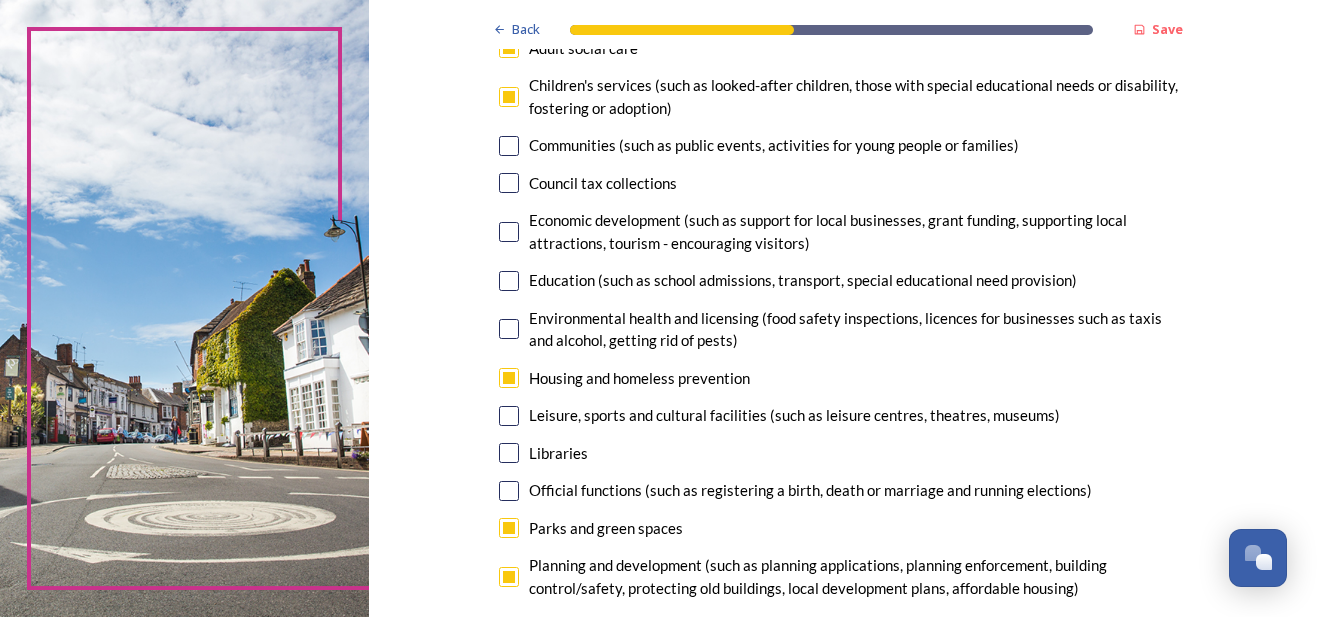 scroll, scrollTop: 0, scrollLeft: 0, axis: both 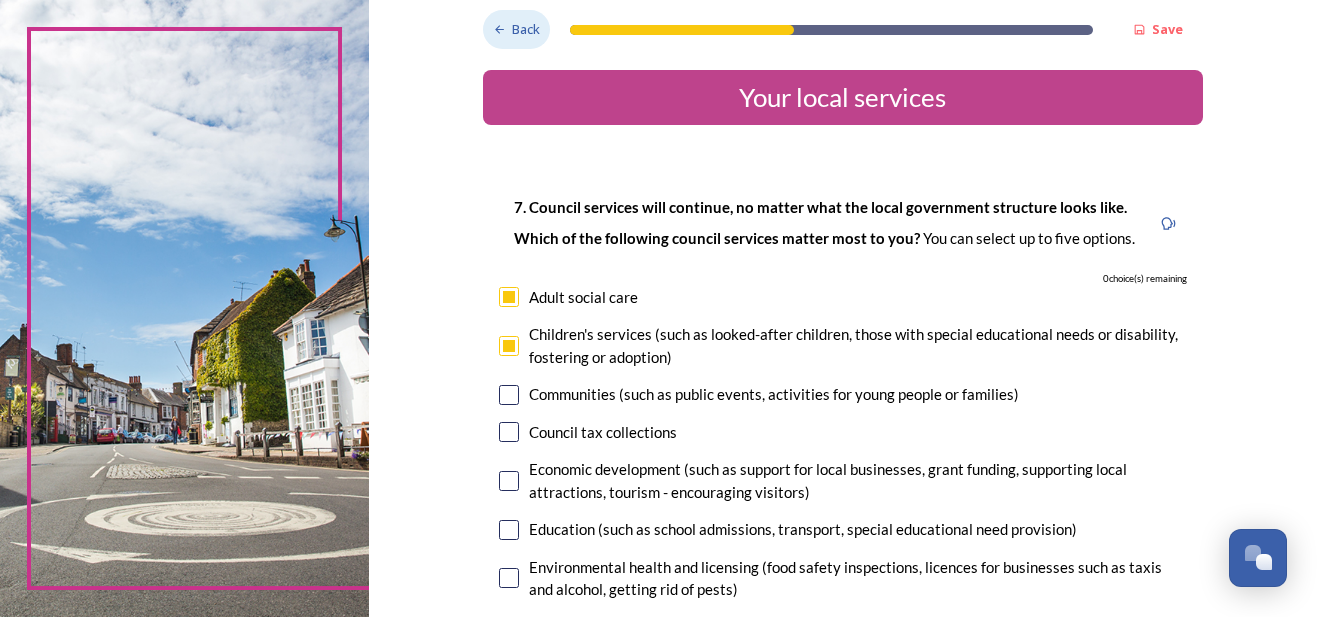 click on "Back" at bounding box center (526, 29) 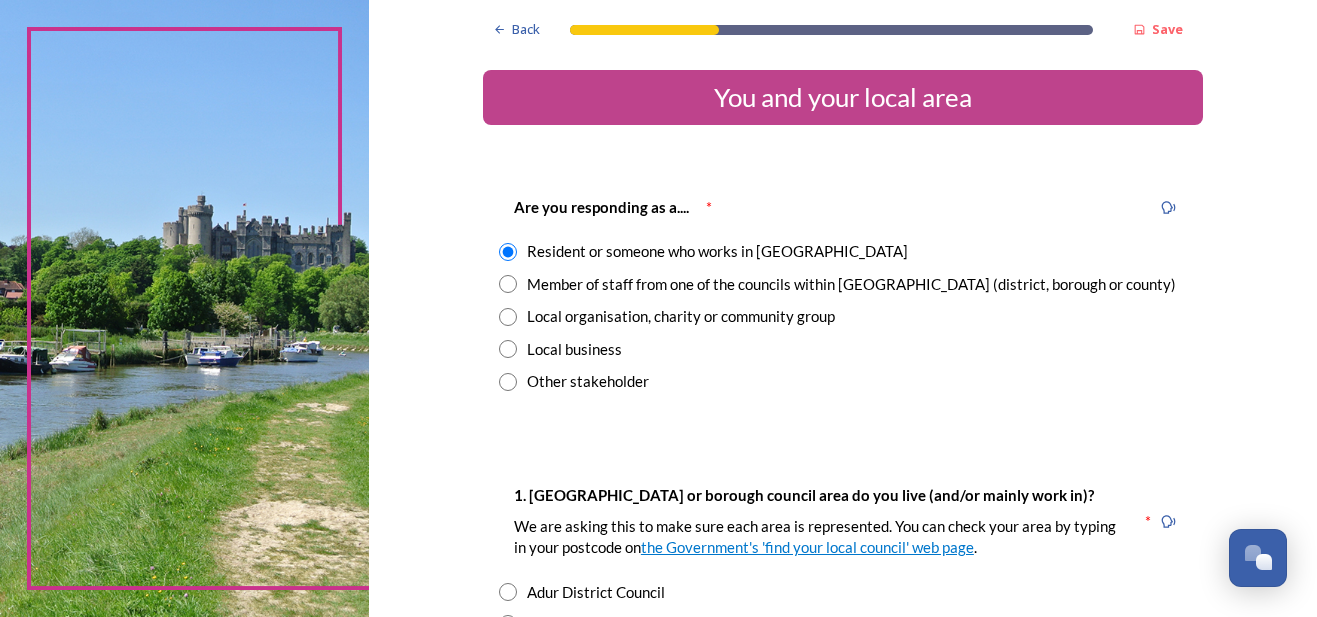 click at bounding box center (508, 382) 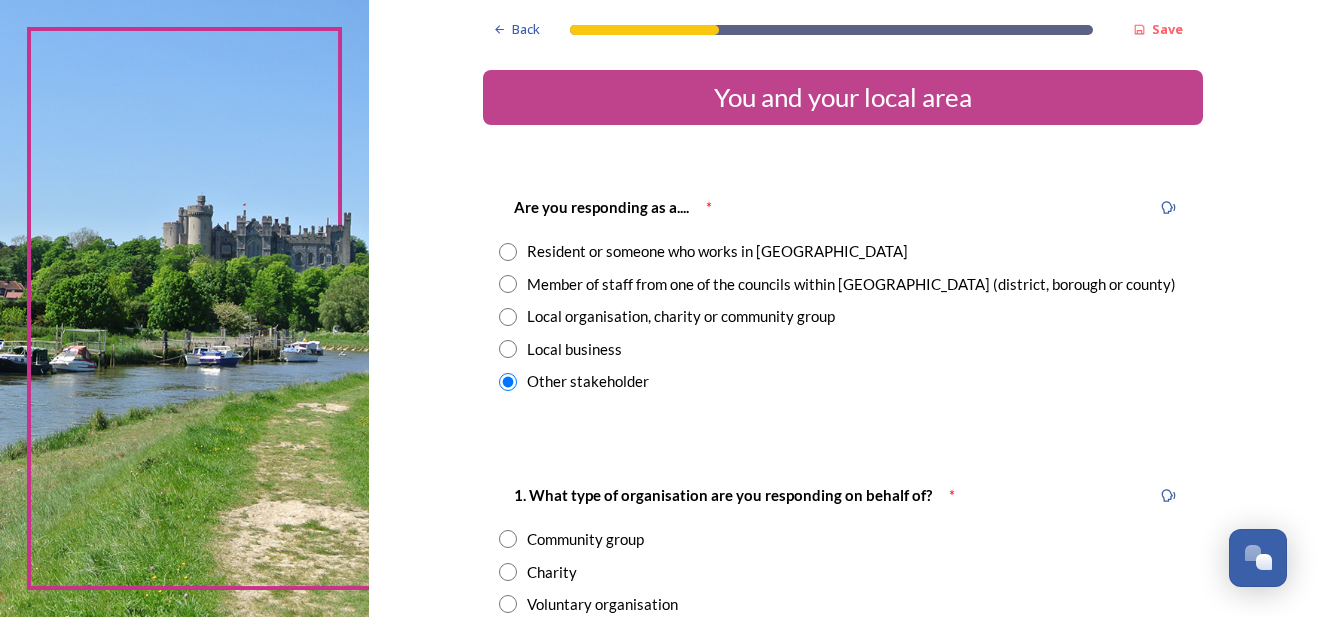 click at bounding box center [508, 252] 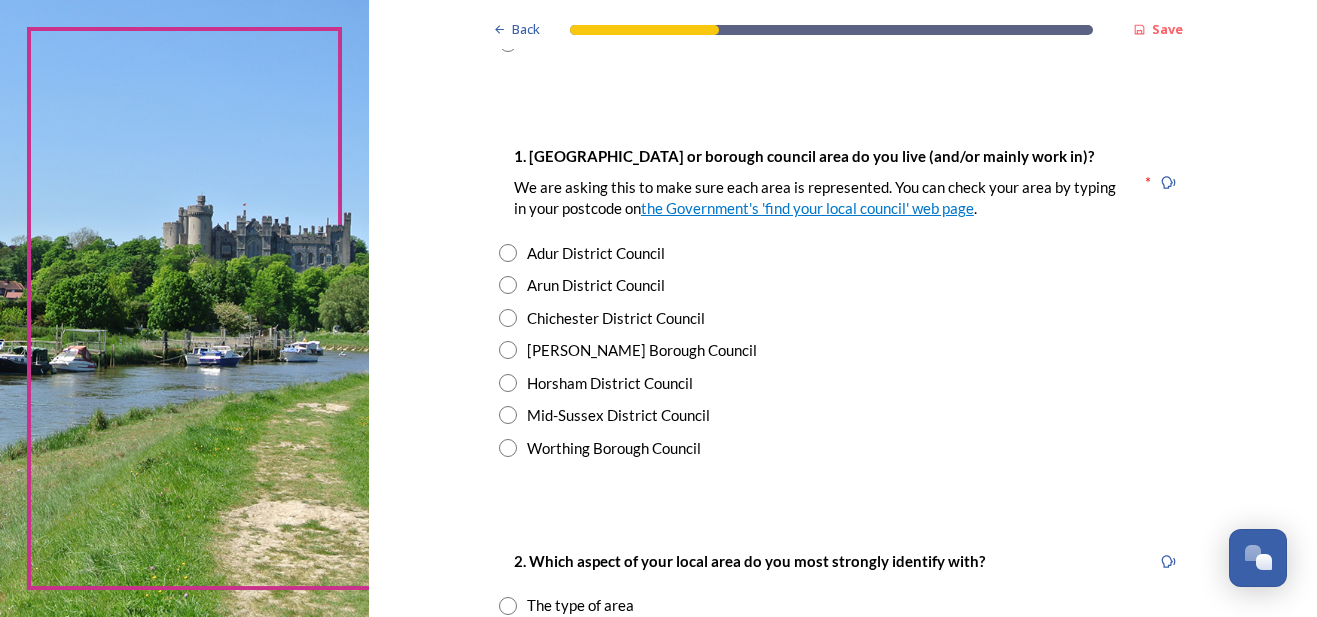 scroll, scrollTop: 340, scrollLeft: 0, axis: vertical 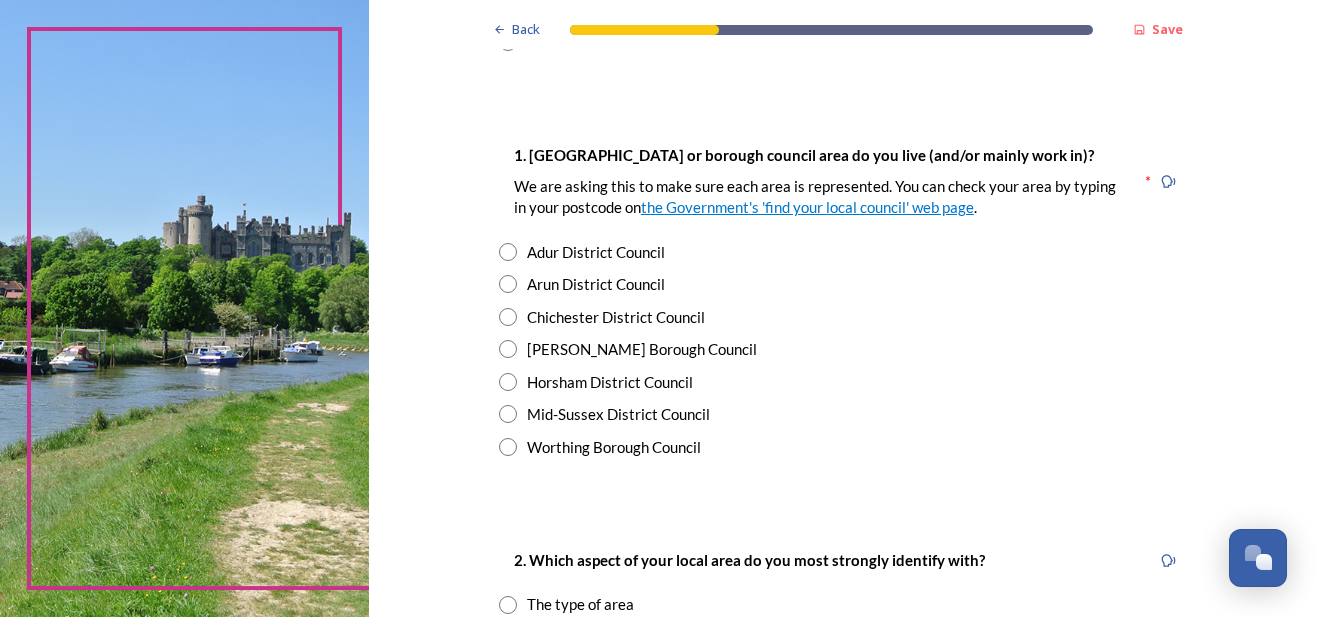 click at bounding box center (508, 447) 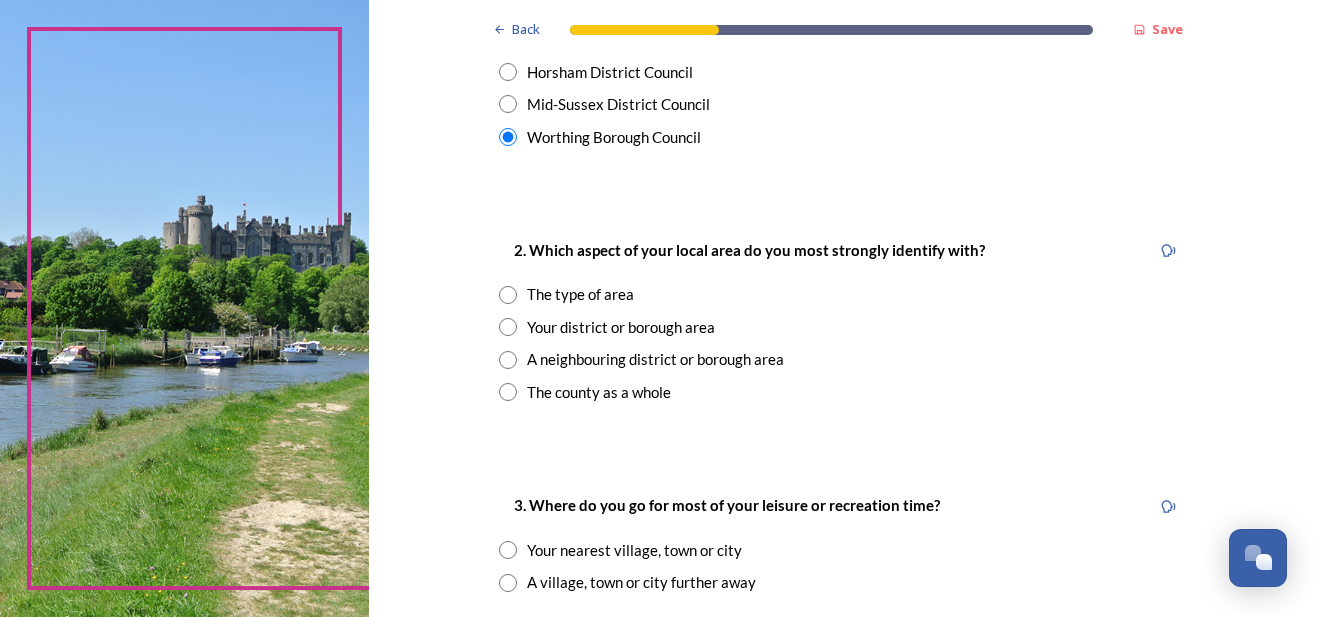 scroll, scrollTop: 739, scrollLeft: 0, axis: vertical 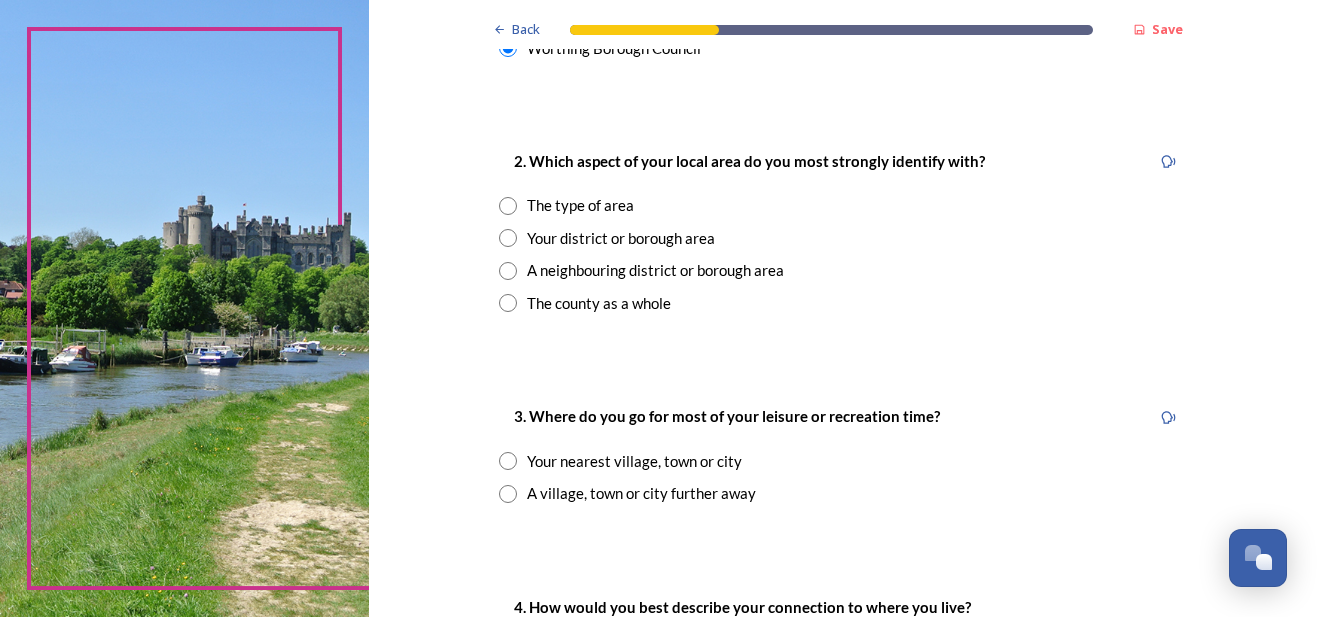 click at bounding box center [508, 238] 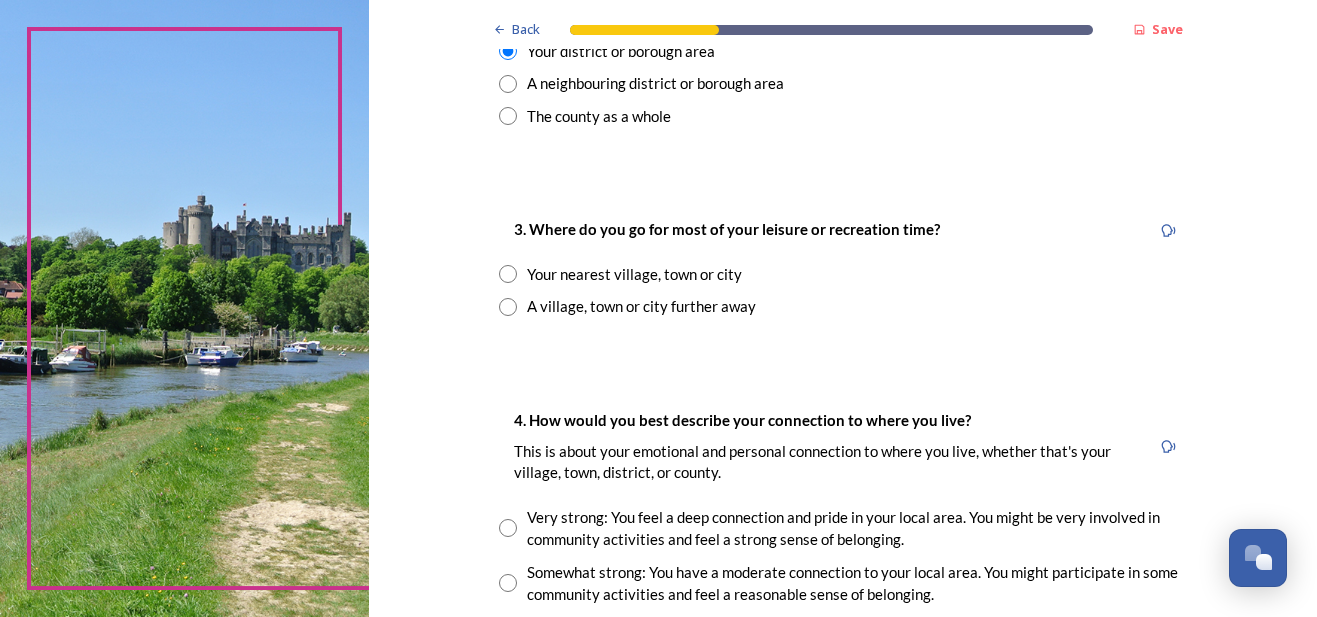 scroll, scrollTop: 937, scrollLeft: 0, axis: vertical 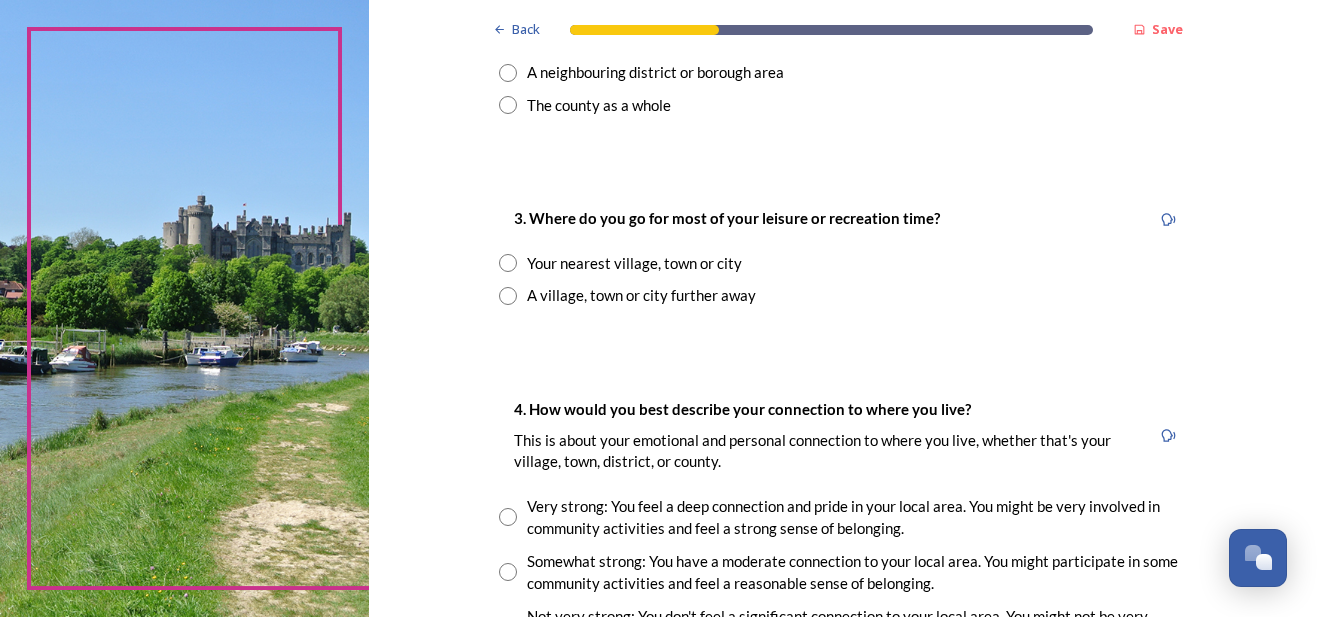 click at bounding box center (508, 263) 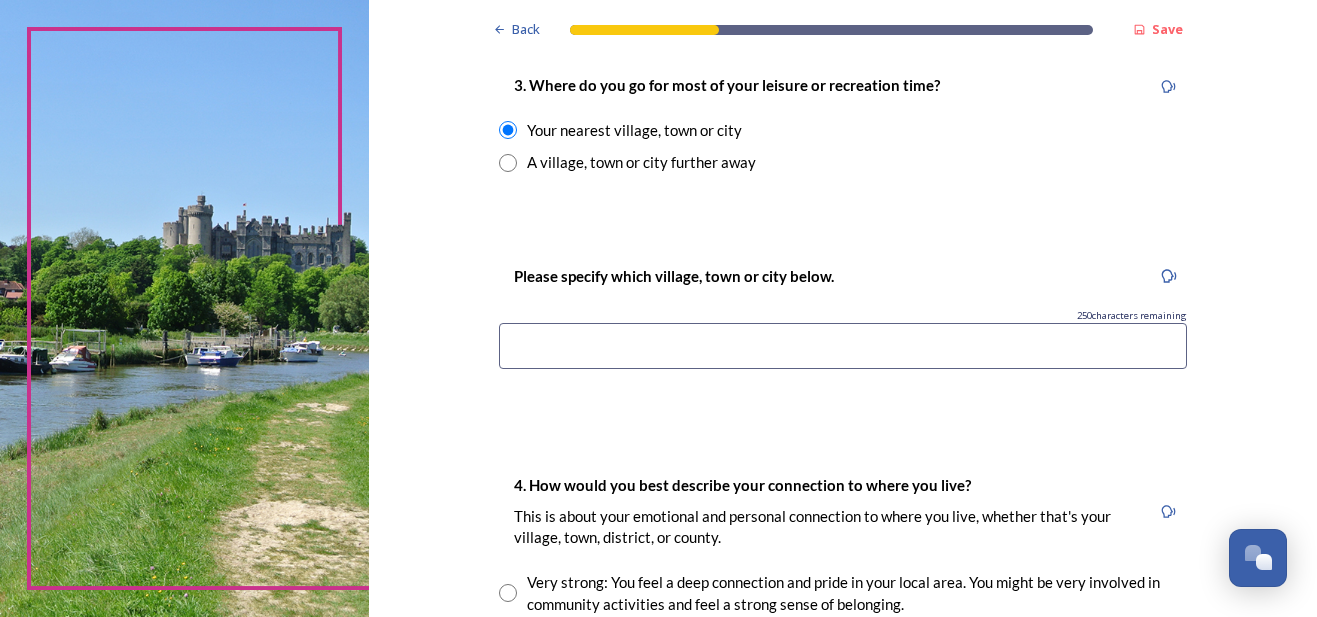 scroll, scrollTop: 1116, scrollLeft: 0, axis: vertical 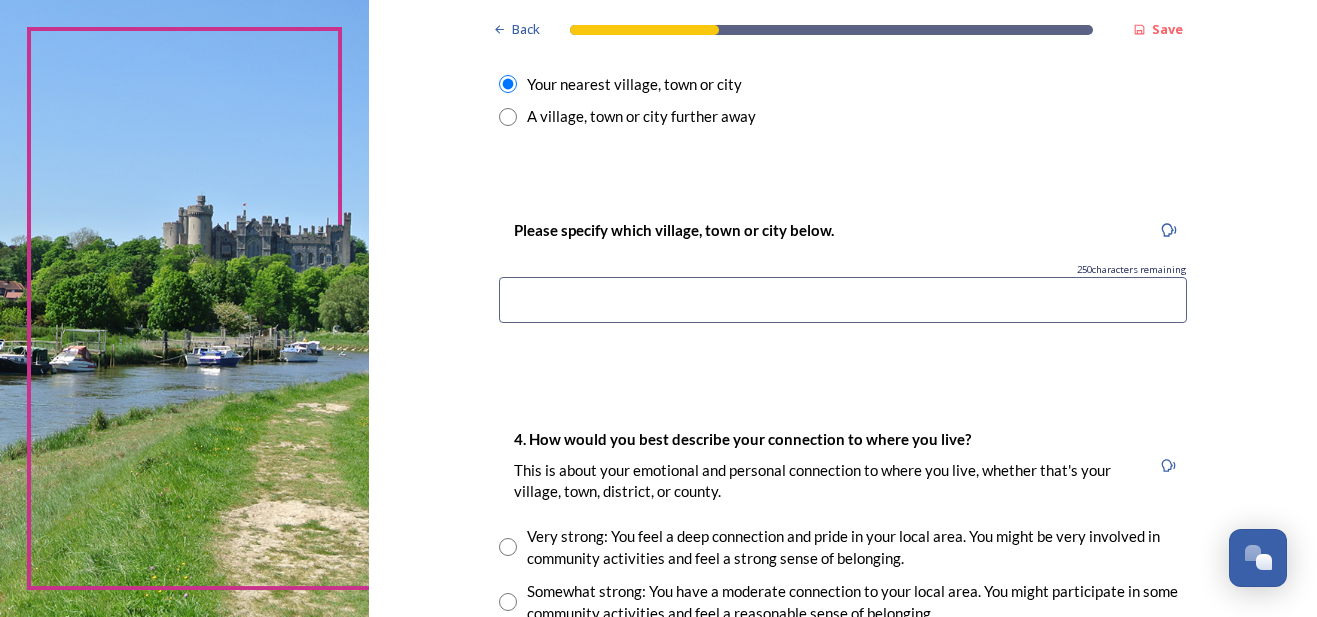 click at bounding box center [843, 300] 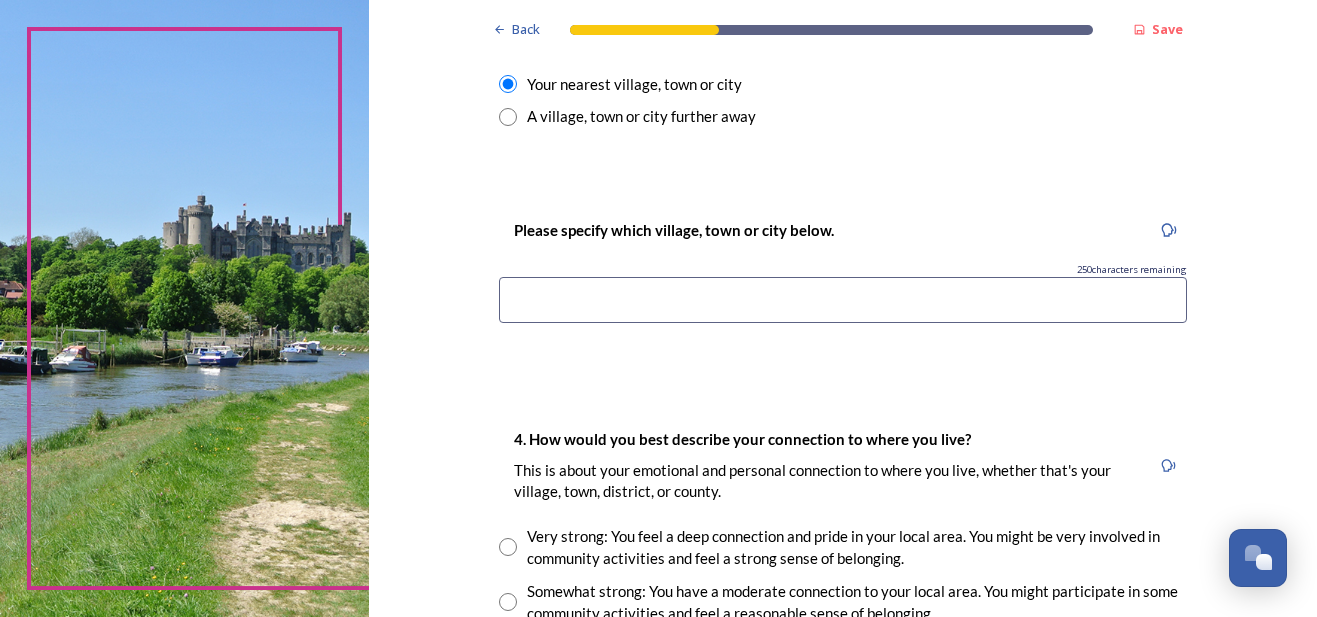 type on "In Worthing or Sompting, or in the countryside/Downs" 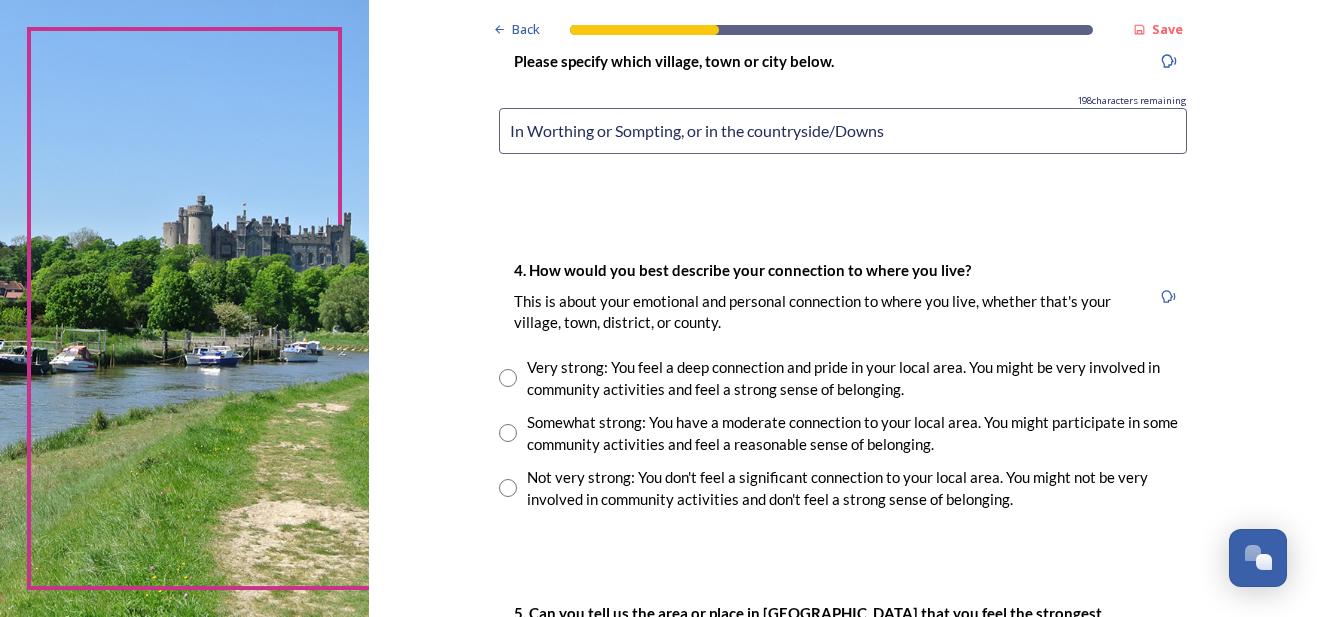 scroll, scrollTop: 1409, scrollLeft: 0, axis: vertical 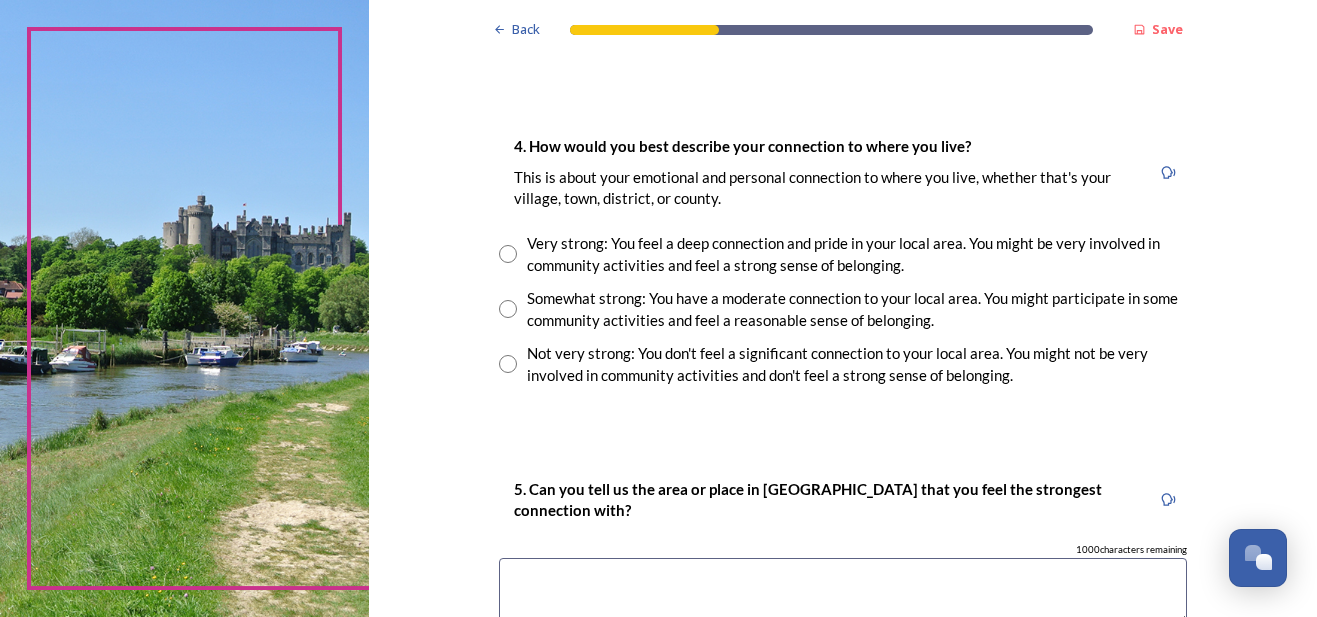 click at bounding box center (508, 254) 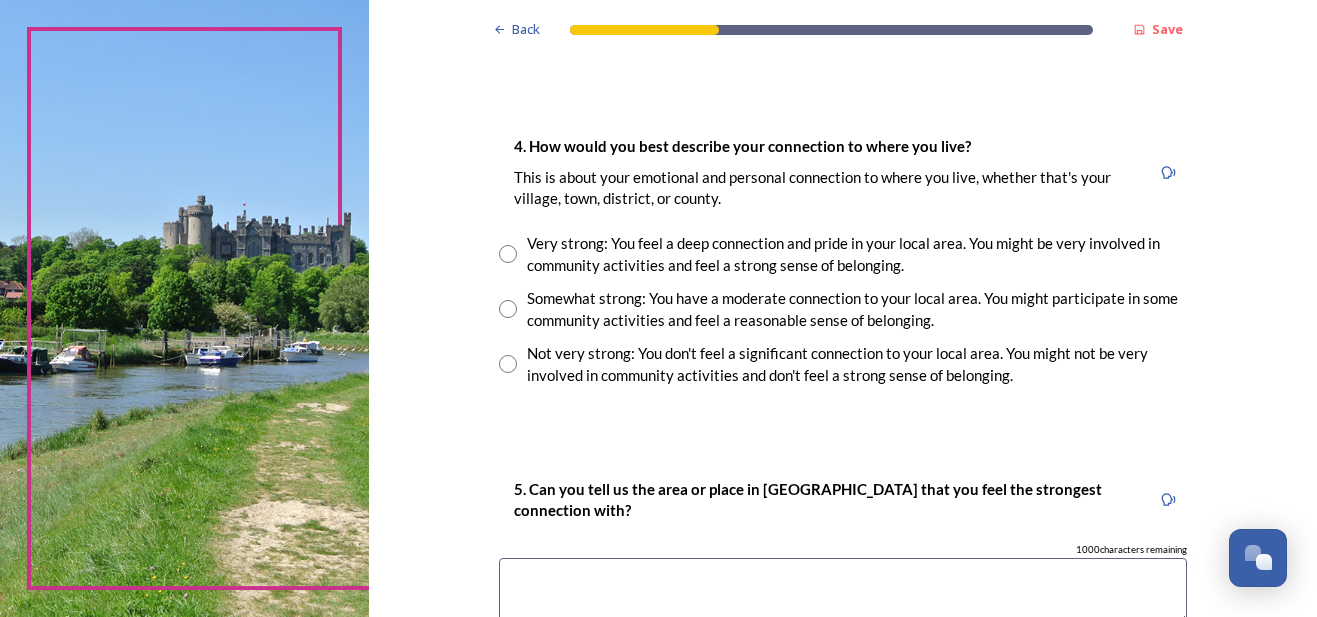 radio on "true" 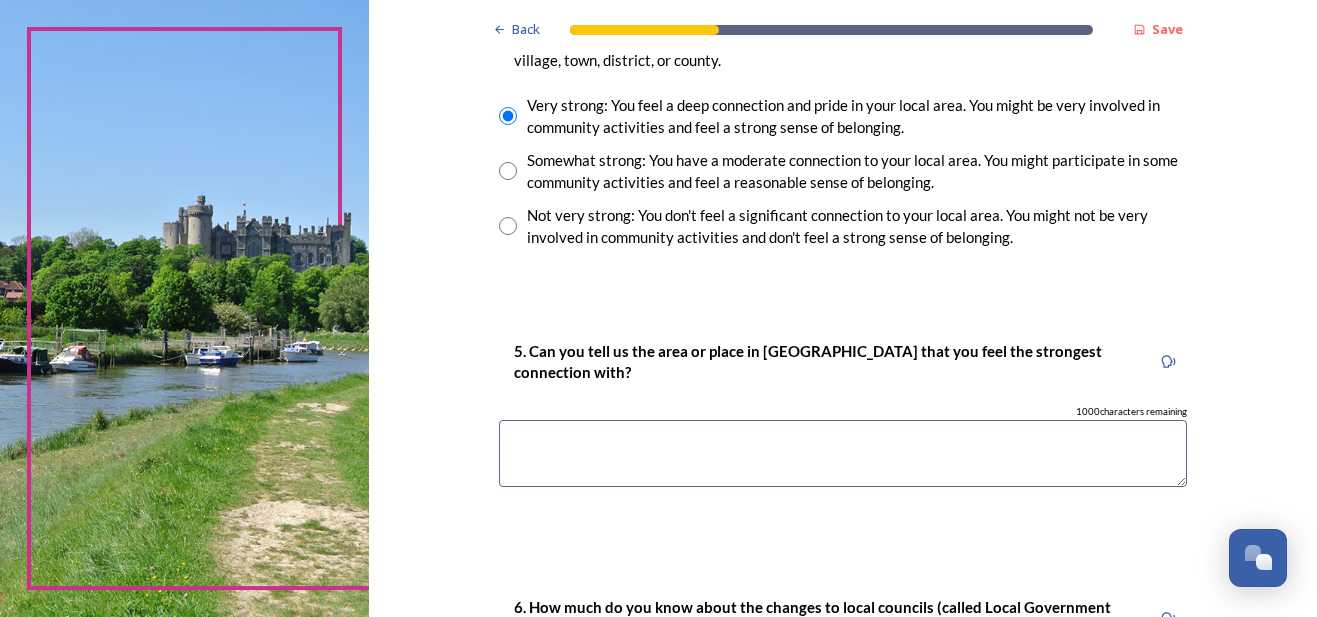scroll, scrollTop: 1565, scrollLeft: 0, axis: vertical 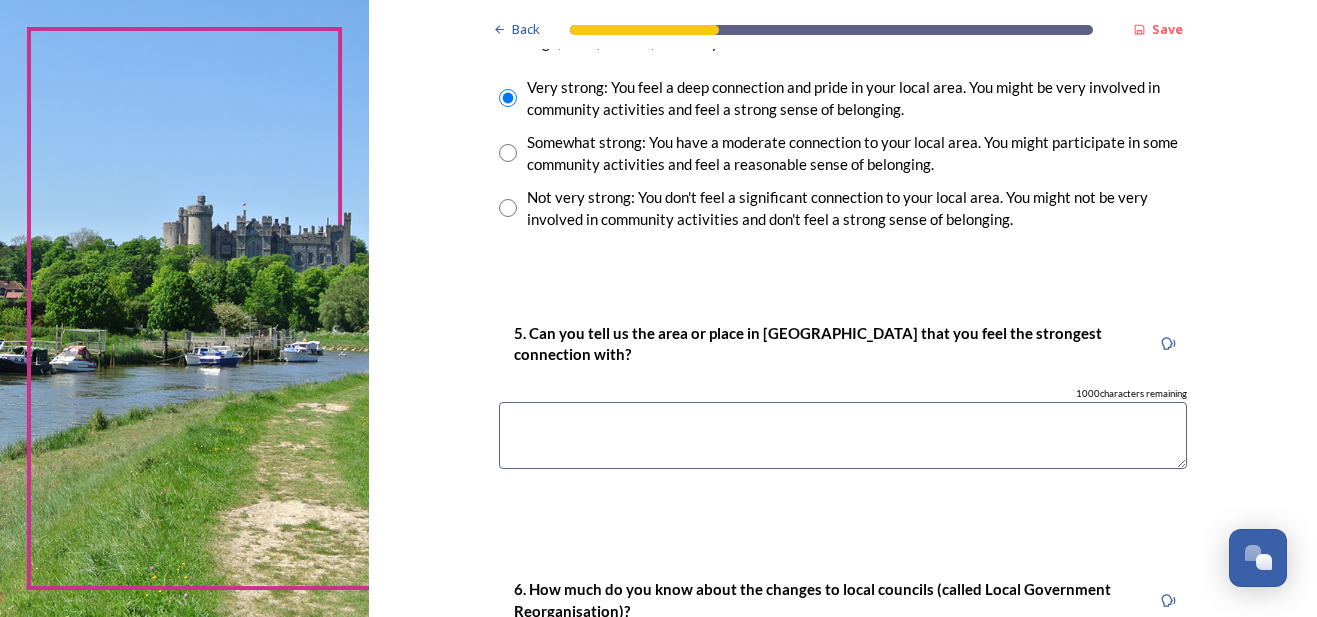 click at bounding box center (843, 435) 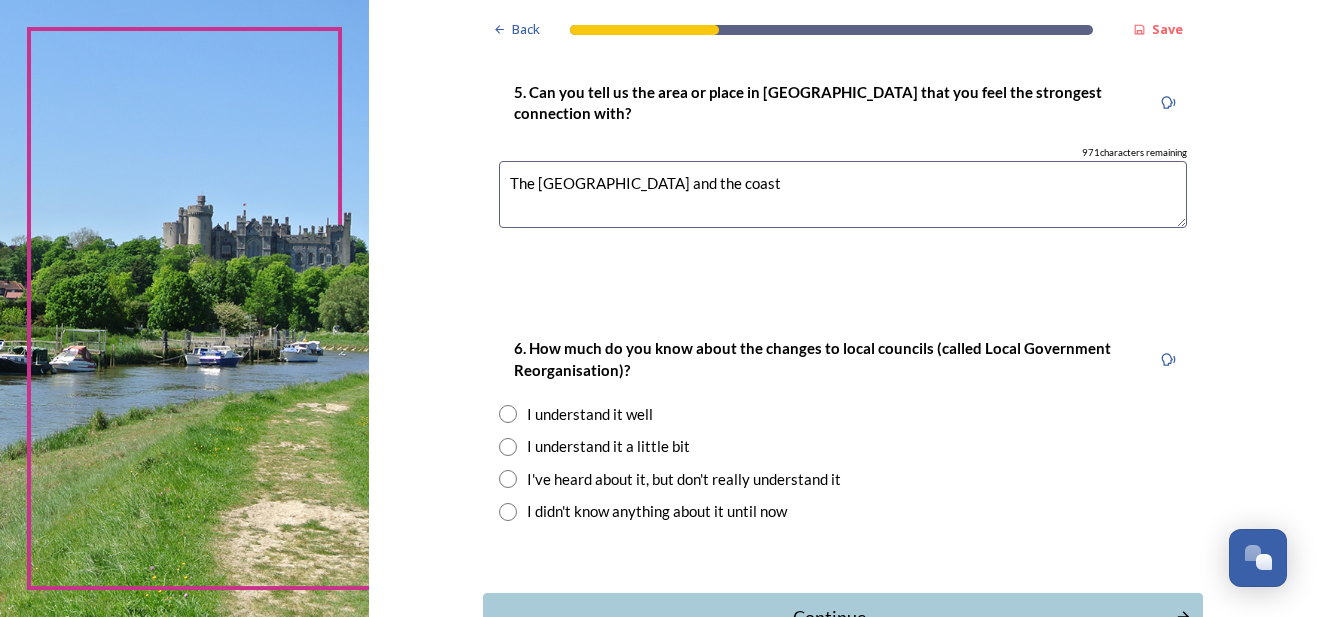 scroll, scrollTop: 1861, scrollLeft: 0, axis: vertical 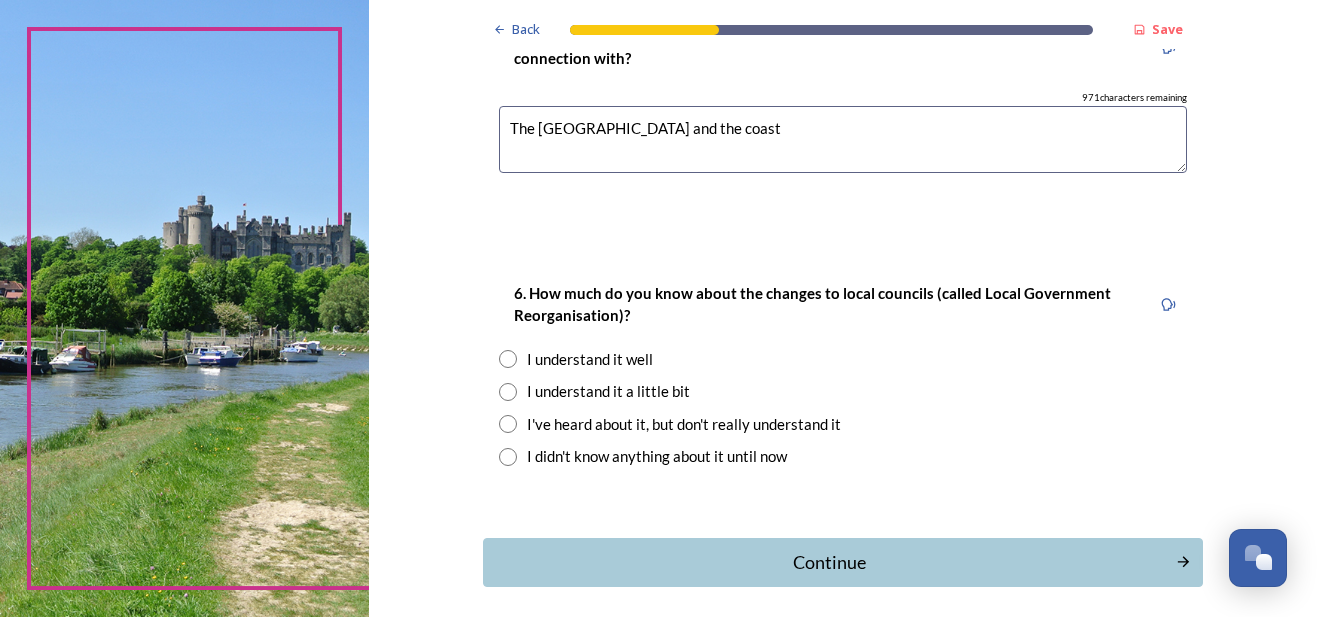 type on "The South Downs and the coast" 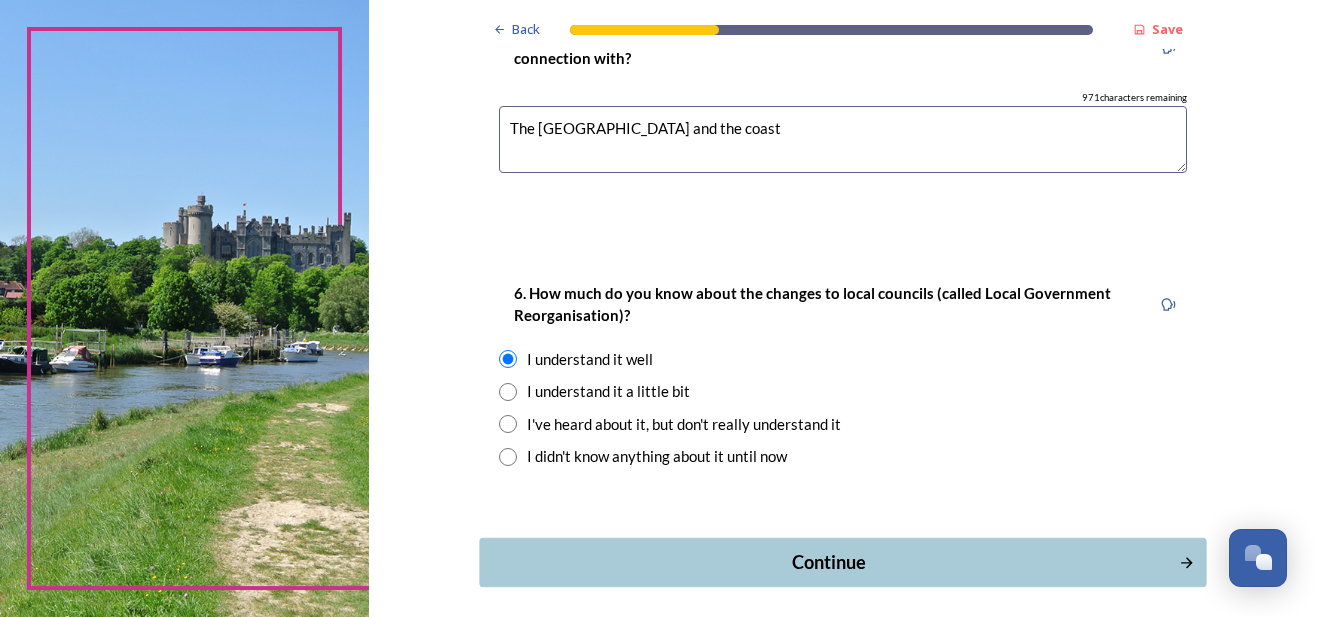 click on "Continue" at bounding box center [828, 562] 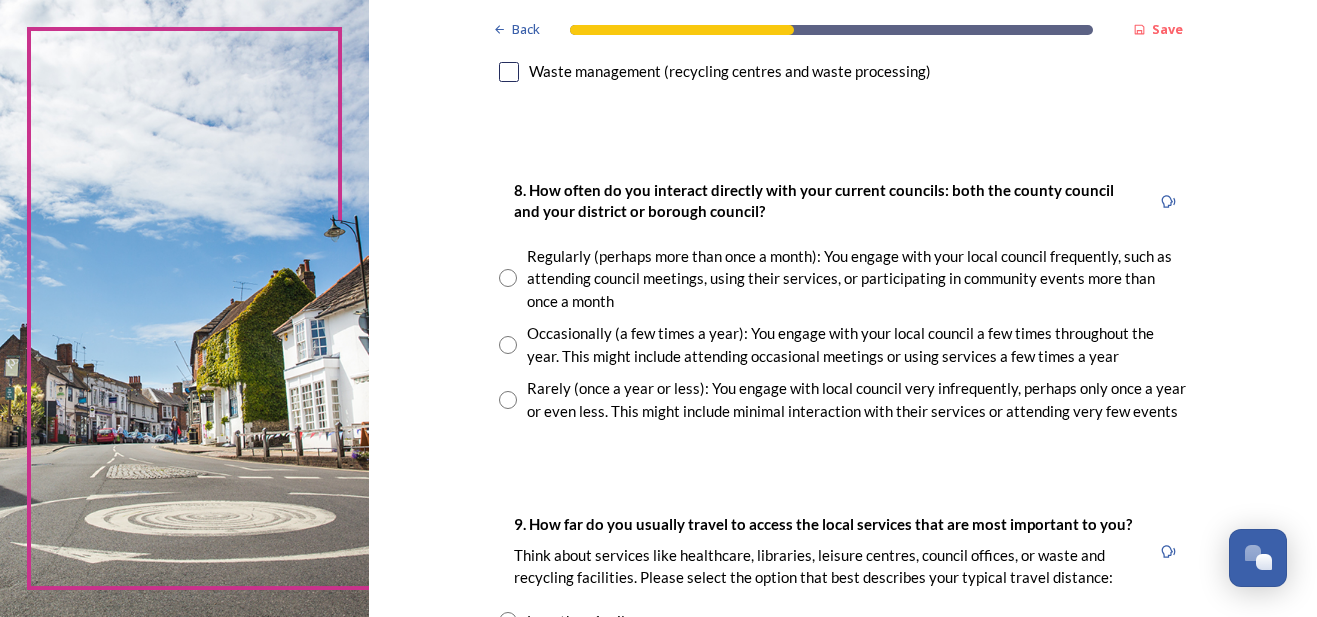 scroll, scrollTop: 1096, scrollLeft: 0, axis: vertical 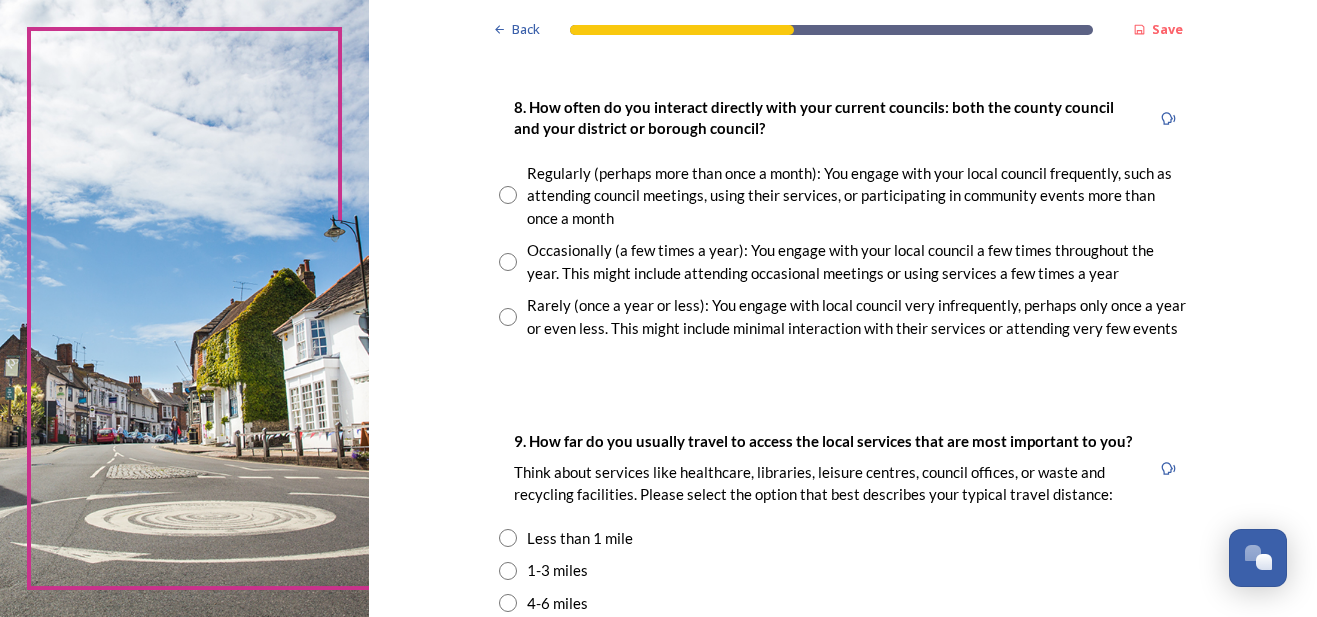 click at bounding box center (508, 195) 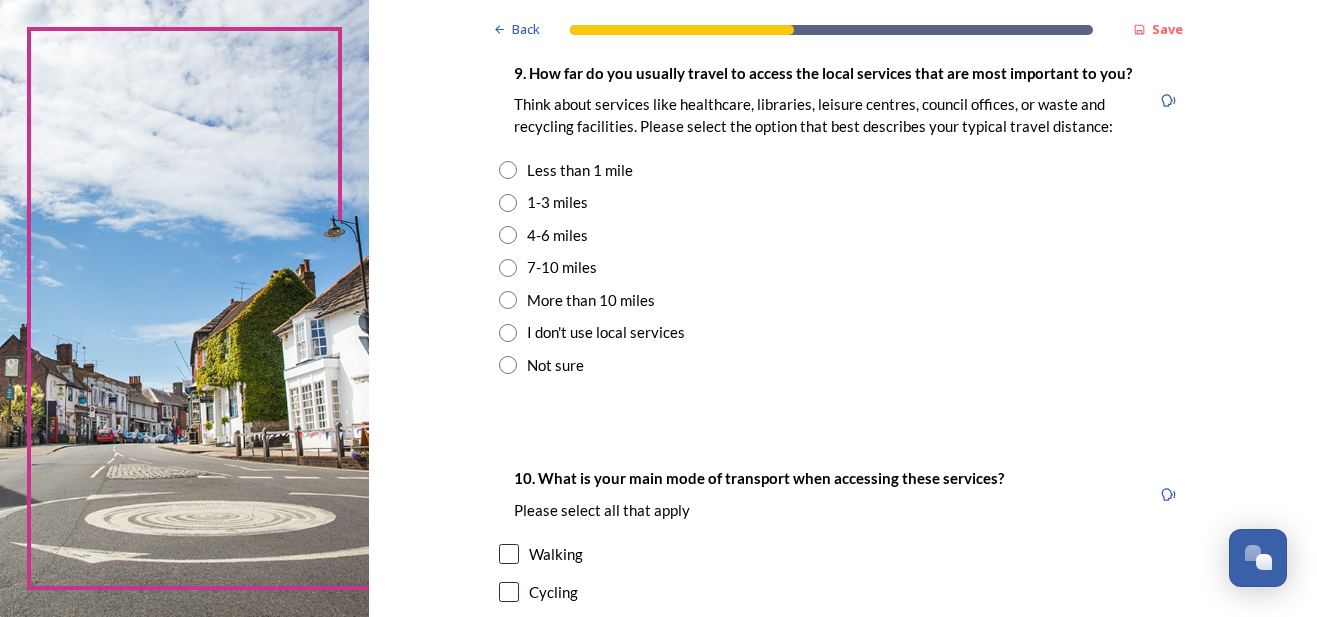 scroll, scrollTop: 1472, scrollLeft: 0, axis: vertical 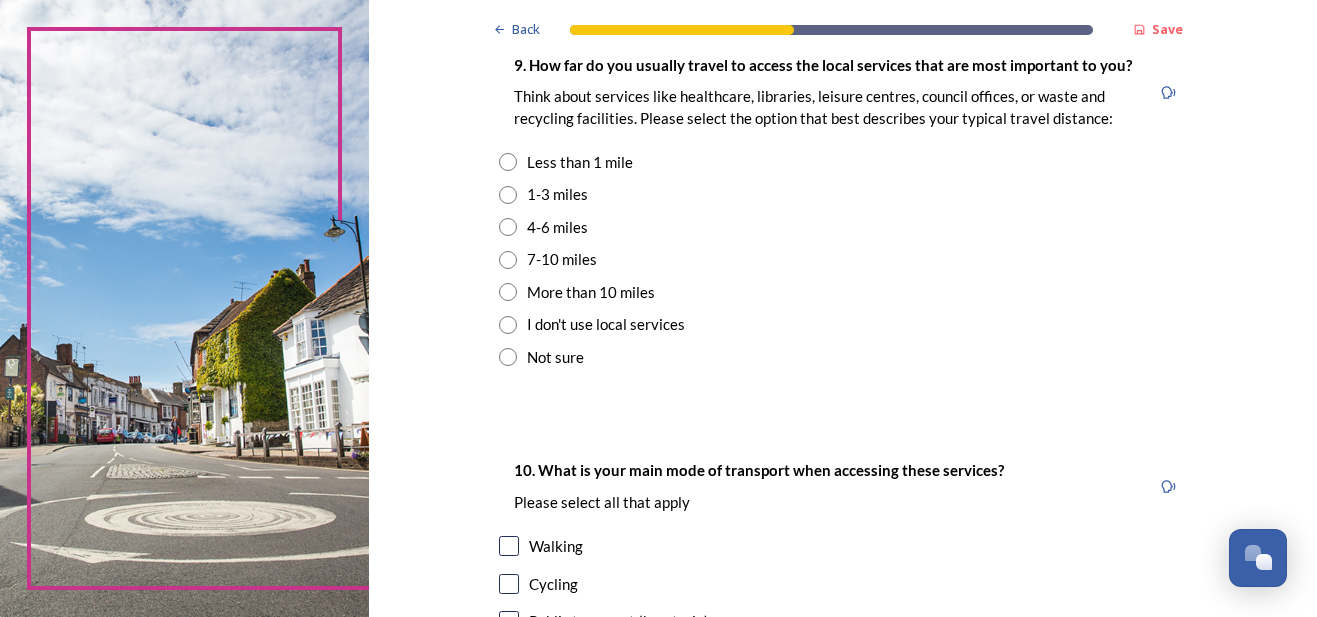 click at bounding box center (508, 195) 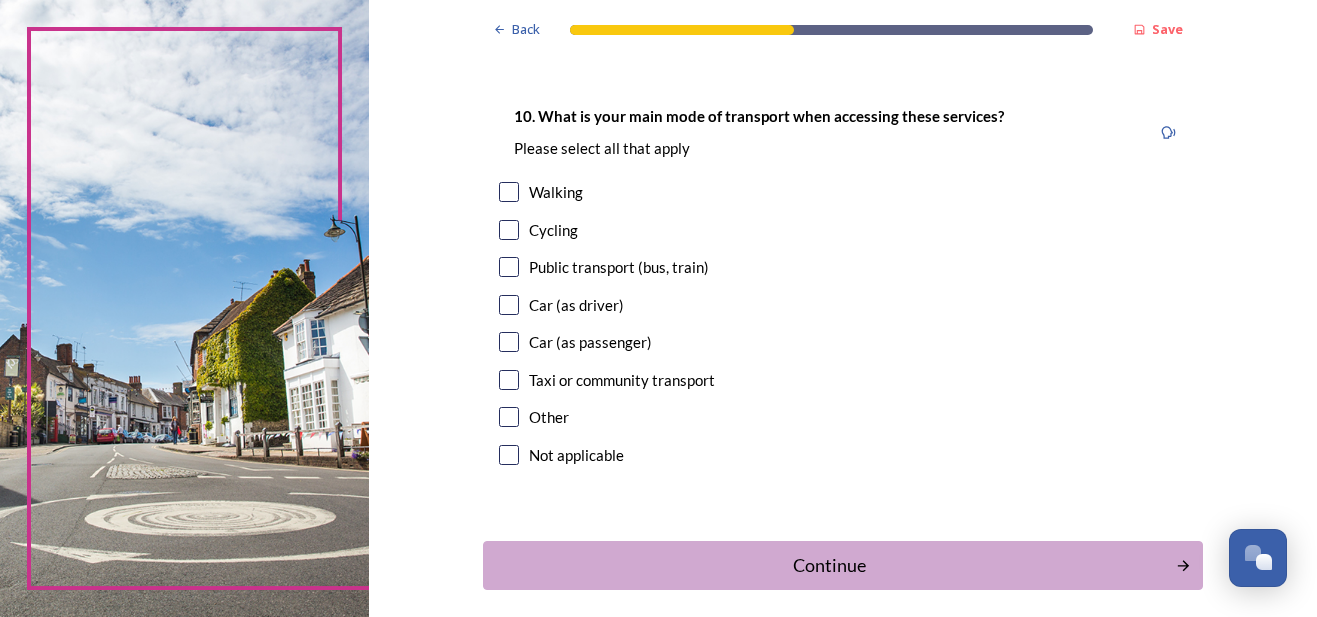 scroll, scrollTop: 1838, scrollLeft: 0, axis: vertical 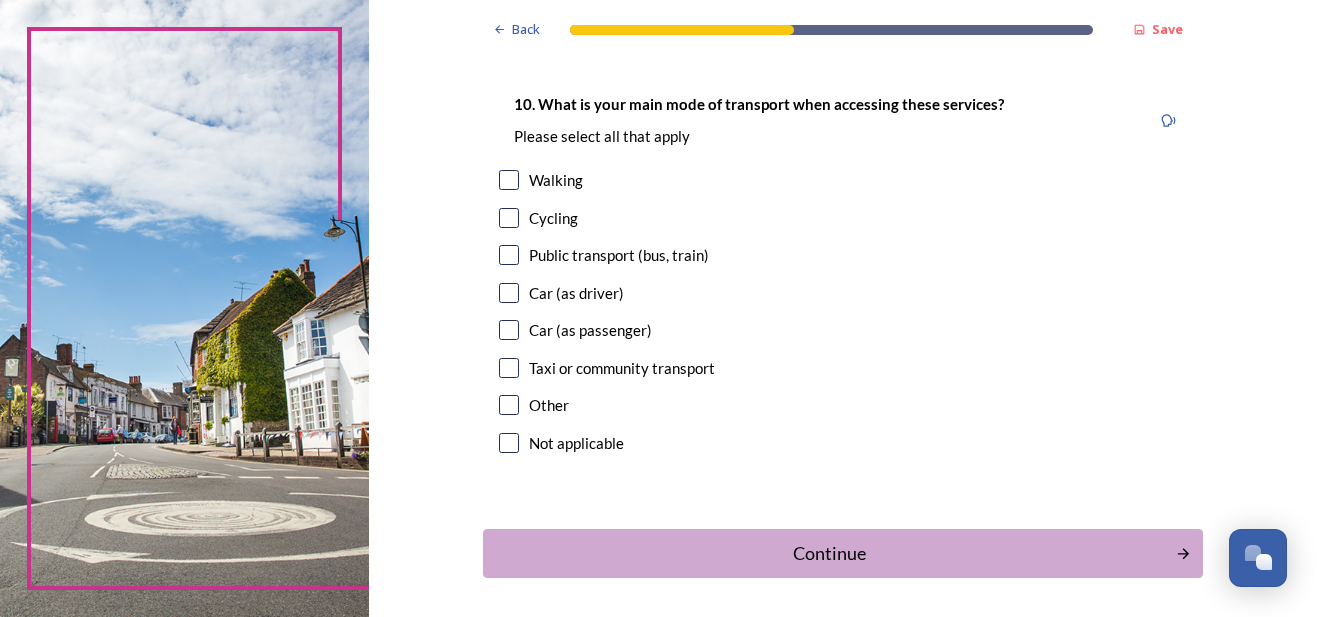 click at bounding box center [509, 180] 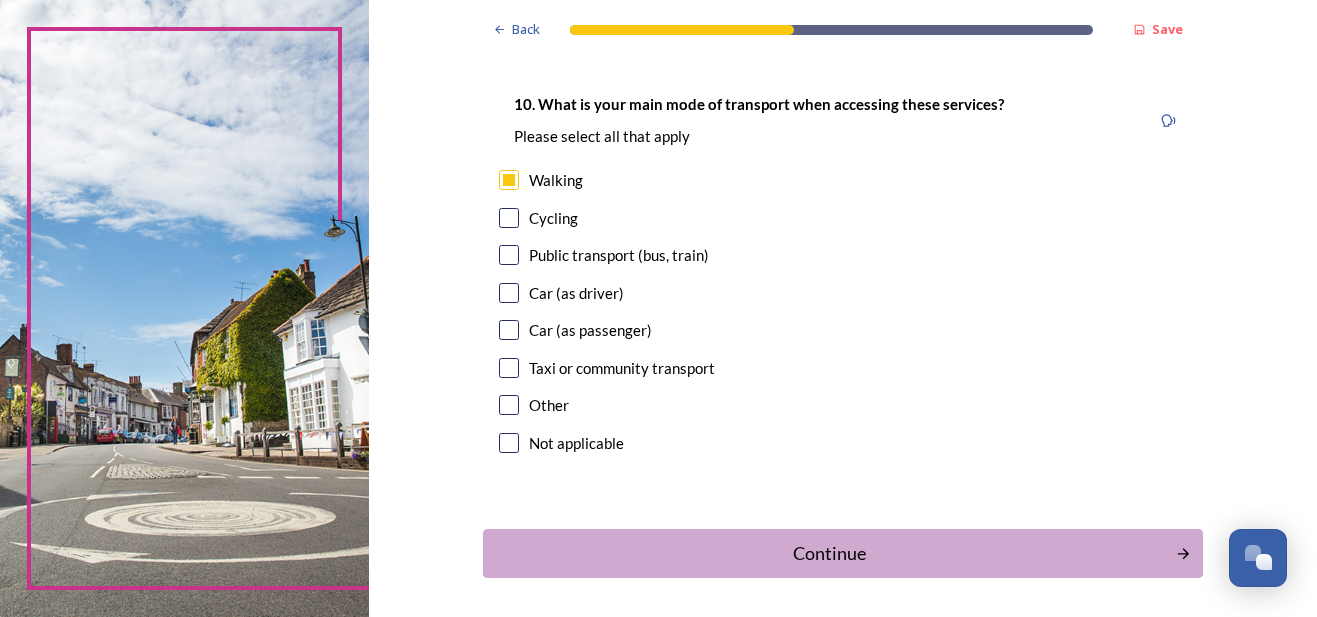 click at bounding box center (509, 218) 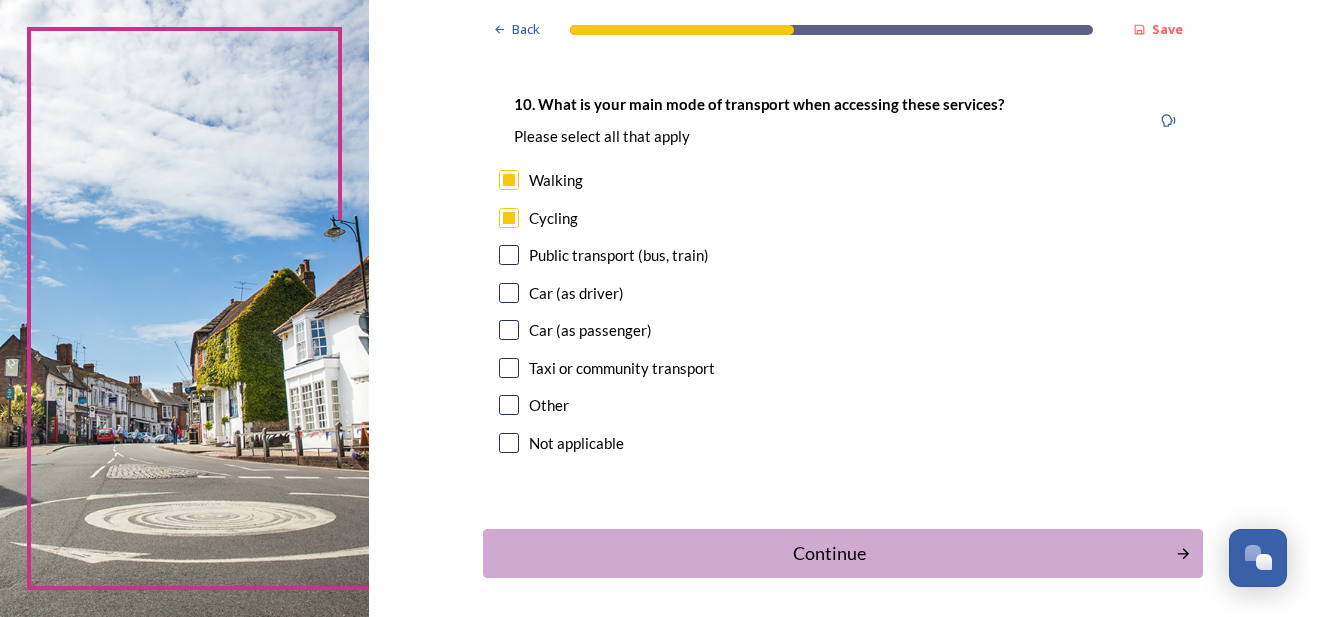 click at bounding box center [509, 293] 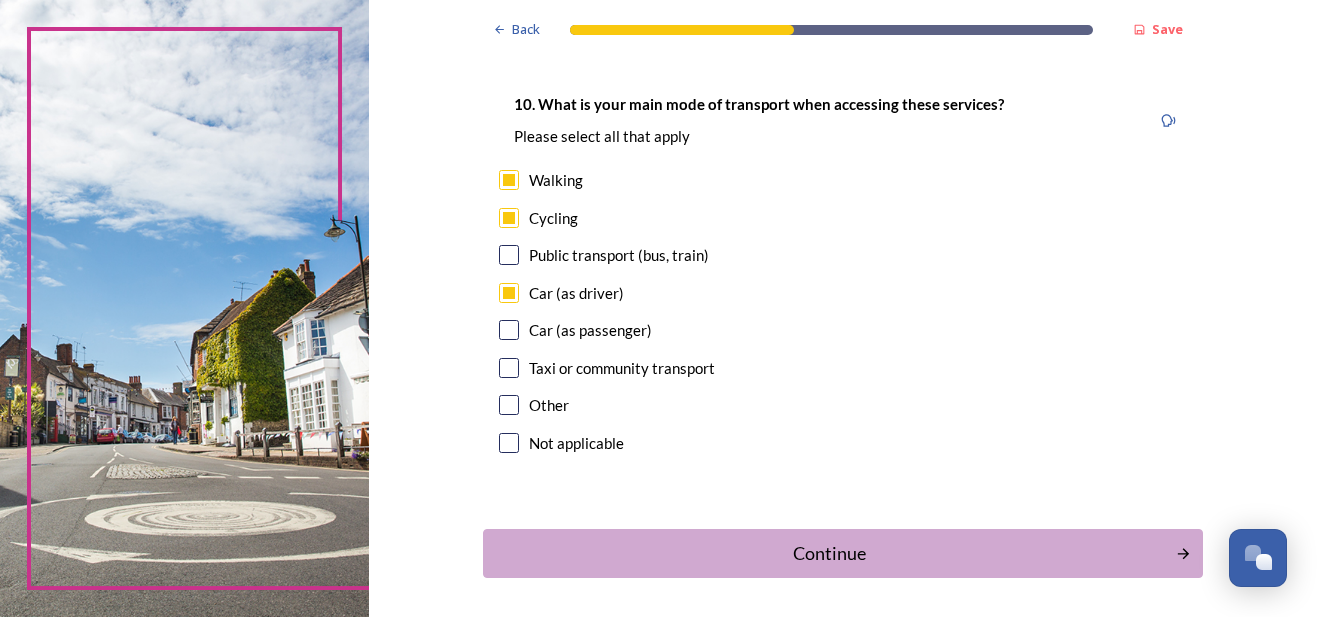 click at bounding box center [509, 330] 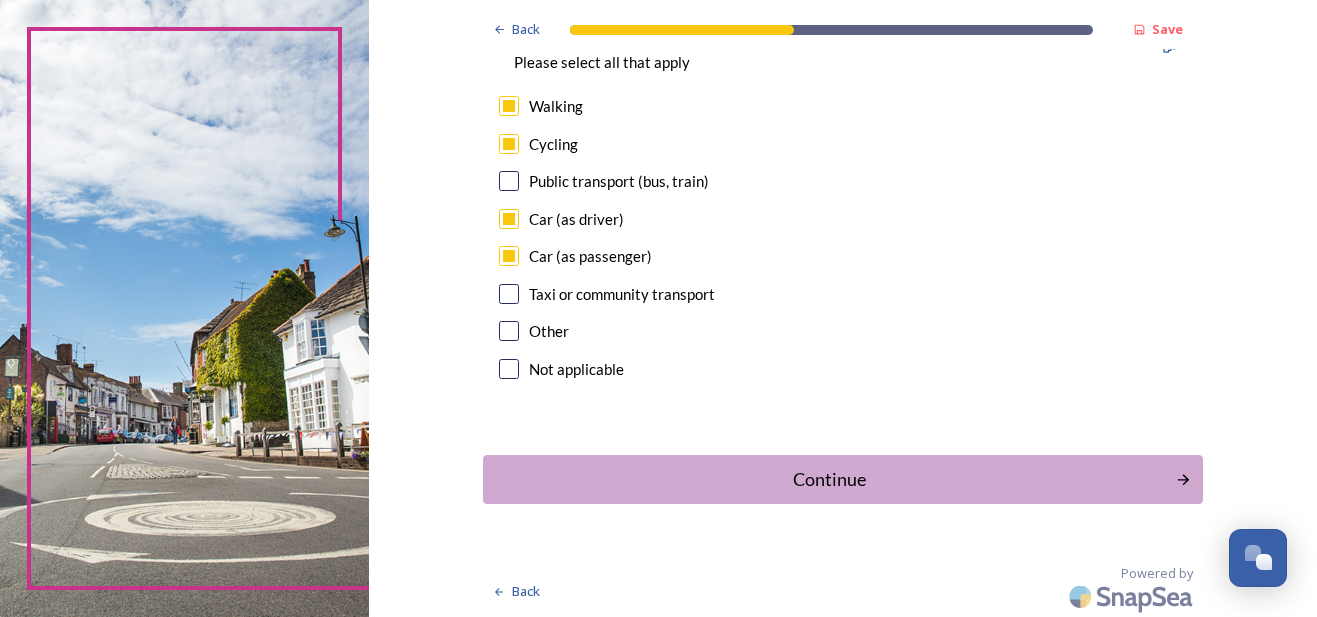 scroll, scrollTop: 1915, scrollLeft: 0, axis: vertical 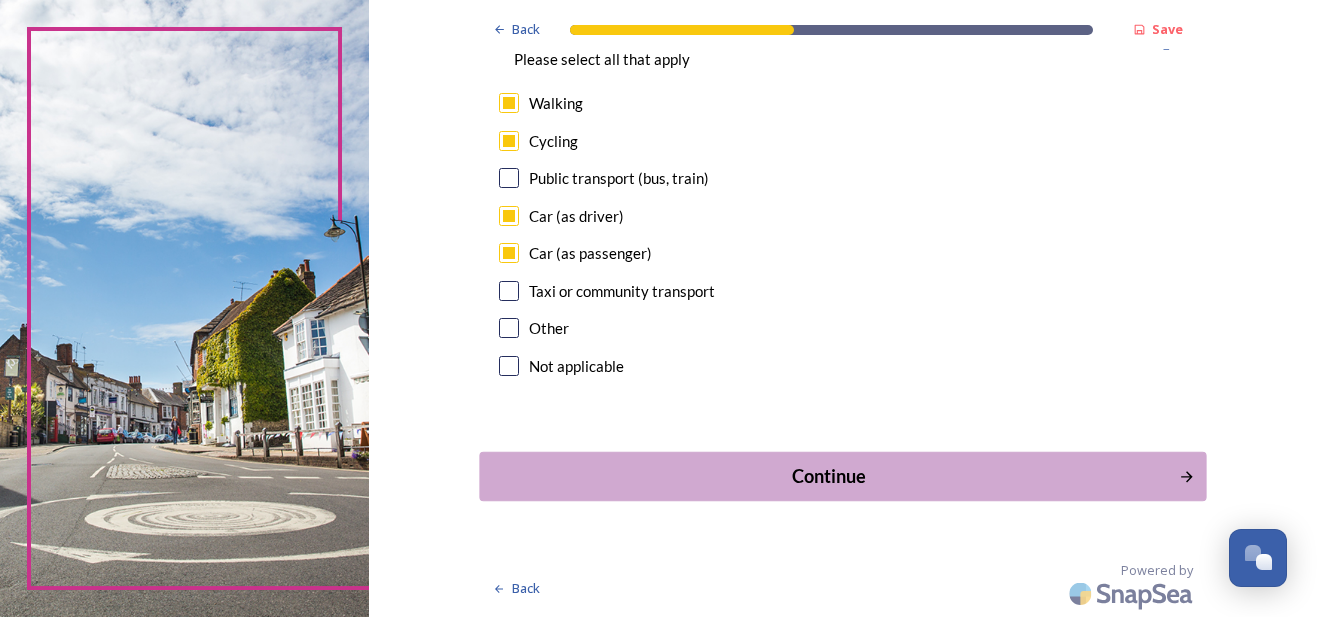 click on "Continue" at bounding box center (828, 476) 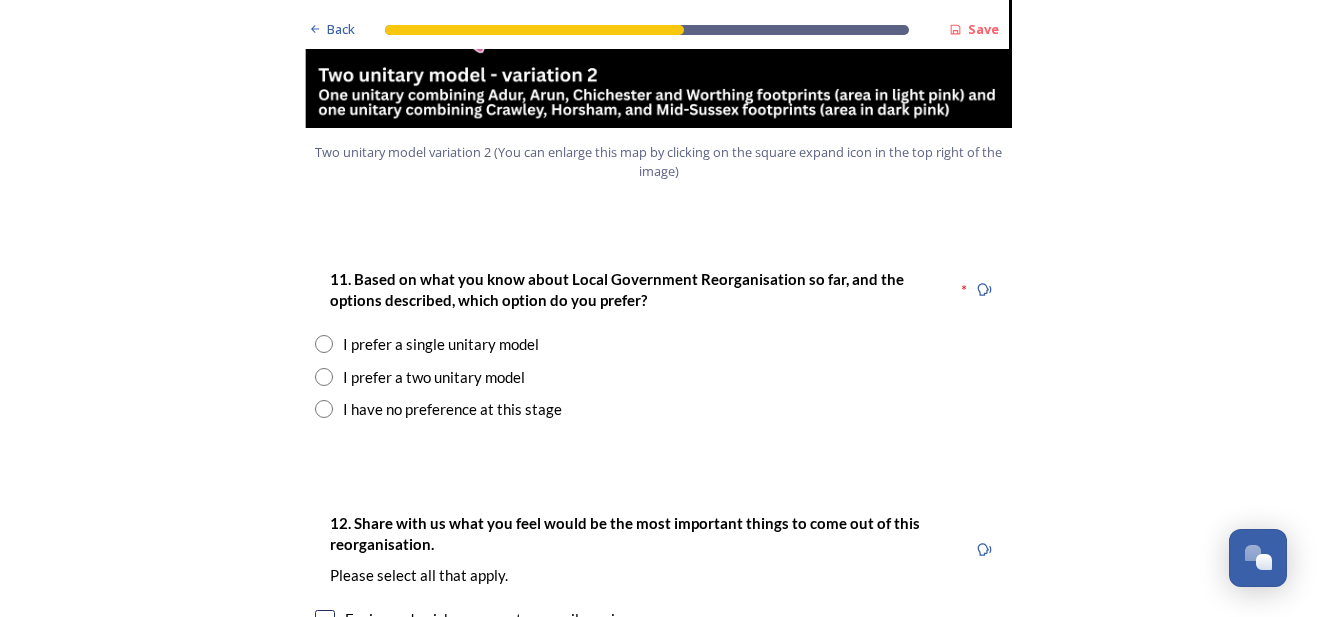 scroll, scrollTop: 2532, scrollLeft: 0, axis: vertical 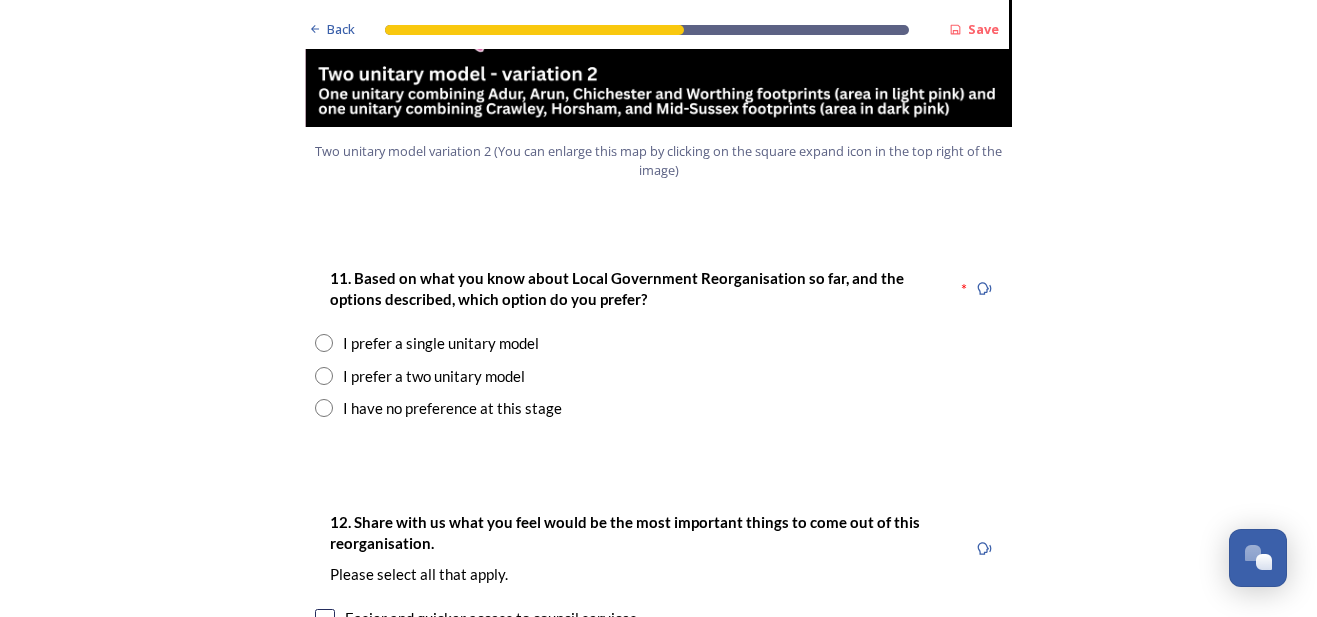 click at bounding box center [324, 376] 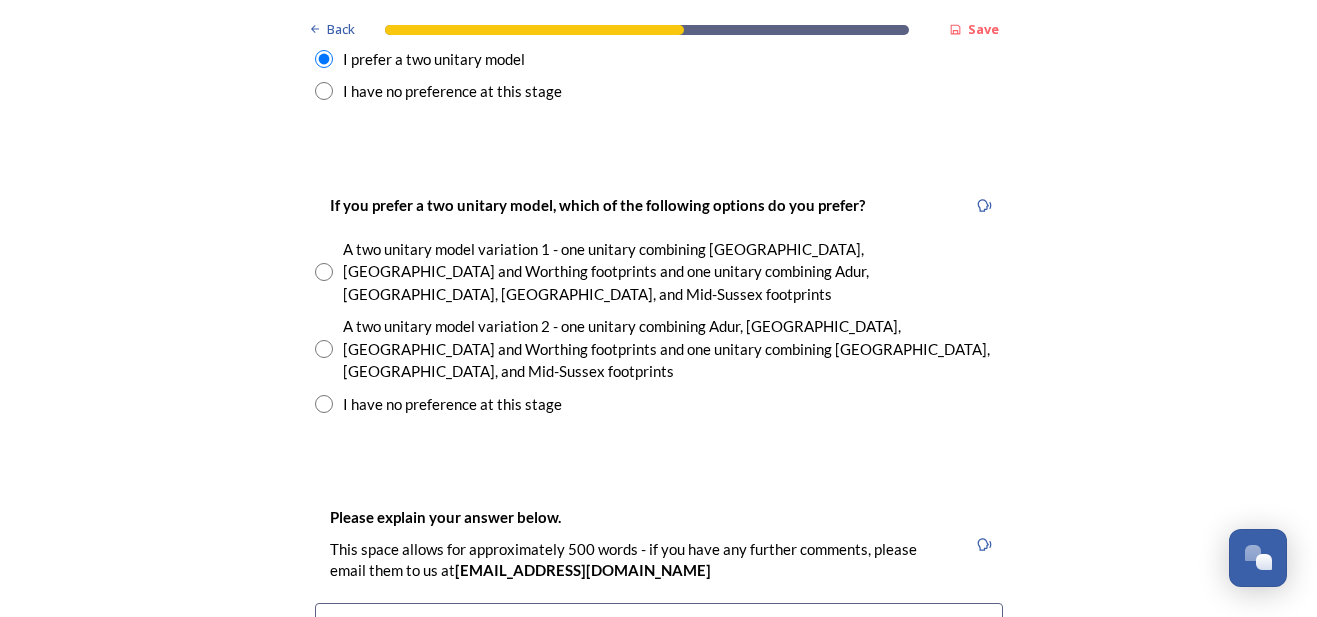 scroll, scrollTop: 2867, scrollLeft: 0, axis: vertical 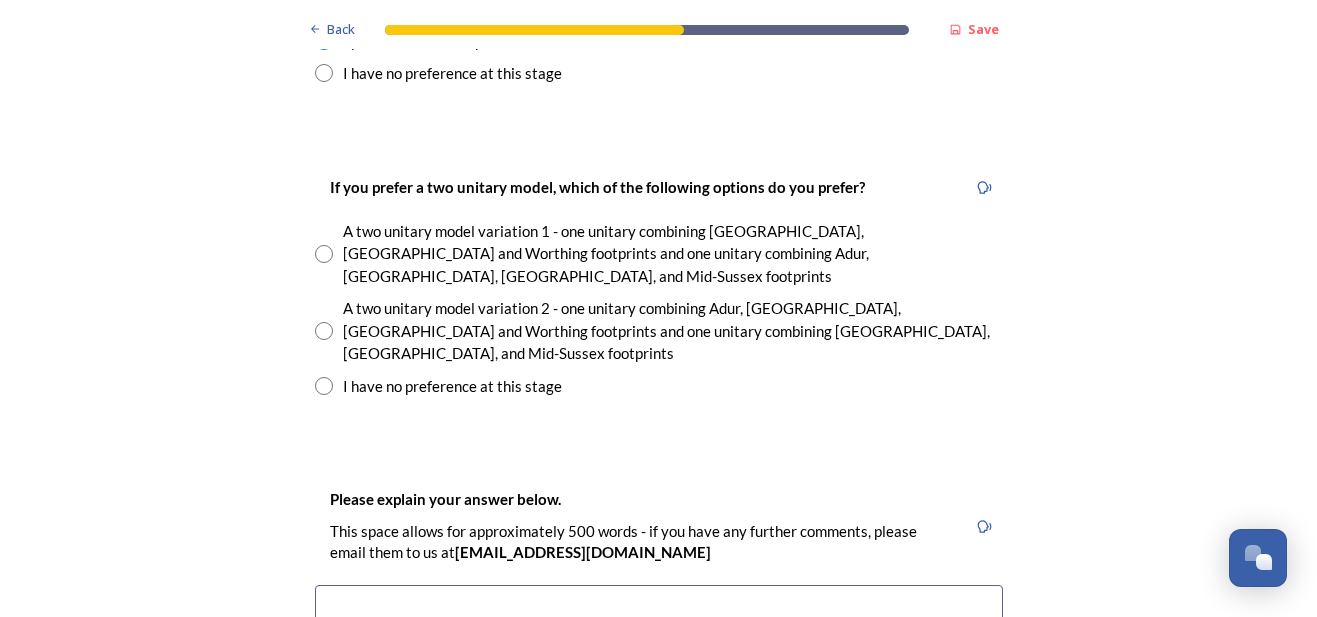 click at bounding box center (324, 331) 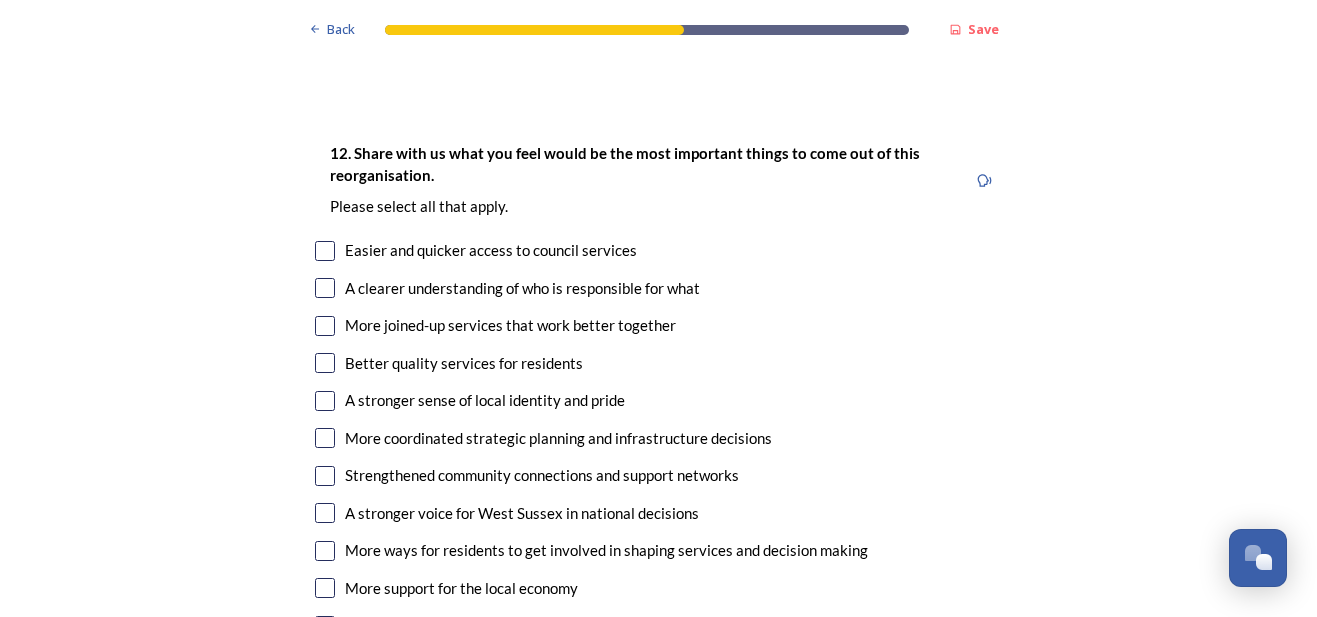 scroll, scrollTop: 3649, scrollLeft: 0, axis: vertical 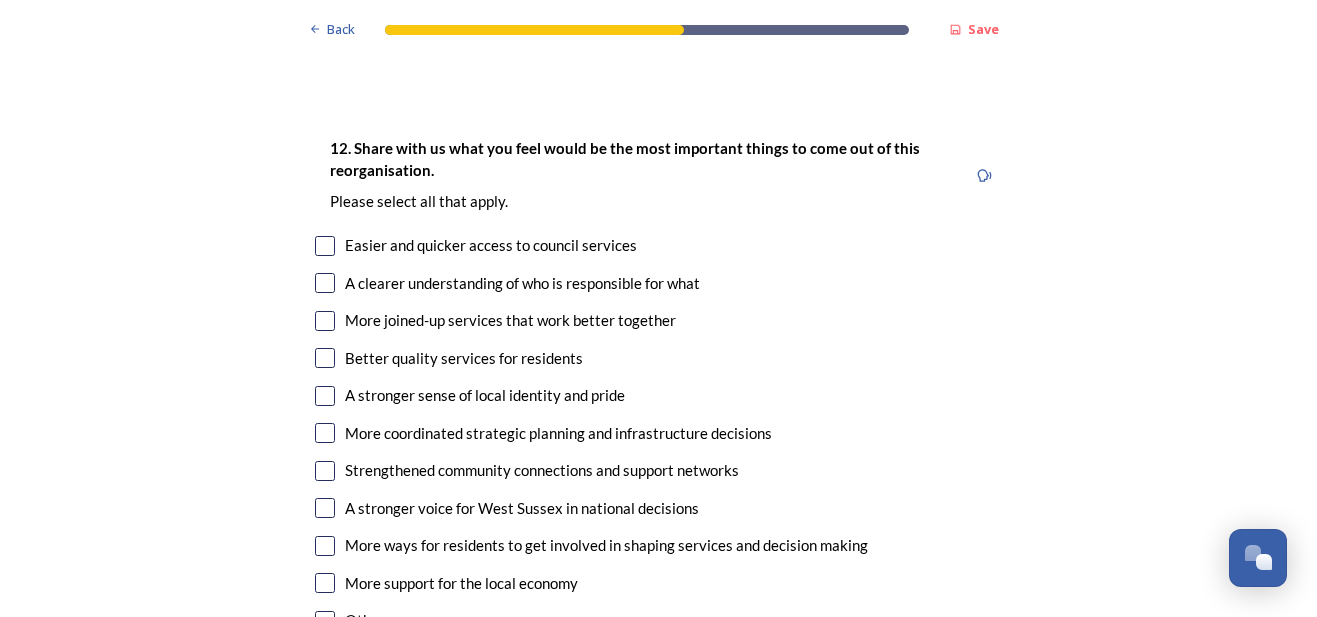 click at bounding box center [325, 246] 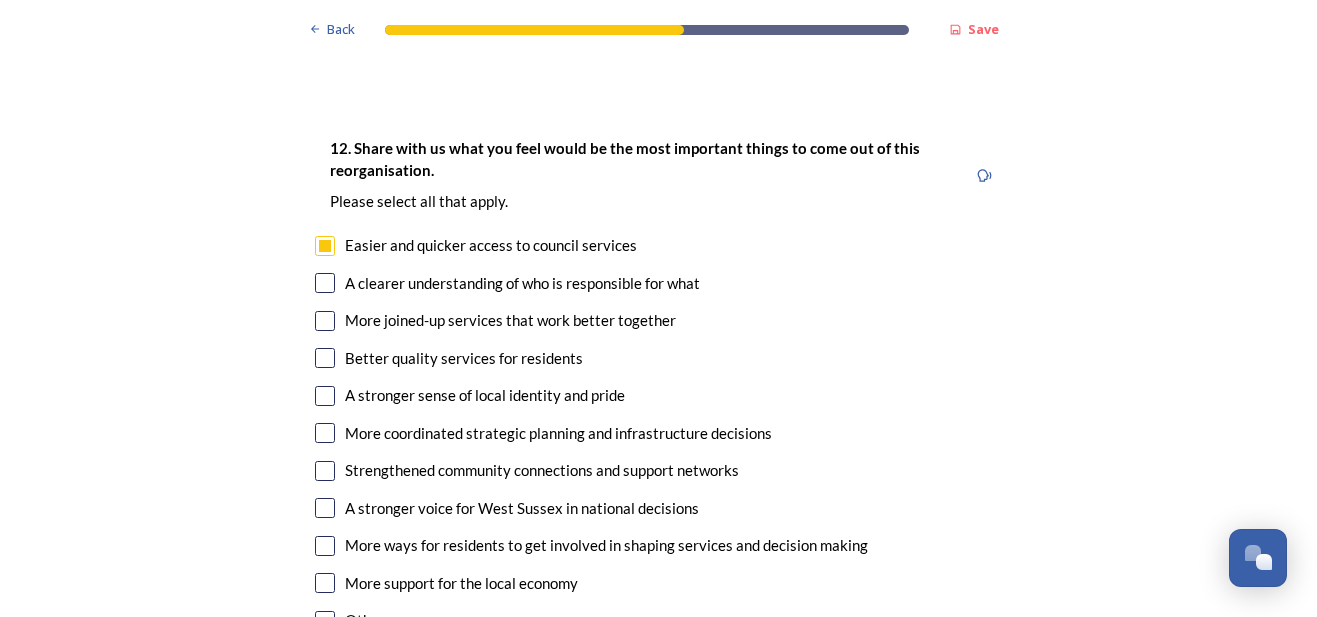click at bounding box center (325, 283) 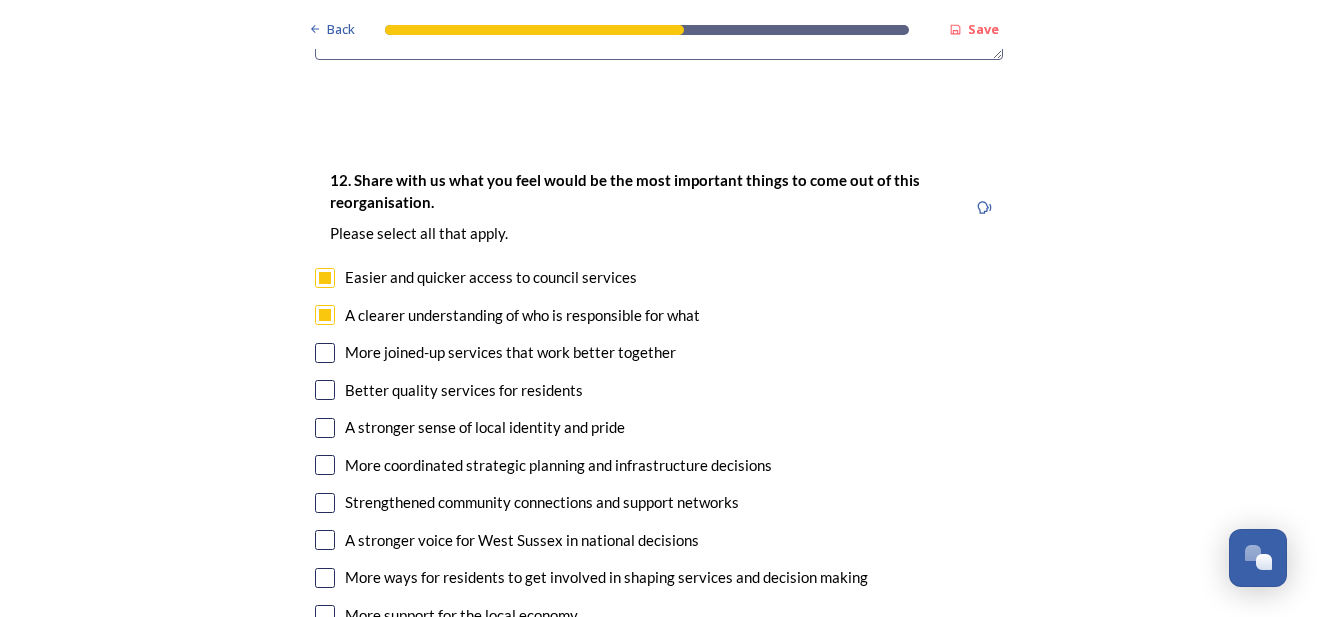 scroll, scrollTop: 3630, scrollLeft: 0, axis: vertical 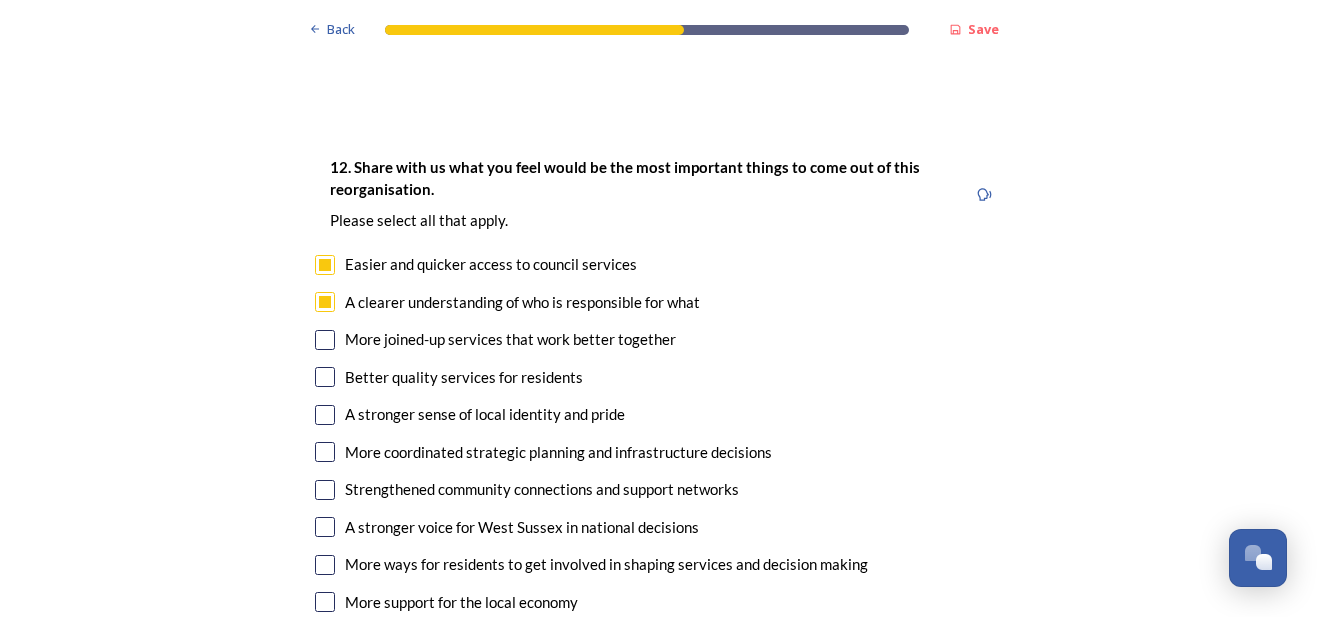 click at bounding box center (325, 340) 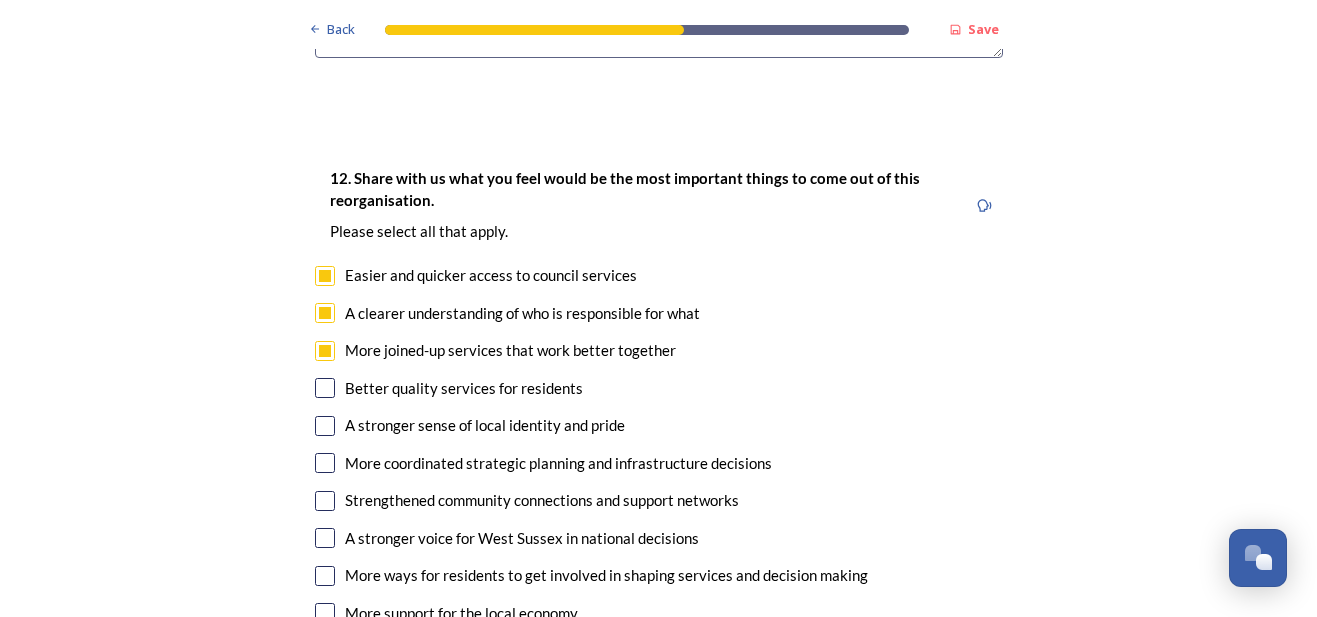 scroll, scrollTop: 3617, scrollLeft: 0, axis: vertical 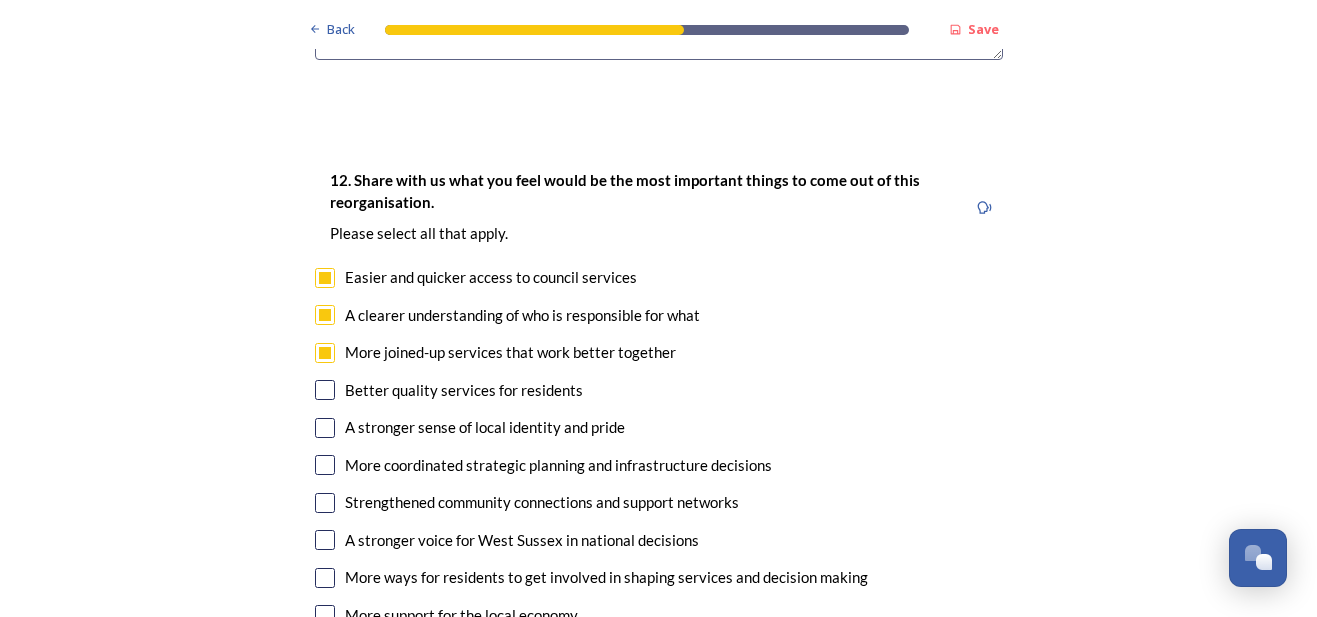 click at bounding box center [325, 465] 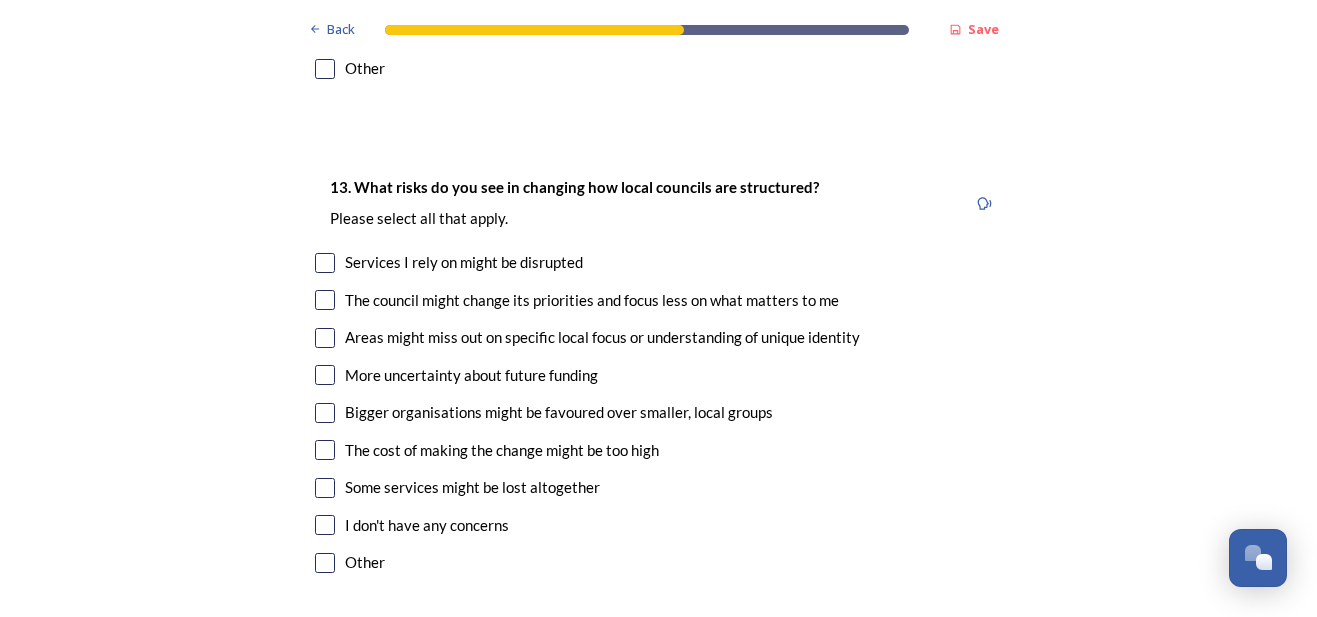 scroll, scrollTop: 4202, scrollLeft: 0, axis: vertical 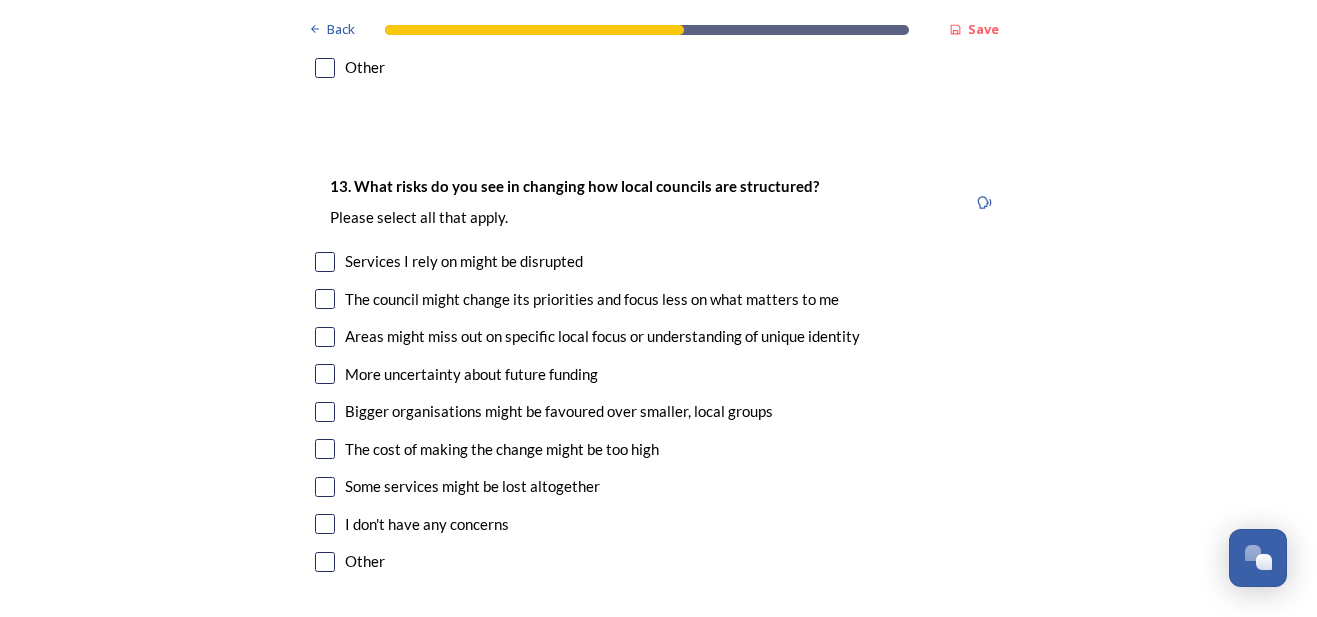 click at bounding box center (325, 299) 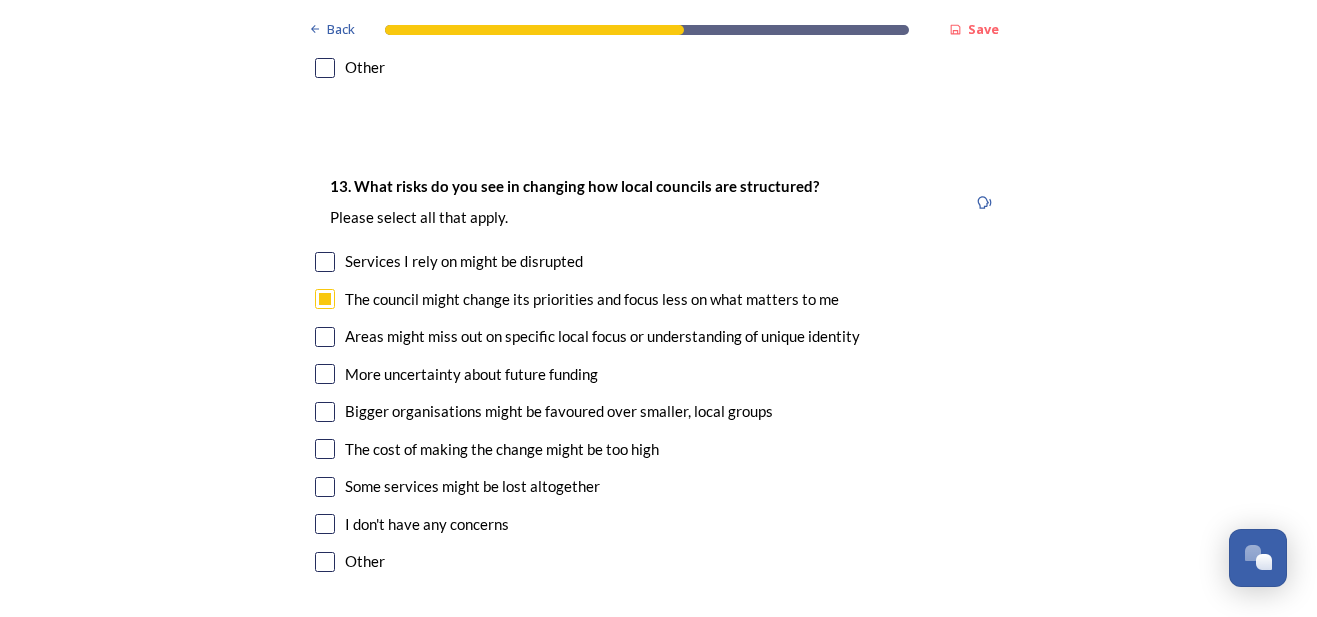 click at bounding box center (325, 337) 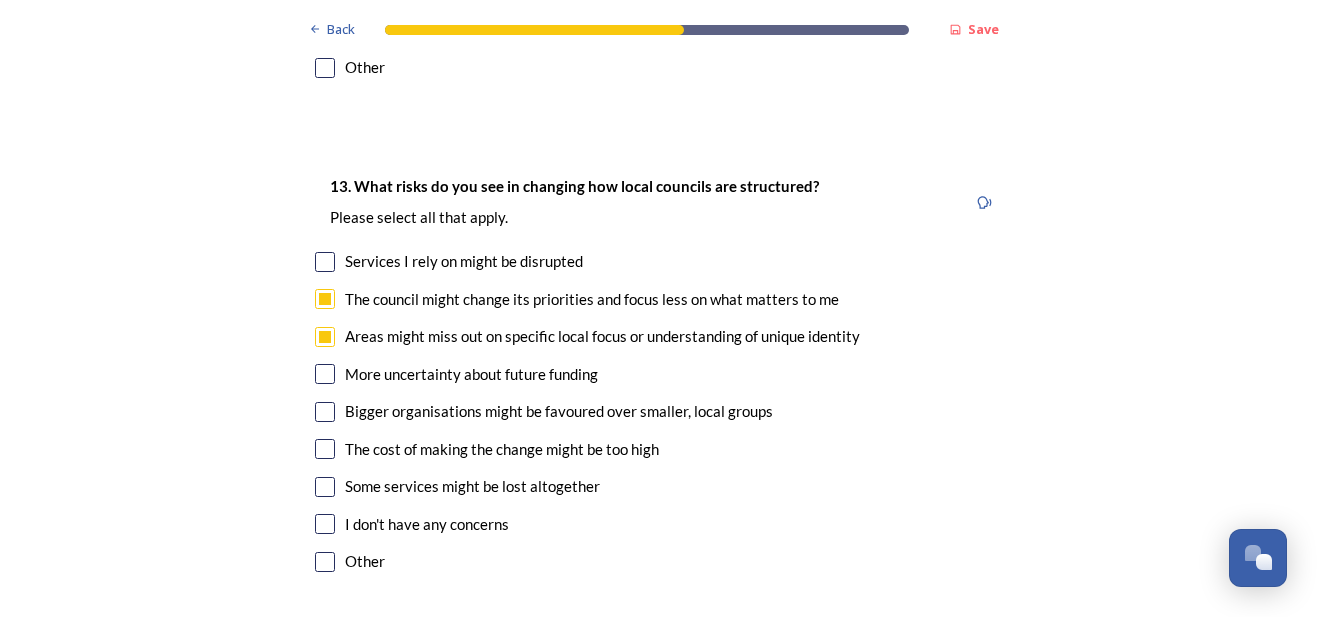 click at bounding box center [325, 412] 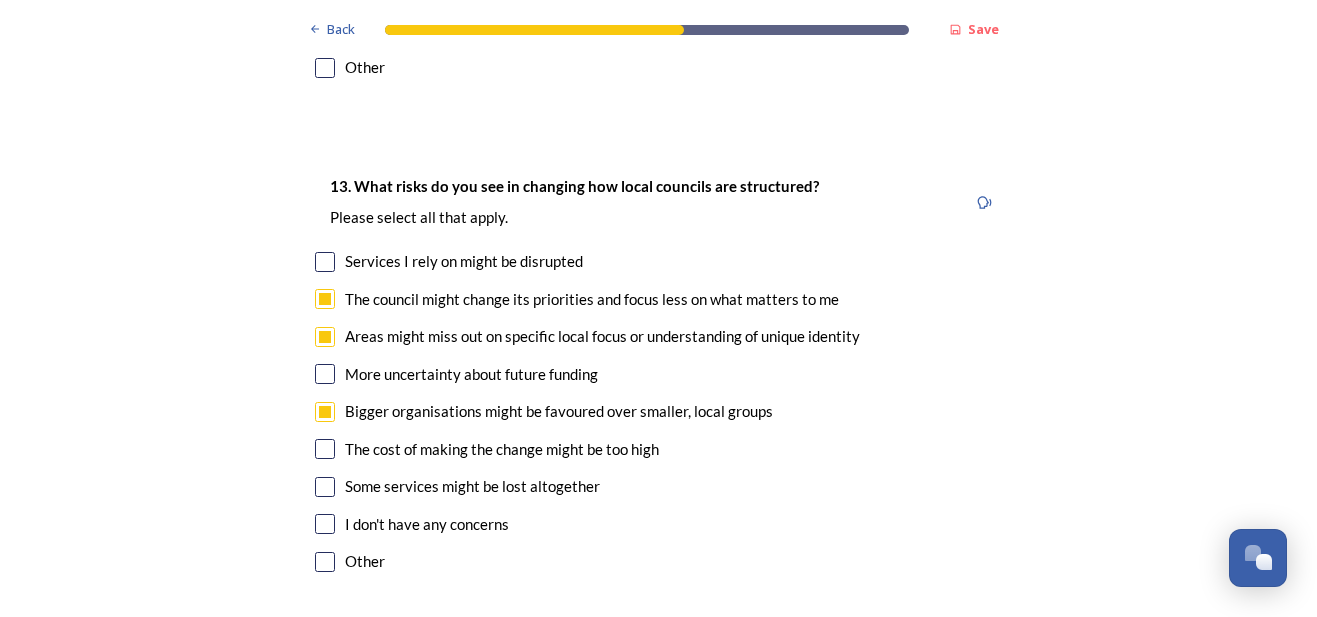 click at bounding box center (325, 449) 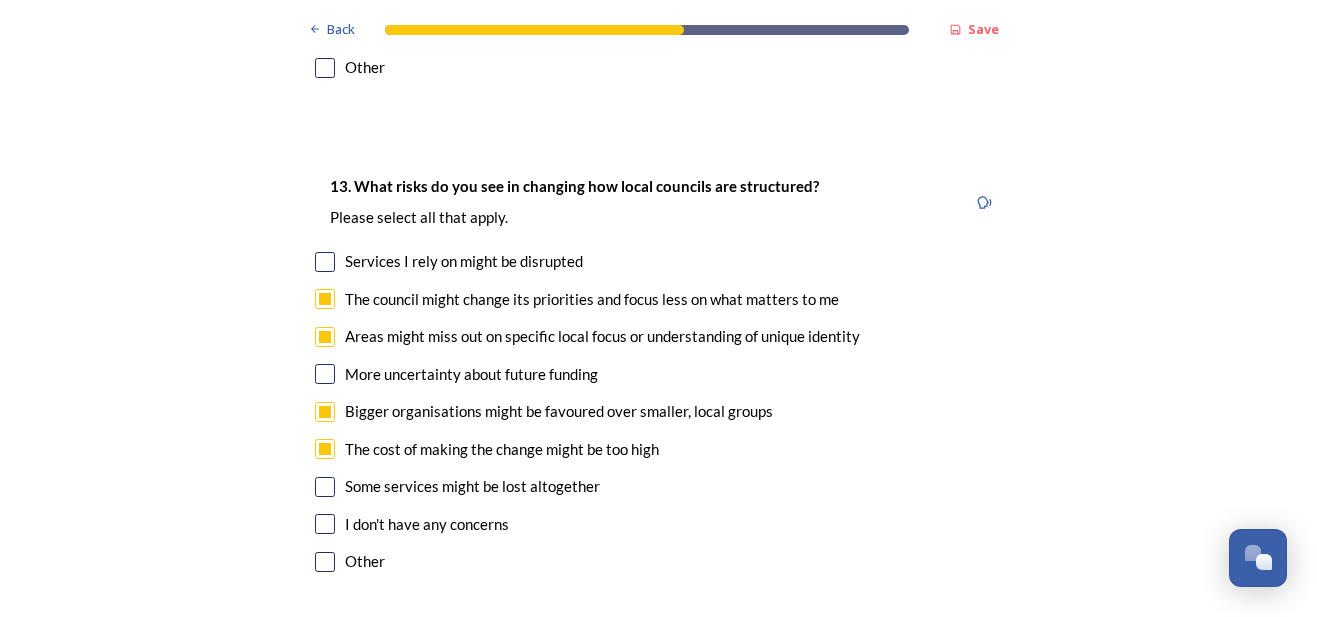 click at bounding box center (325, 562) 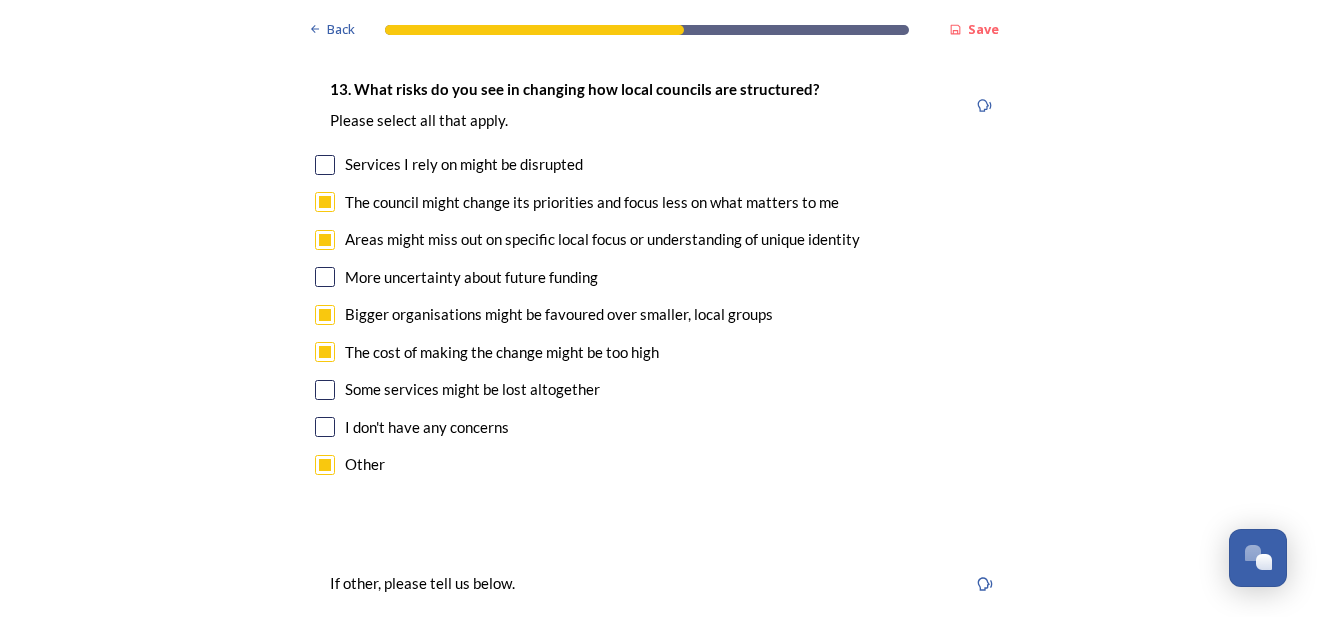 scroll, scrollTop: 4300, scrollLeft: 0, axis: vertical 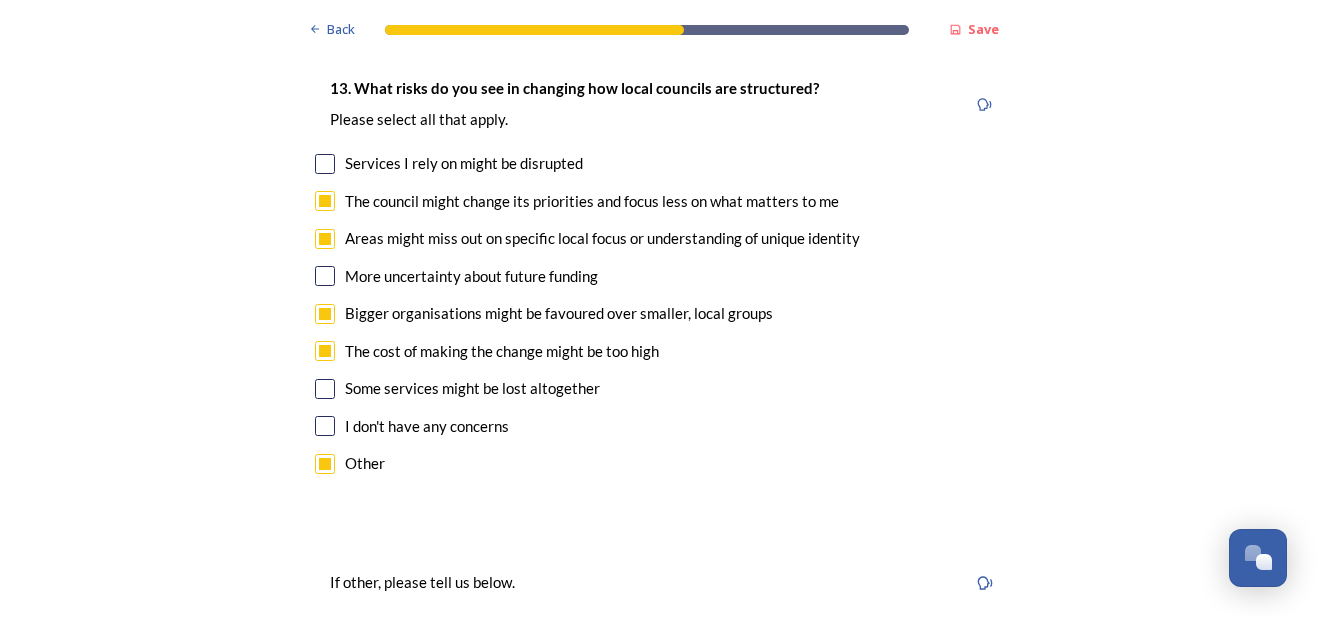 drag, startPoint x: 445, startPoint y: 541, endPoint x: 454, endPoint y: 533, distance: 12.0415945 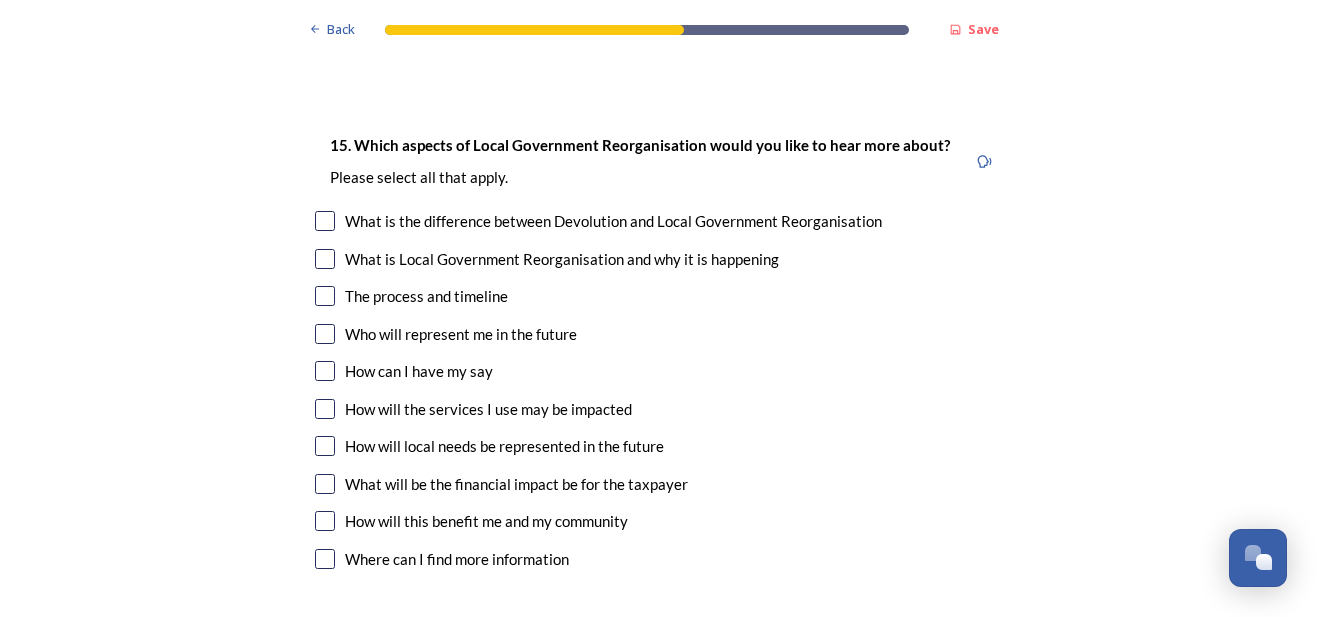 scroll, scrollTop: 5995, scrollLeft: 0, axis: vertical 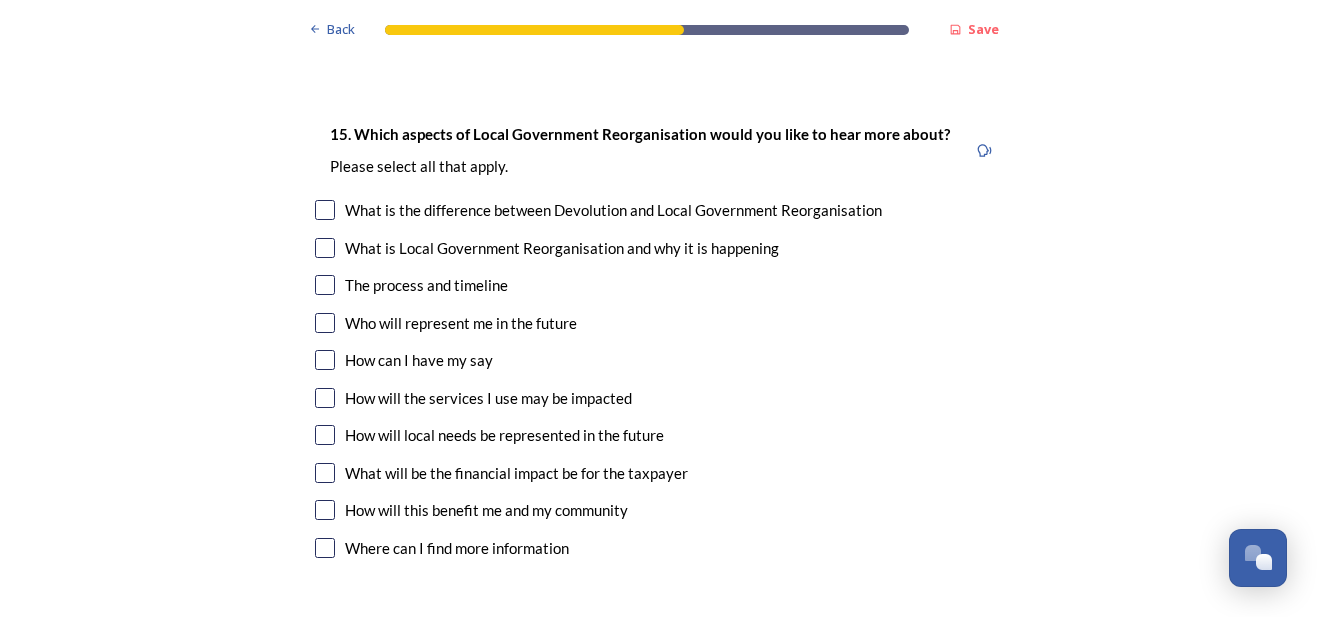 type on "Less local democratic accountability especially if the single unitary option is chosen. Unitaries still not being funded adequately and still carrying debt so residents don't feel any real improvement." 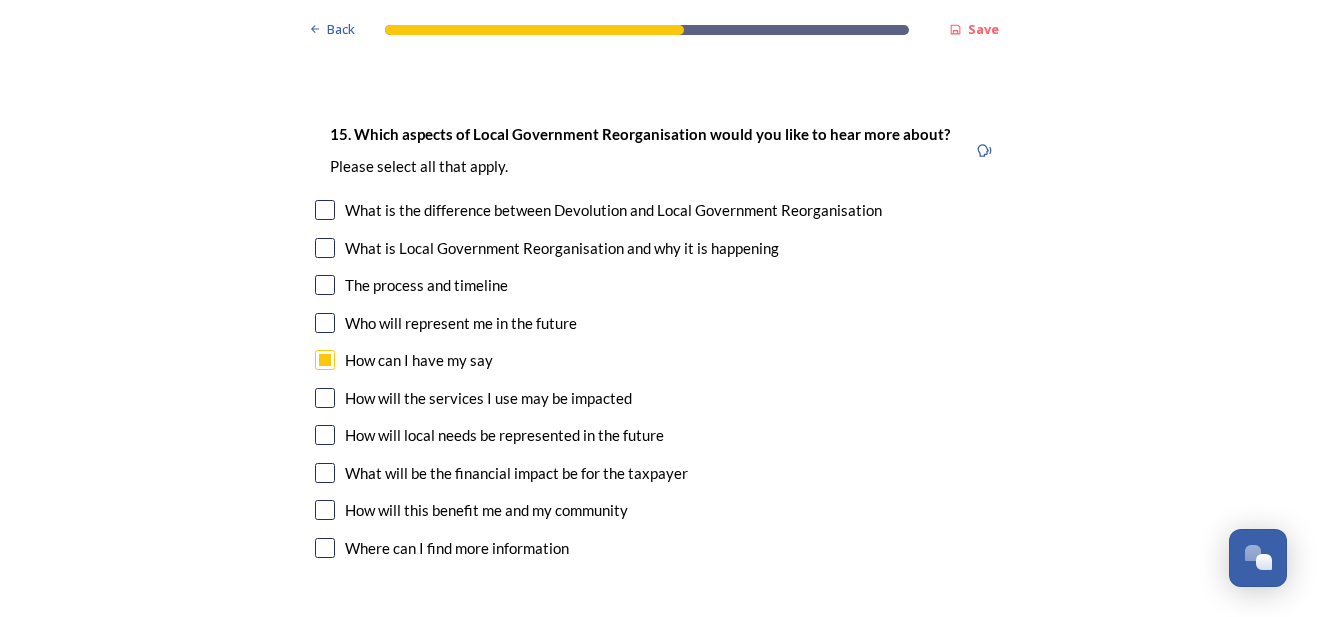 click at bounding box center [325, 323] 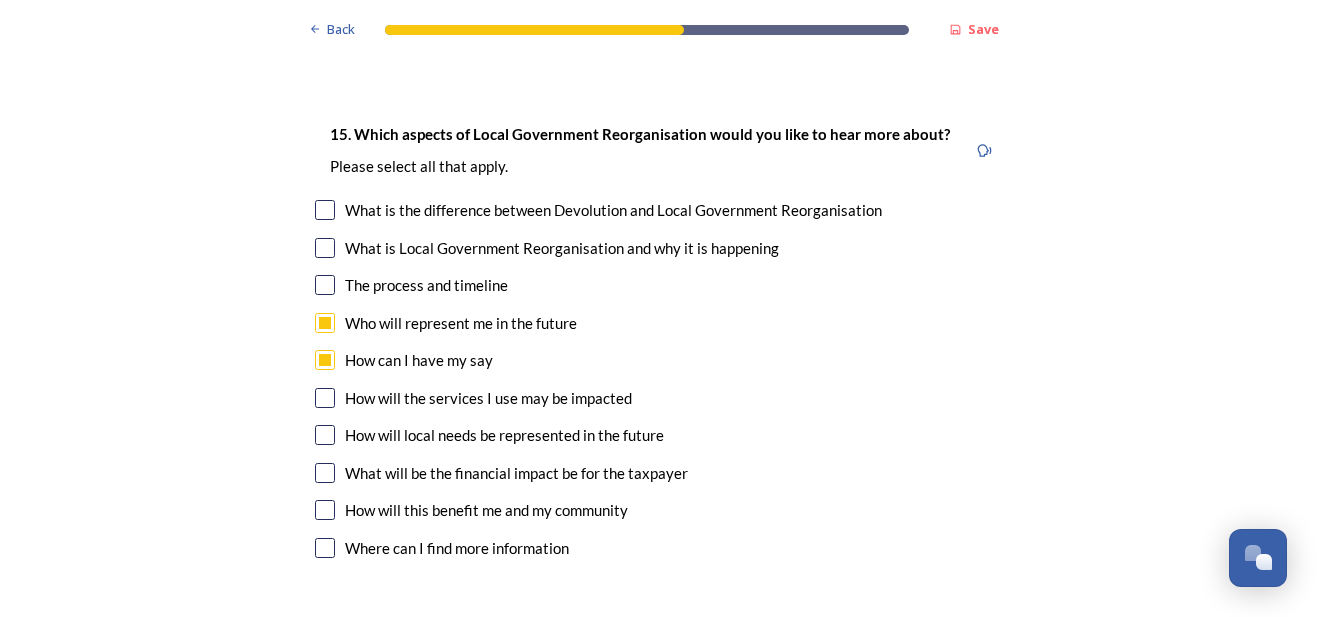 click at bounding box center (325, 435) 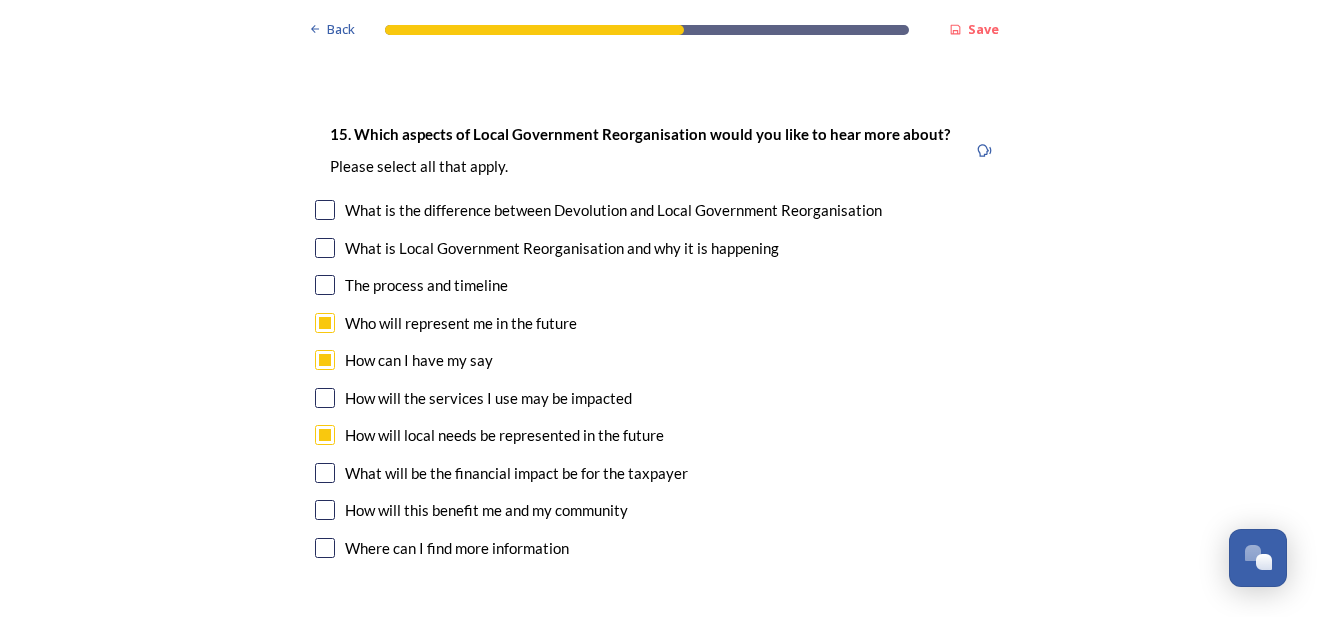 click at bounding box center (325, 473) 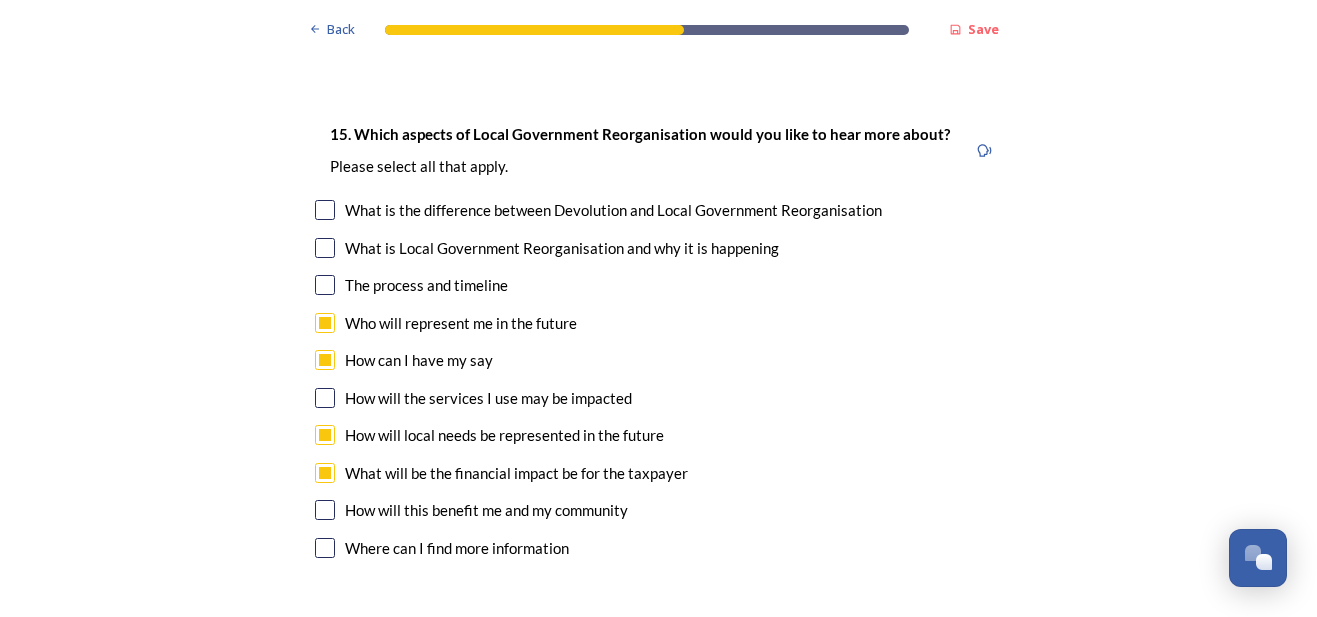 click at bounding box center [325, 510] 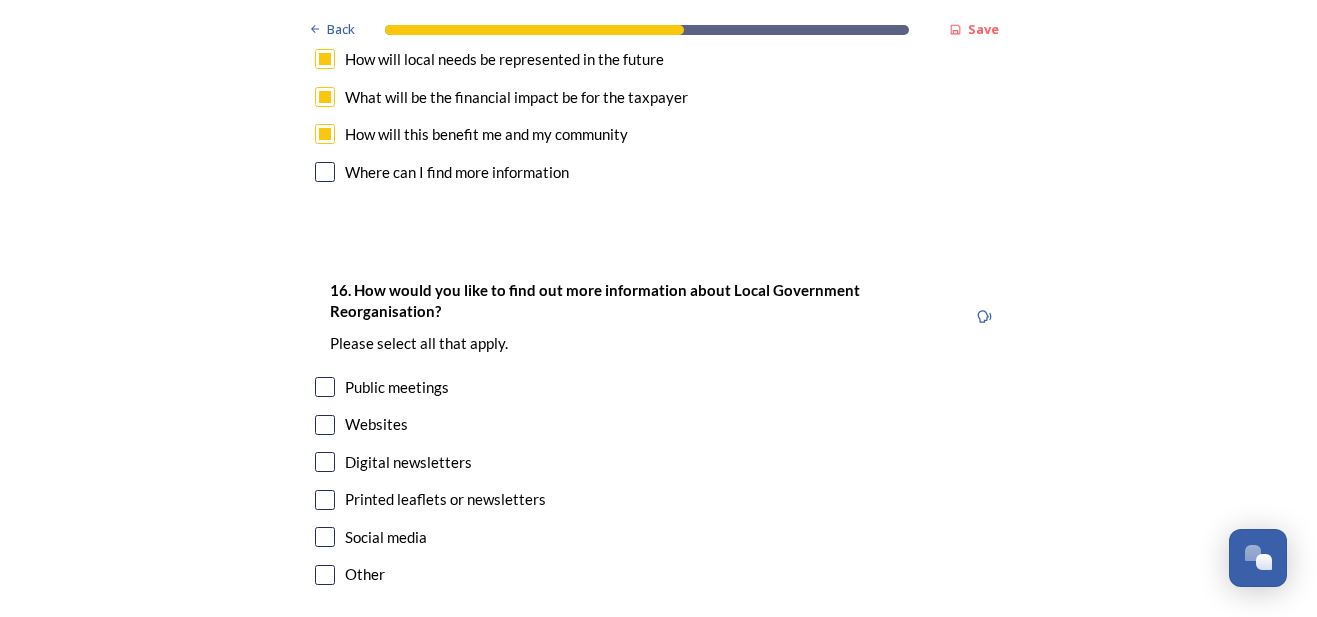 scroll, scrollTop: 6376, scrollLeft: 0, axis: vertical 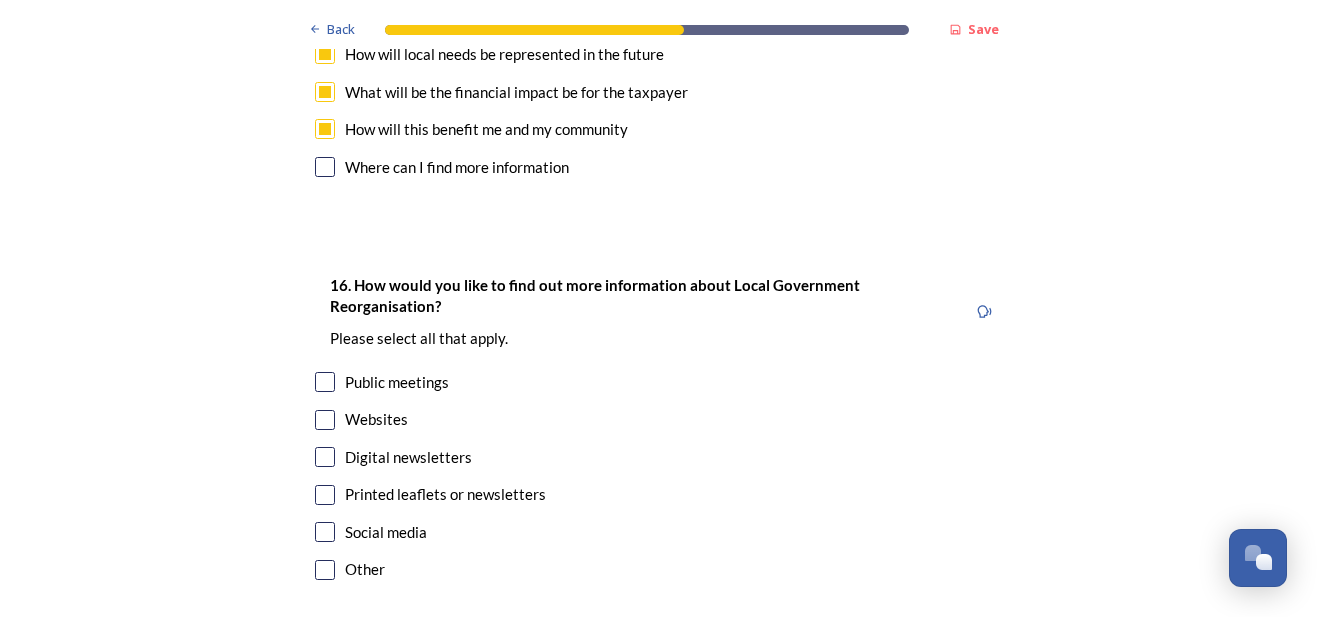 click at bounding box center [325, 382] 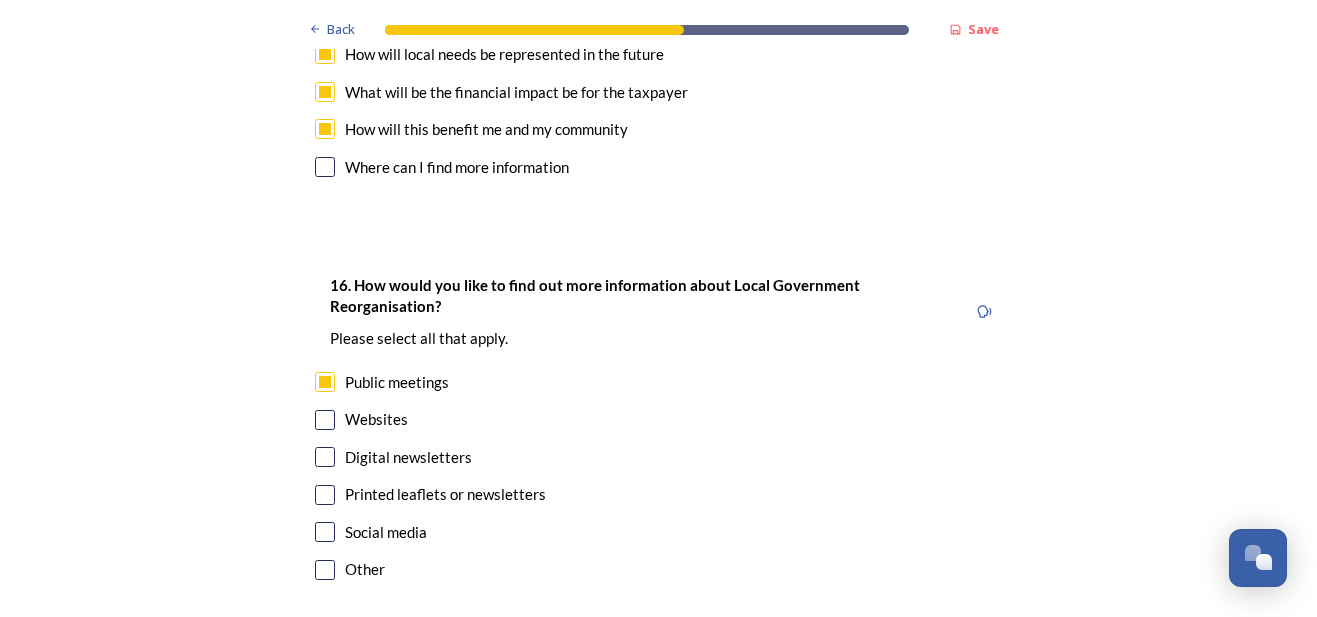 click at bounding box center (325, 420) 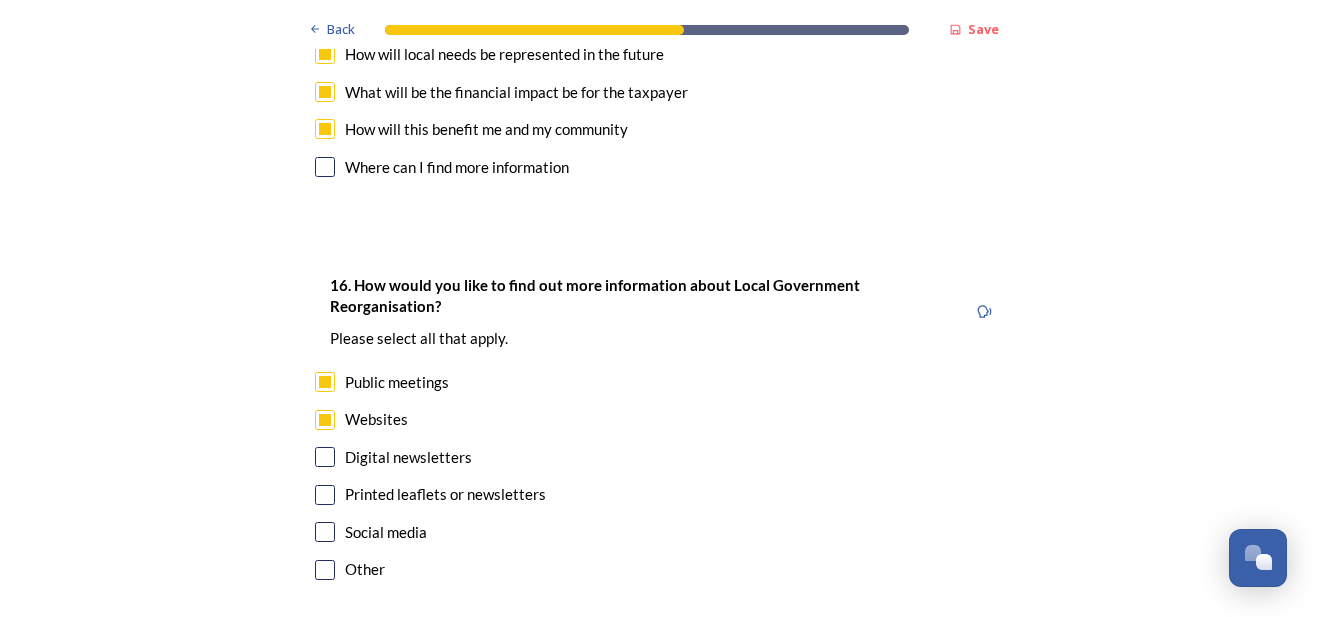 click at bounding box center [325, 457] 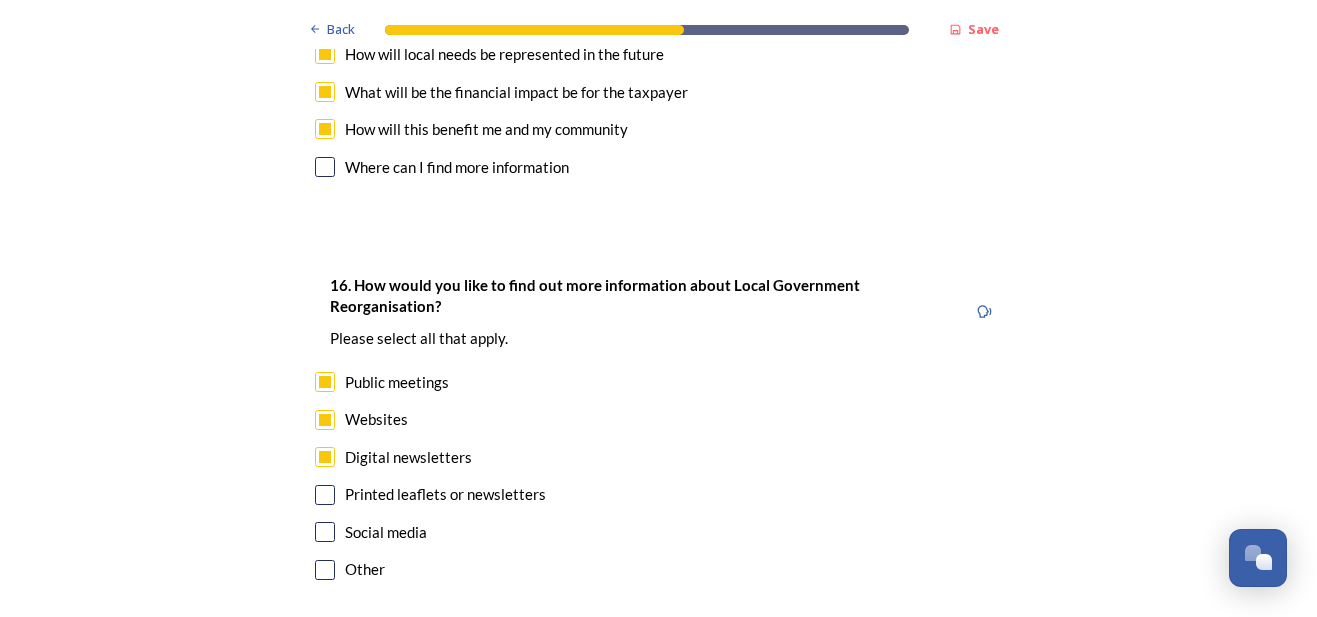 click at bounding box center [325, 495] 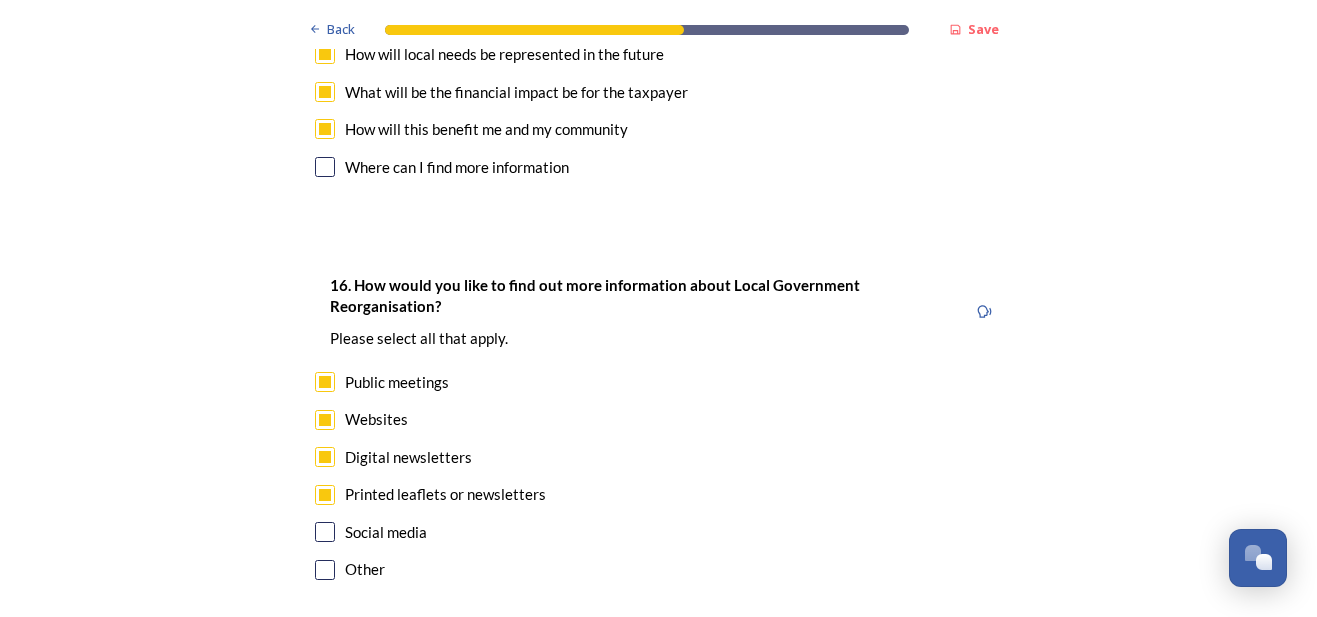 click at bounding box center [325, 532] 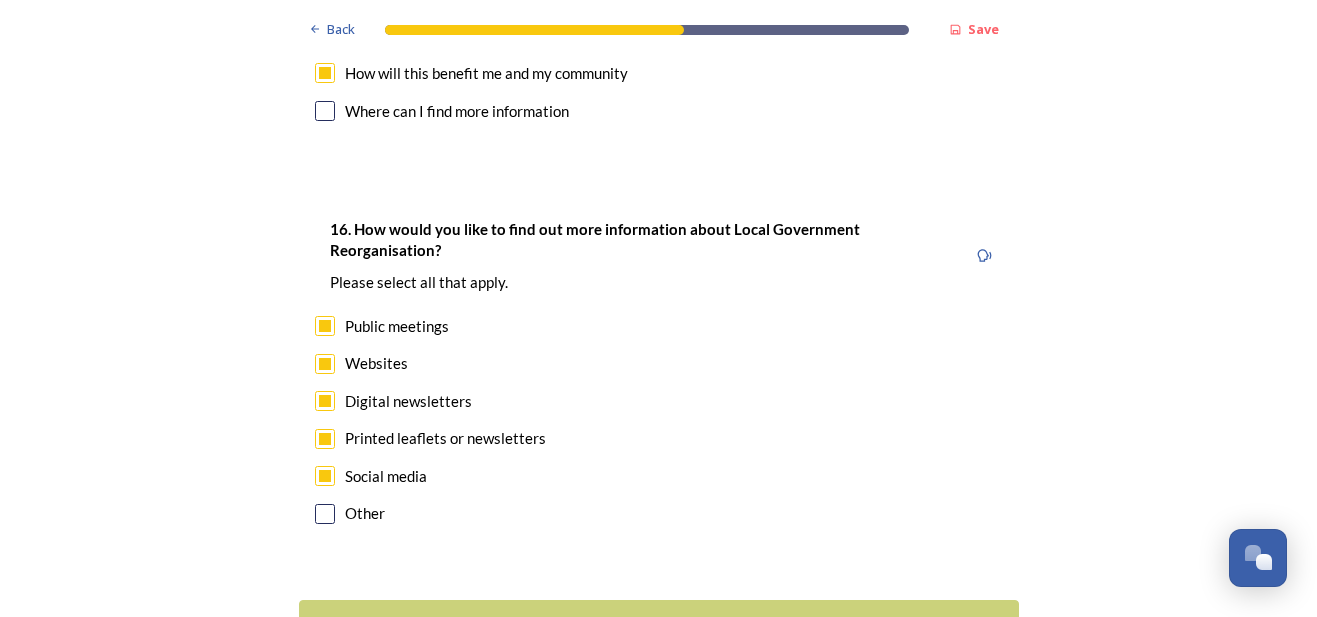 scroll, scrollTop: 6476, scrollLeft: 0, axis: vertical 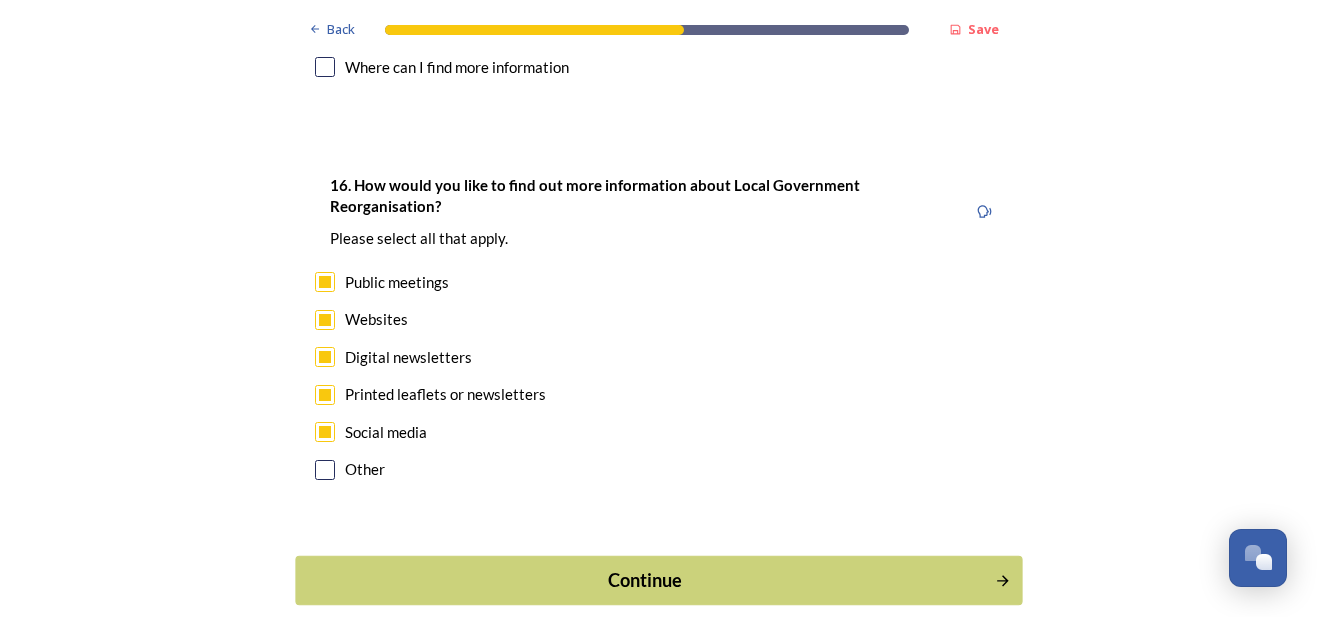 click on "Continue" at bounding box center (644, 580) 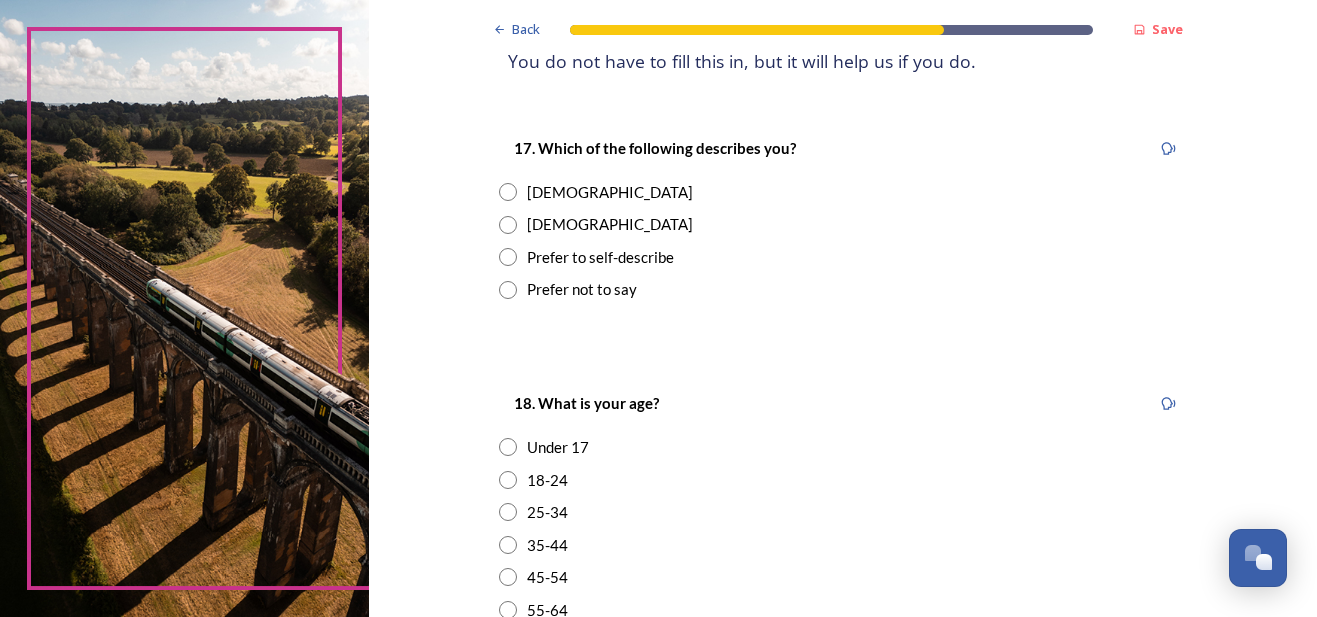 scroll, scrollTop: 310, scrollLeft: 0, axis: vertical 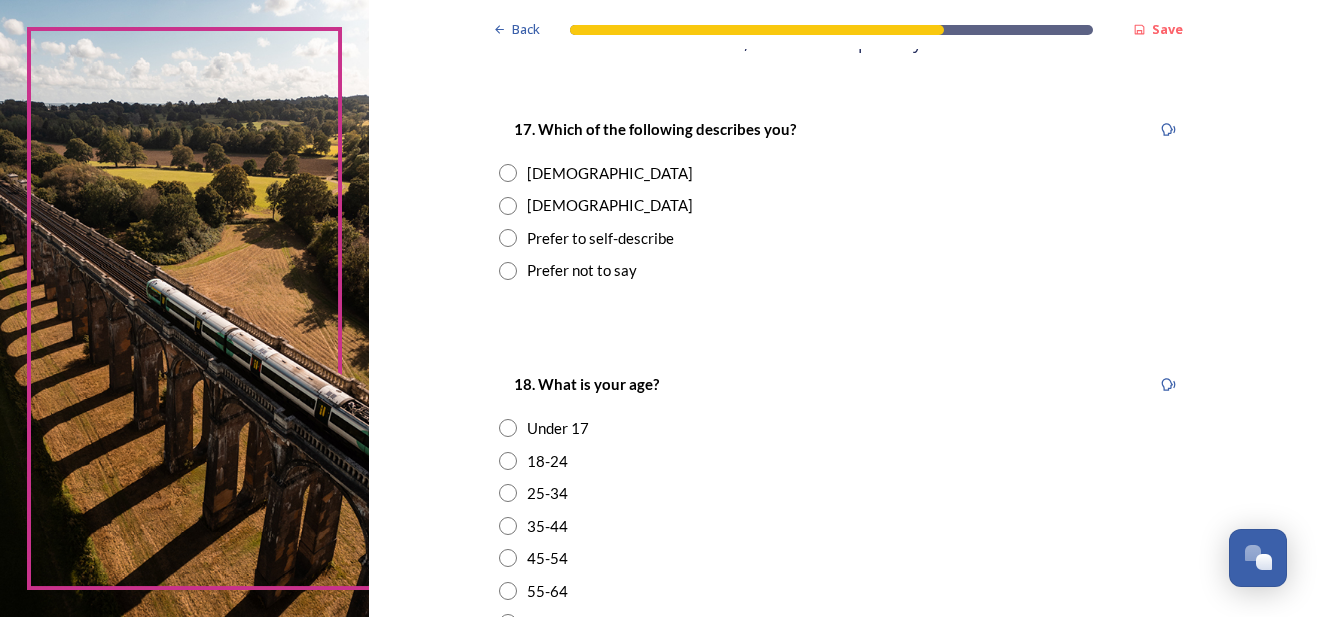 click at bounding box center [508, 173] 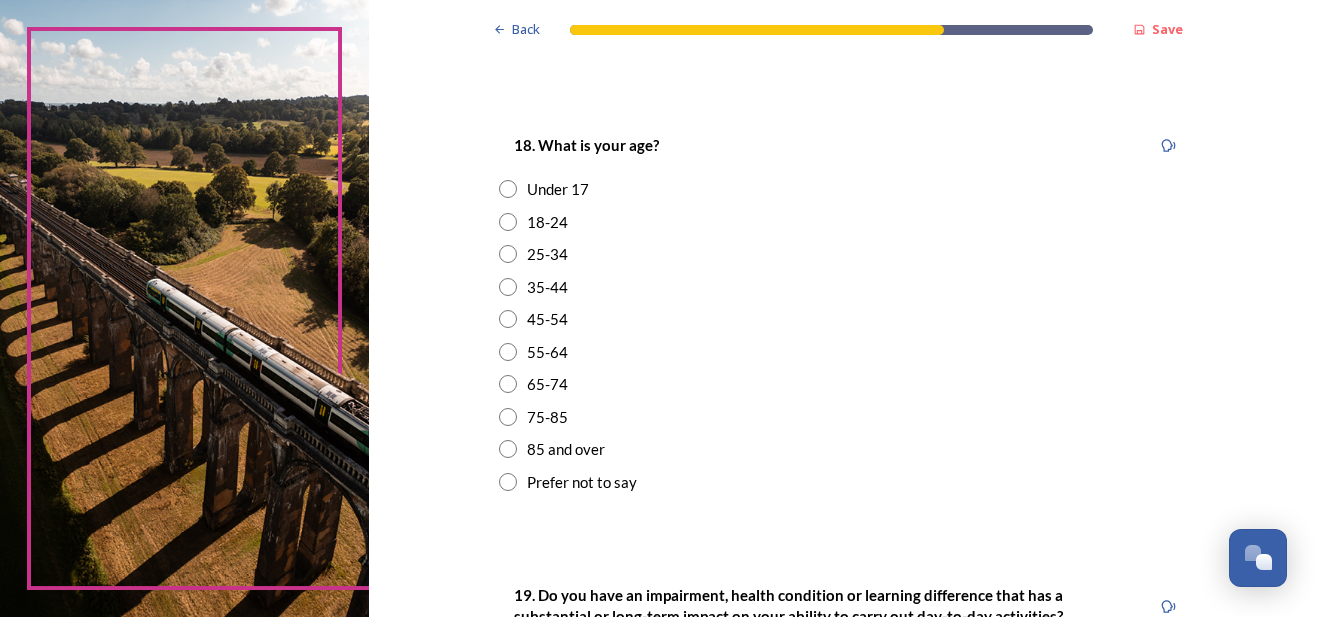 scroll, scrollTop: 566, scrollLeft: 0, axis: vertical 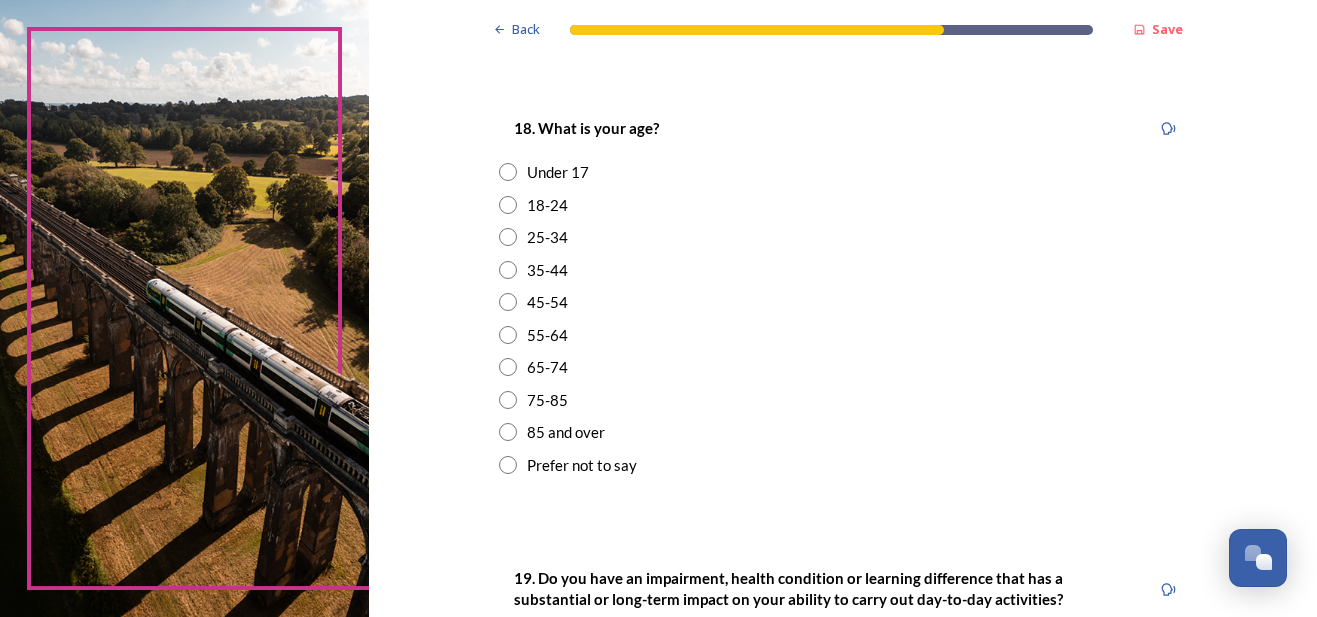 click at bounding box center (508, 367) 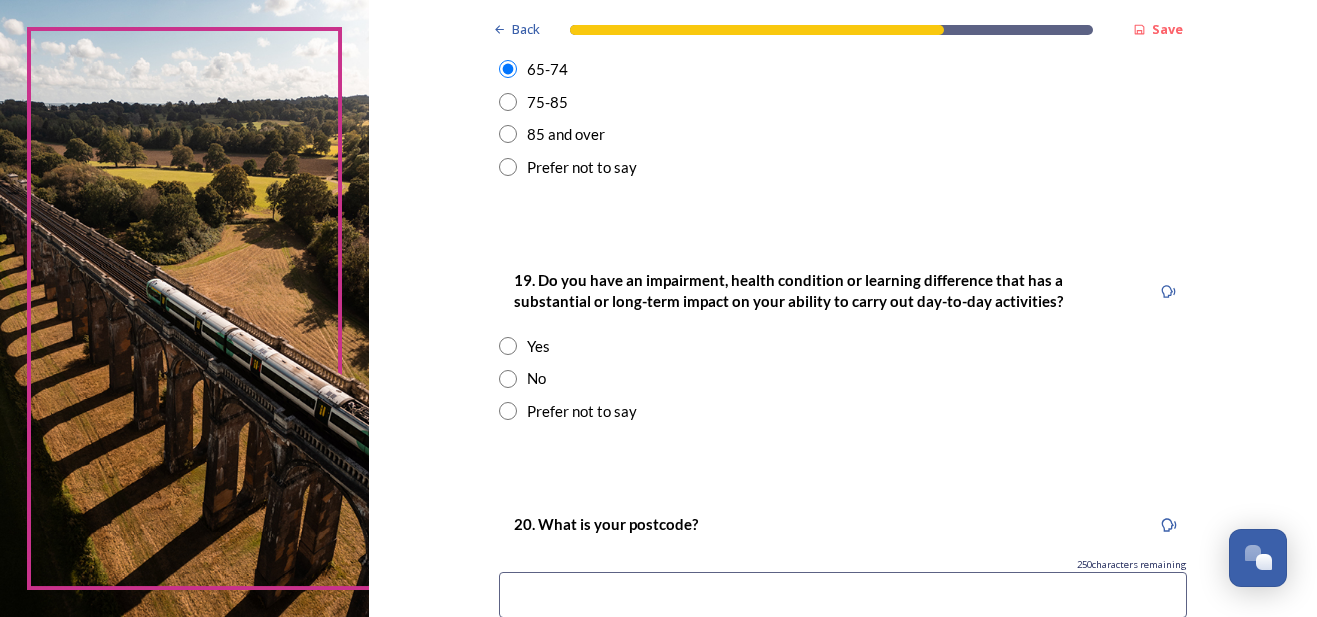 scroll, scrollTop: 912, scrollLeft: 0, axis: vertical 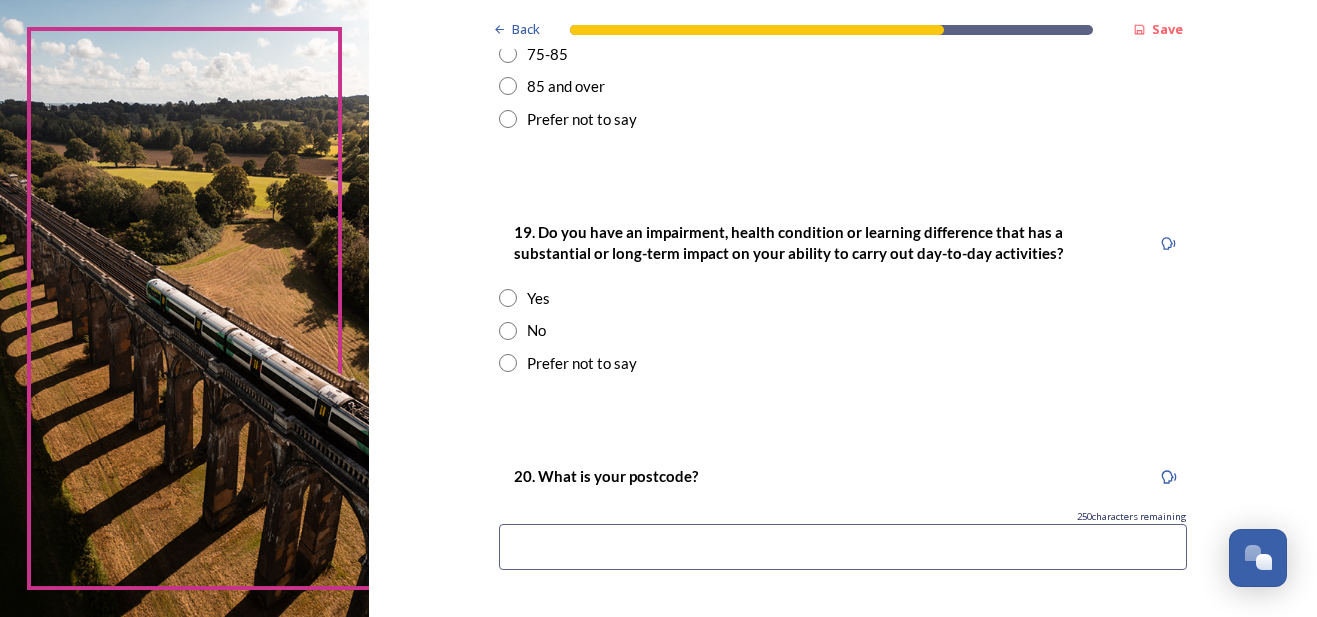 click at bounding box center (508, 331) 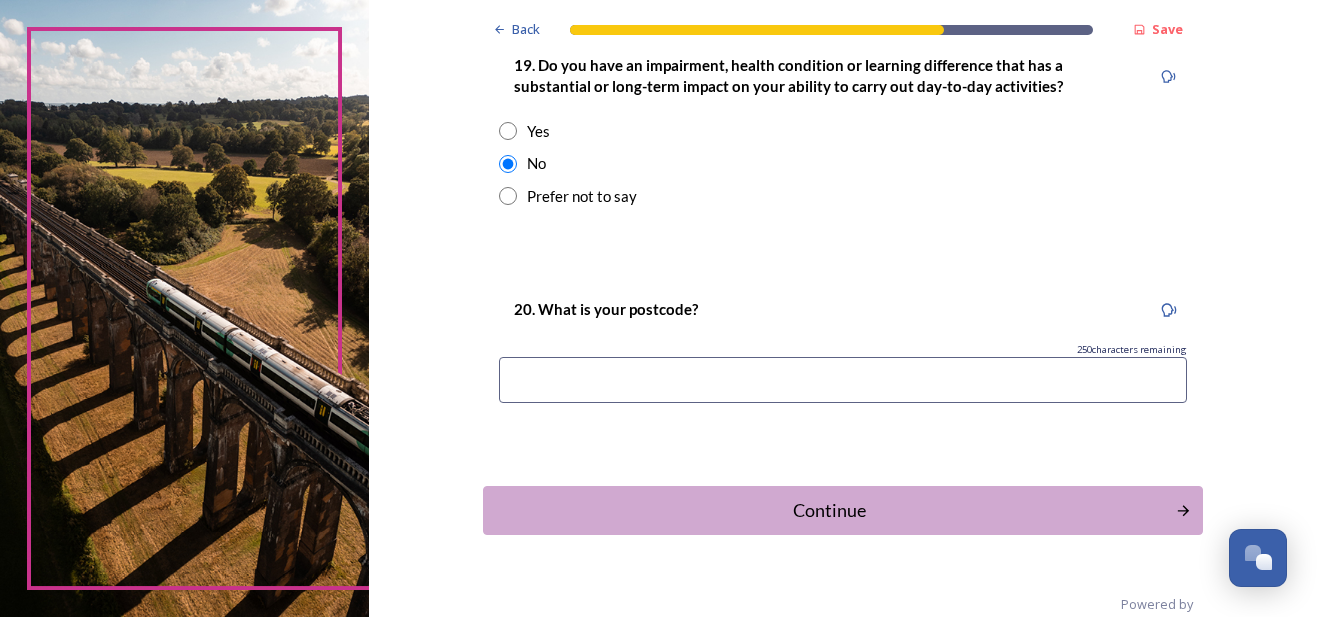 scroll, scrollTop: 1112, scrollLeft: 0, axis: vertical 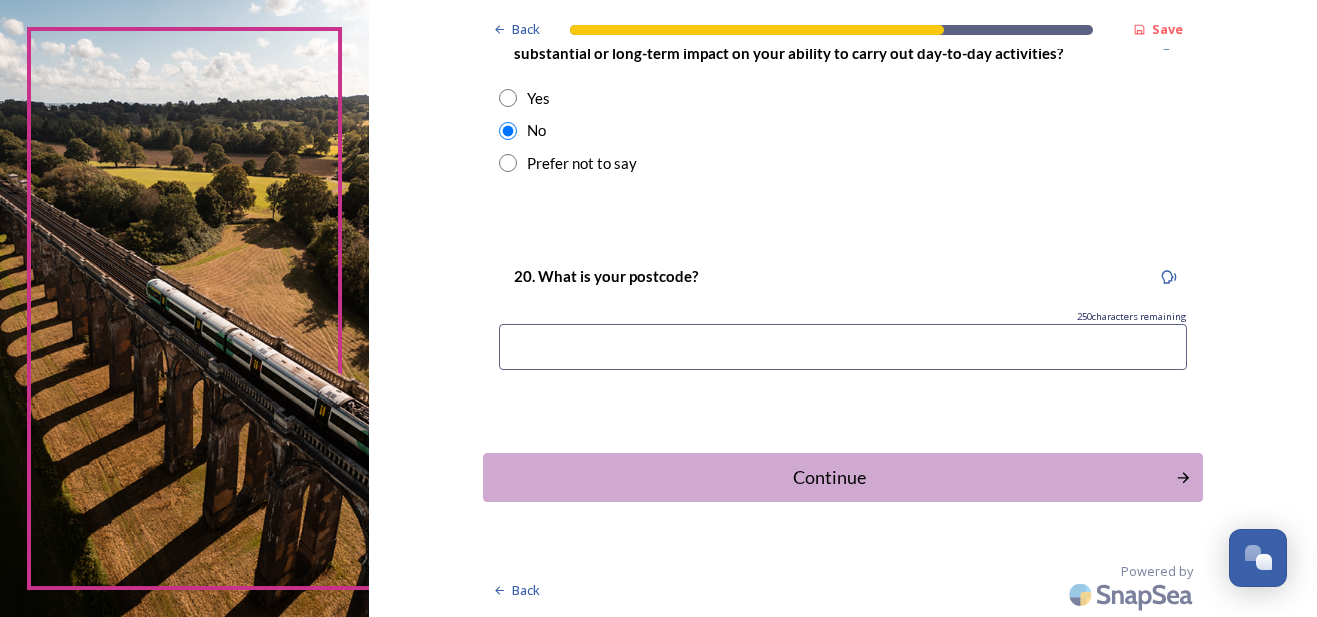click at bounding box center (843, 347) 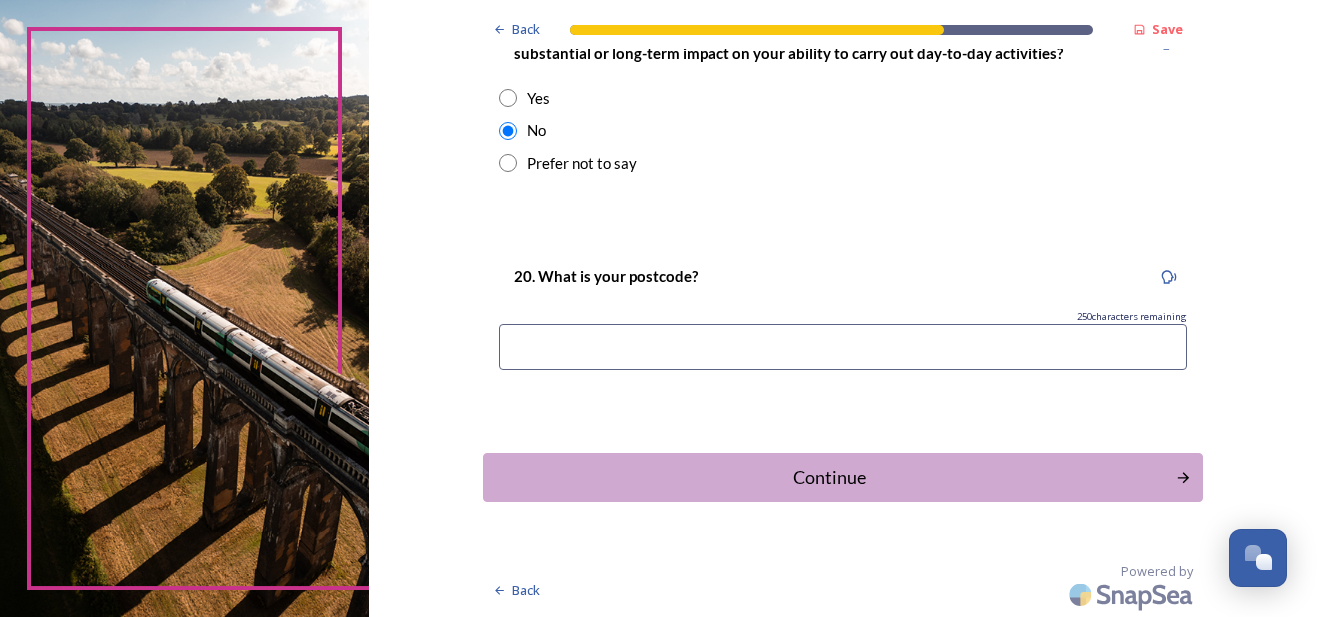drag, startPoint x: 580, startPoint y: 318, endPoint x: 580, endPoint y: 330, distance: 12 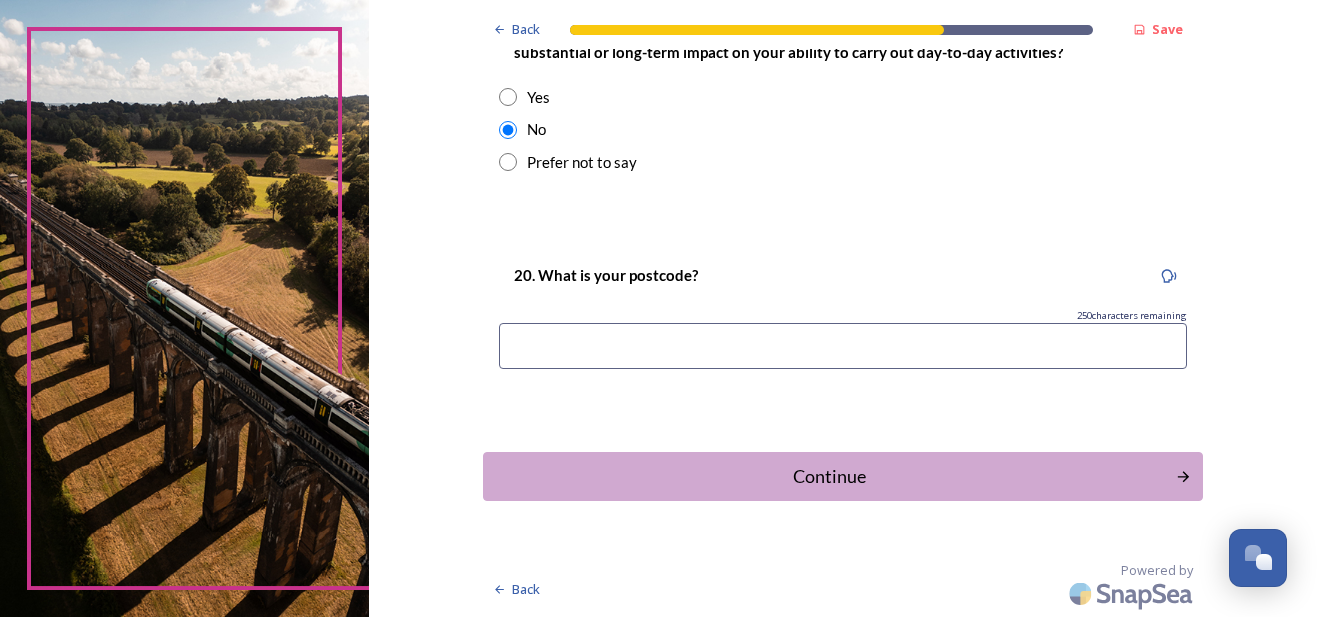 click at bounding box center (843, 346) 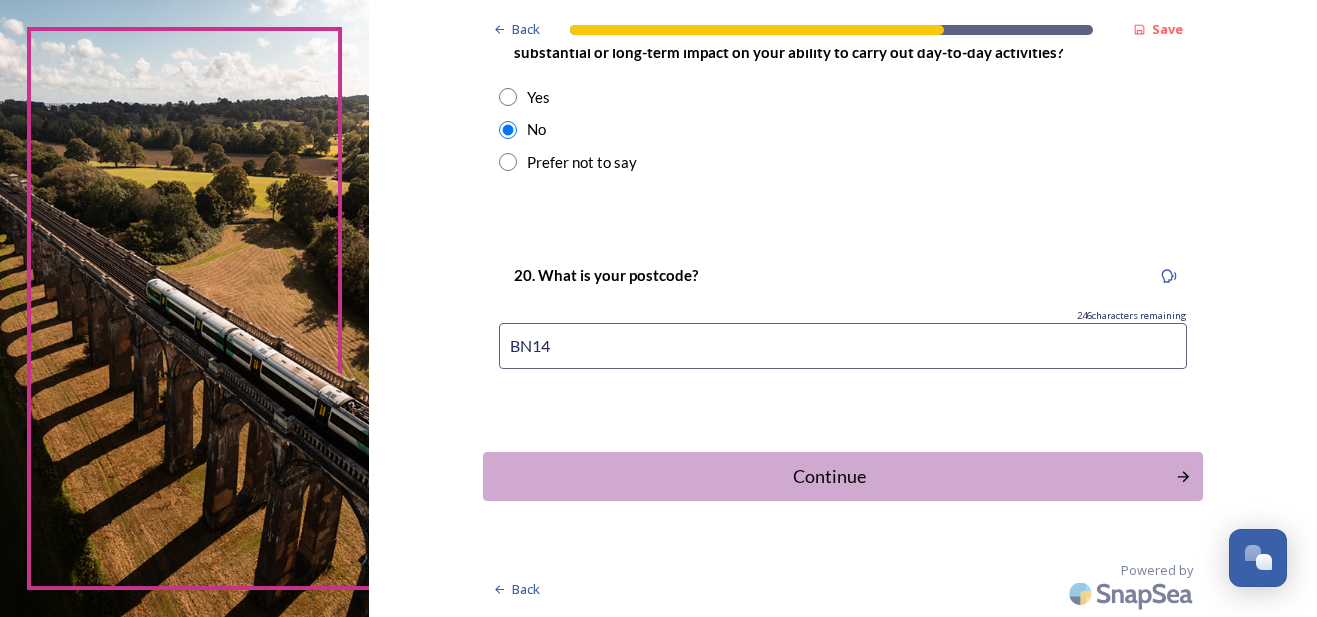 type on "BN14" 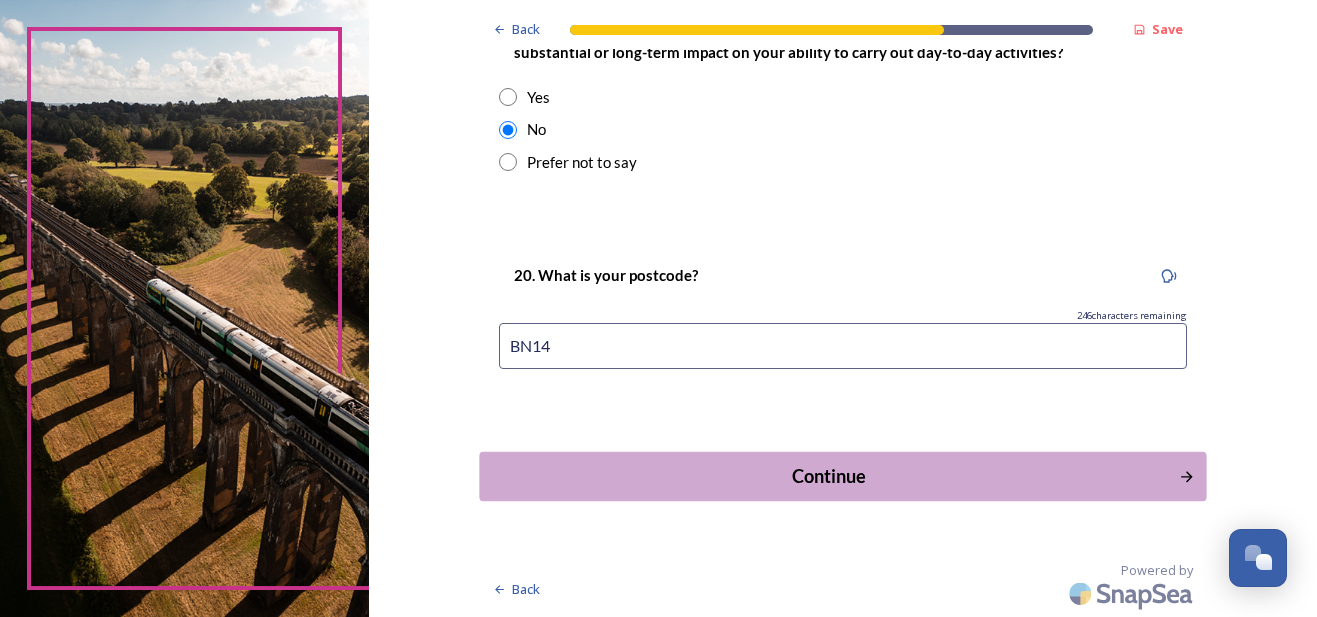click on "Continue" at bounding box center (828, 476) 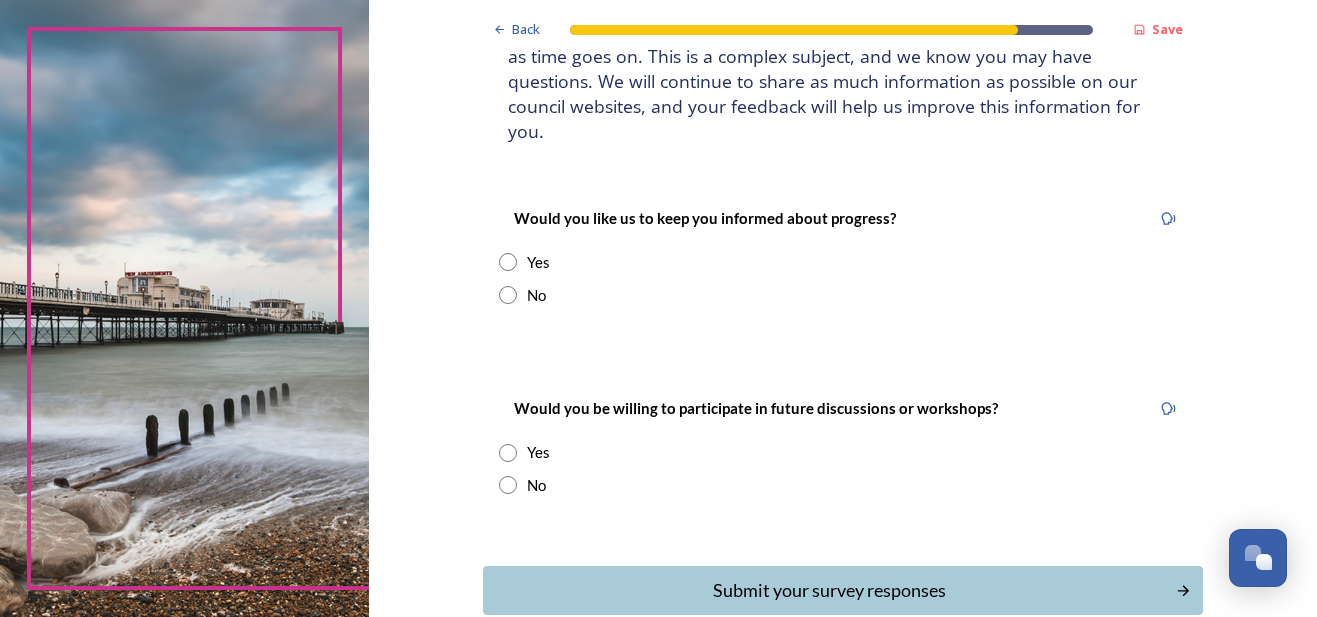 scroll, scrollTop: 231, scrollLeft: 0, axis: vertical 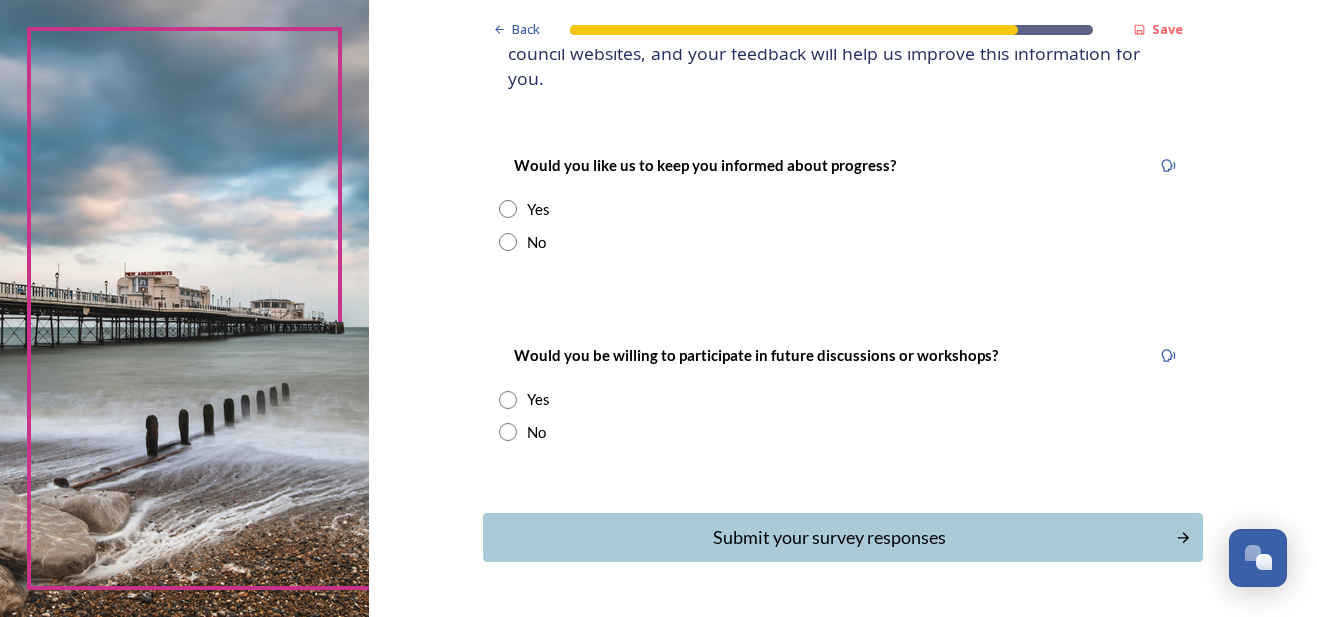 click at bounding box center [508, 209] 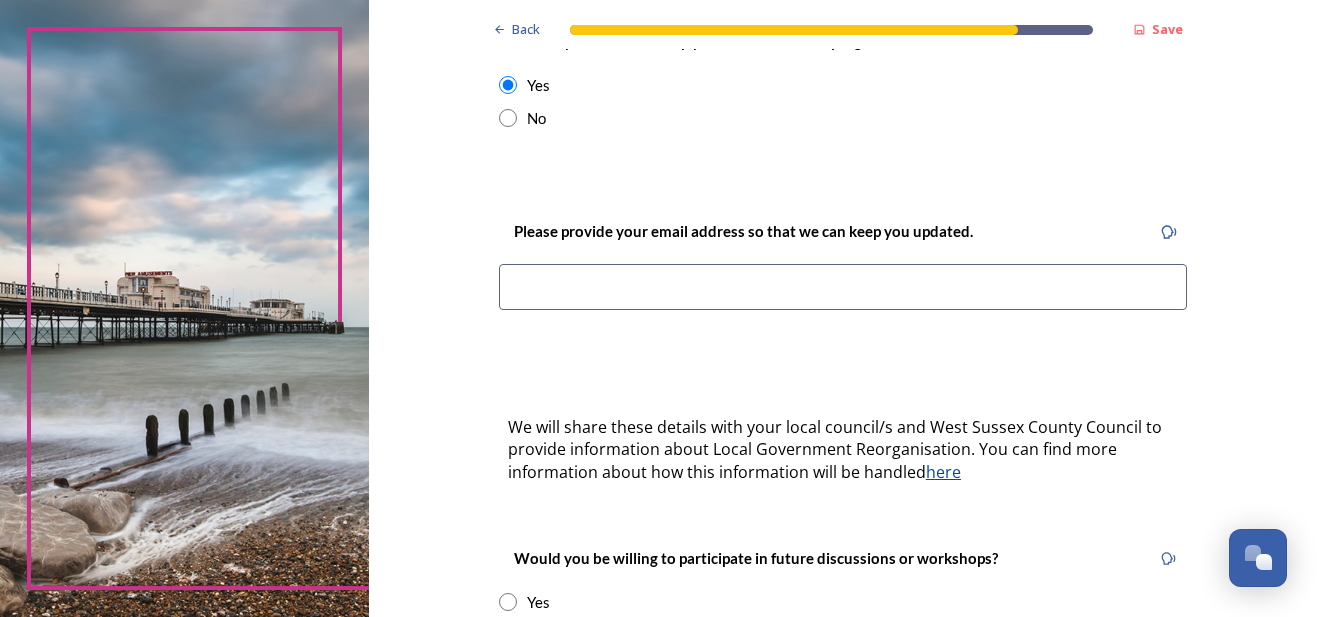 scroll, scrollTop: 354, scrollLeft: 0, axis: vertical 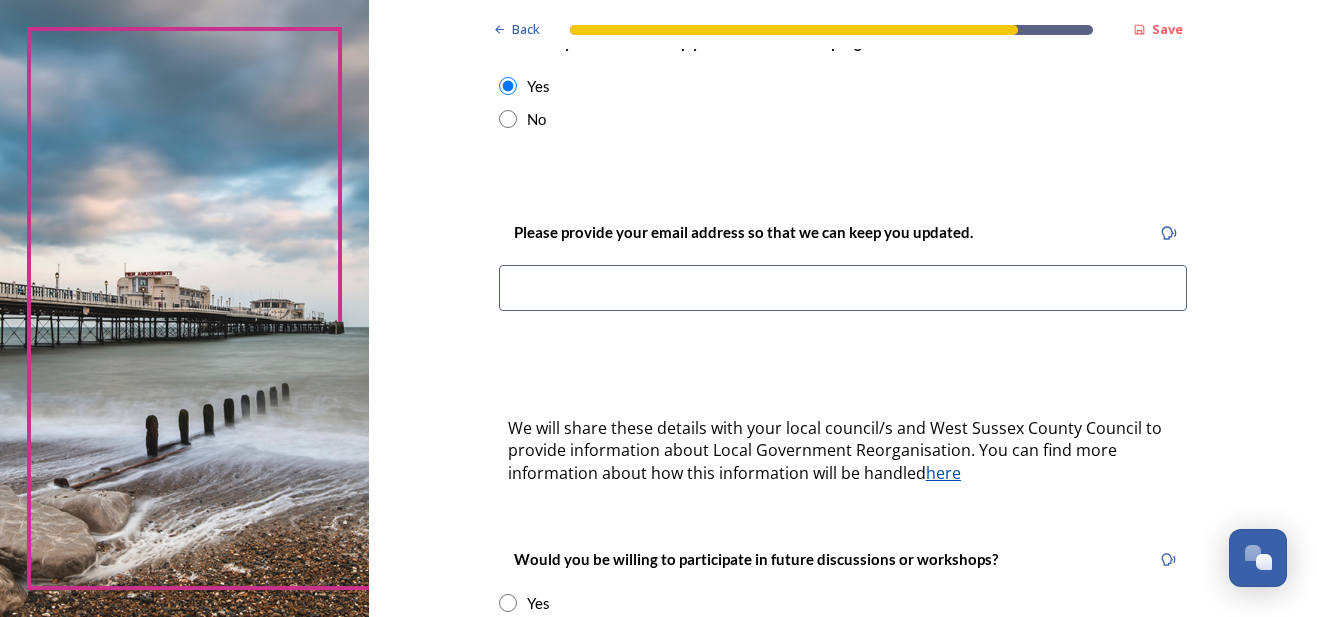 click at bounding box center (843, 288) 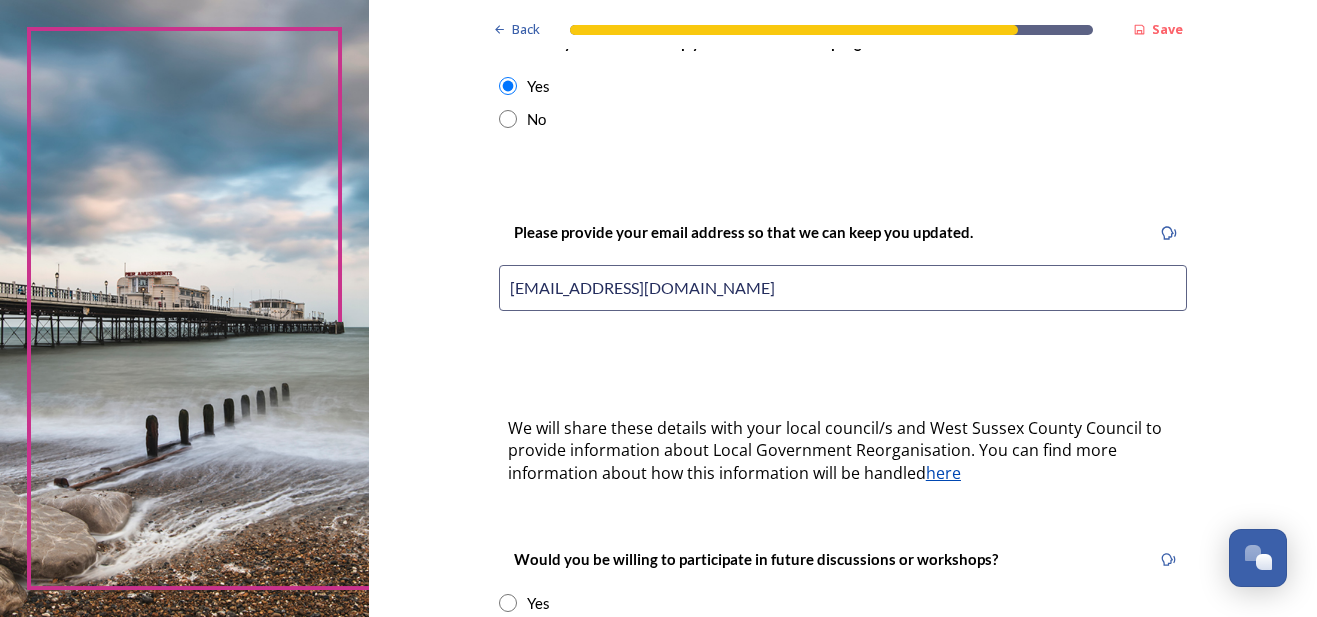click on "clahunt@gmil.com" at bounding box center [843, 288] 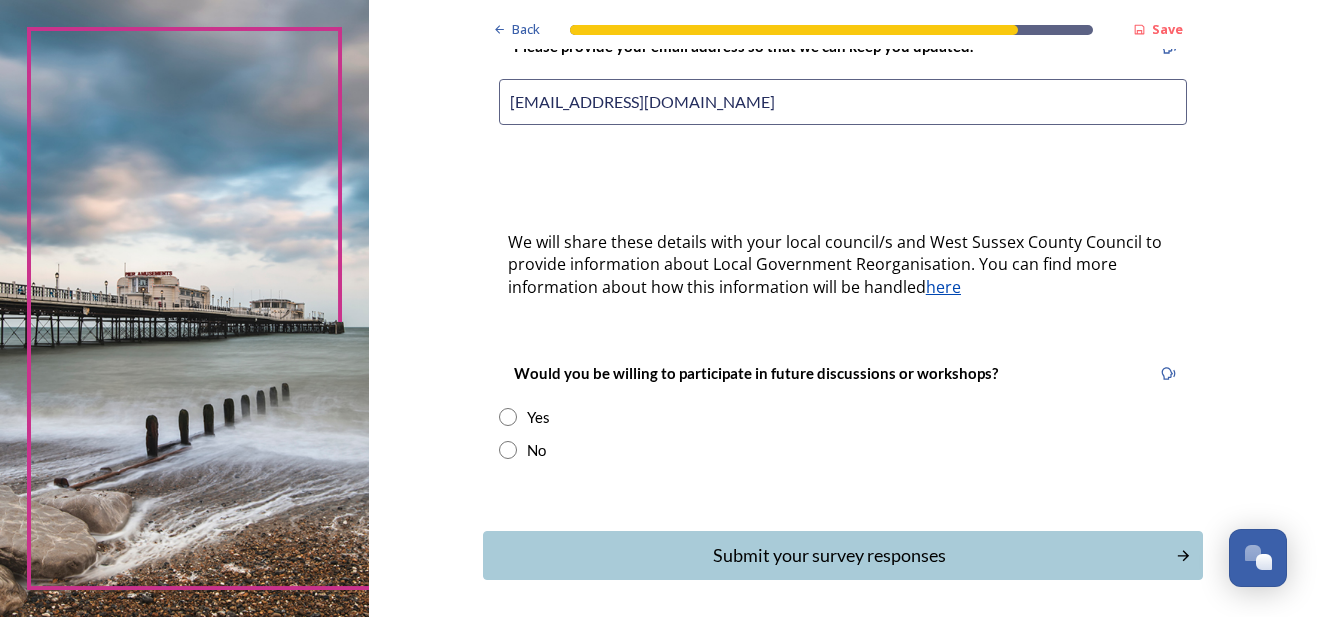 scroll, scrollTop: 541, scrollLeft: 0, axis: vertical 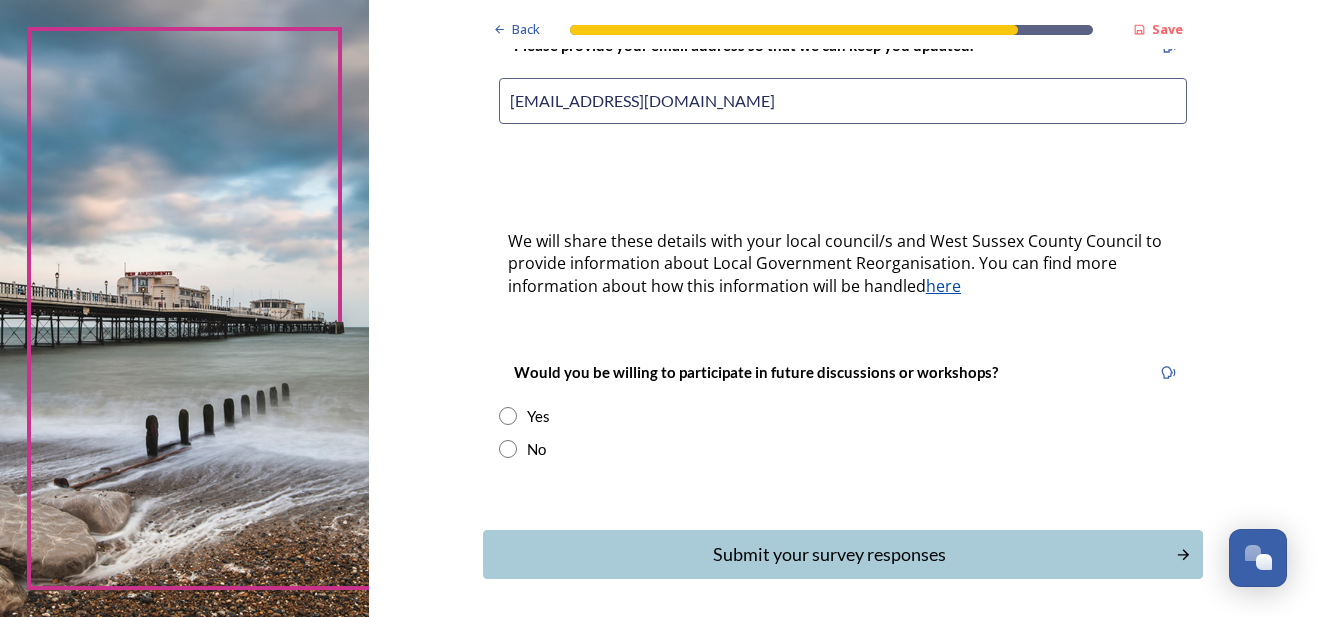 drag, startPoint x: 502, startPoint y: 426, endPoint x: 526, endPoint y: 419, distance: 25 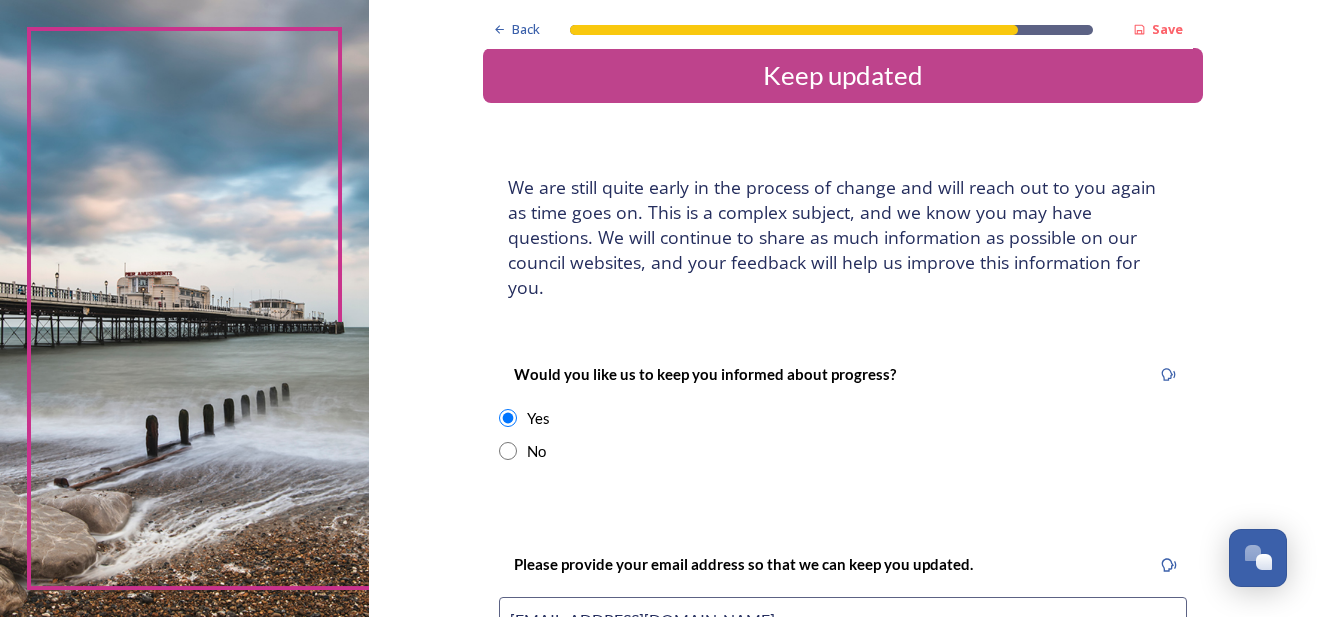 scroll, scrollTop: 0, scrollLeft: 0, axis: both 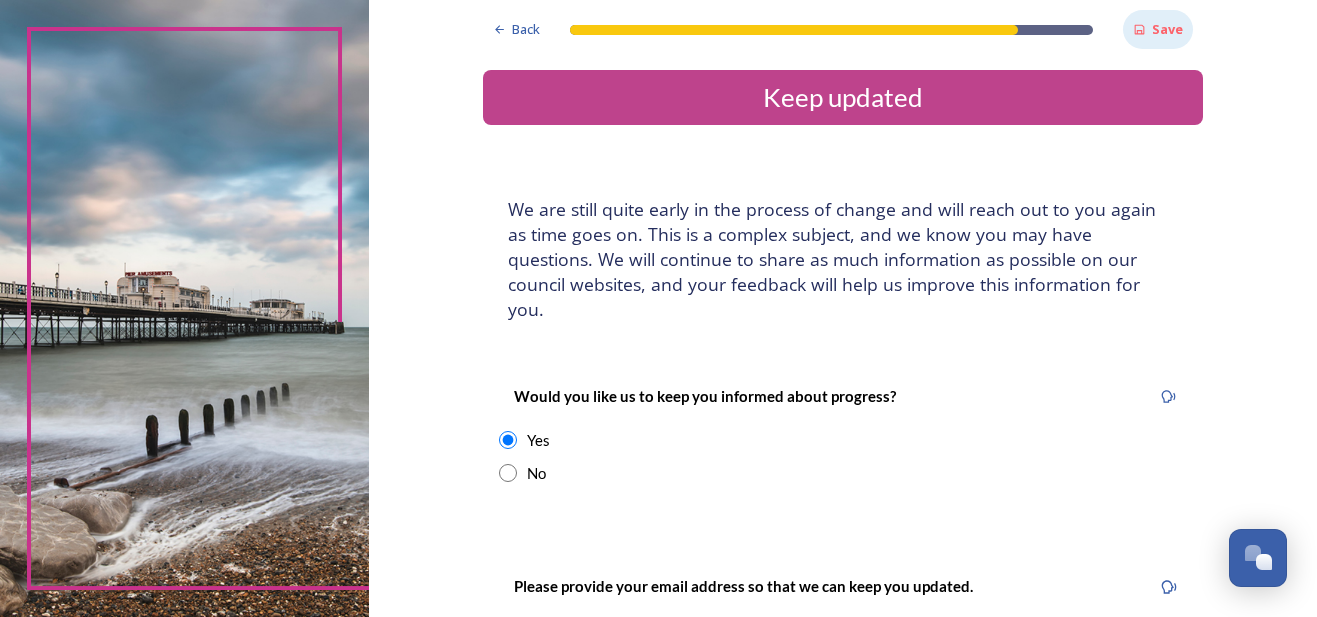 click on "Save" at bounding box center (1167, 29) 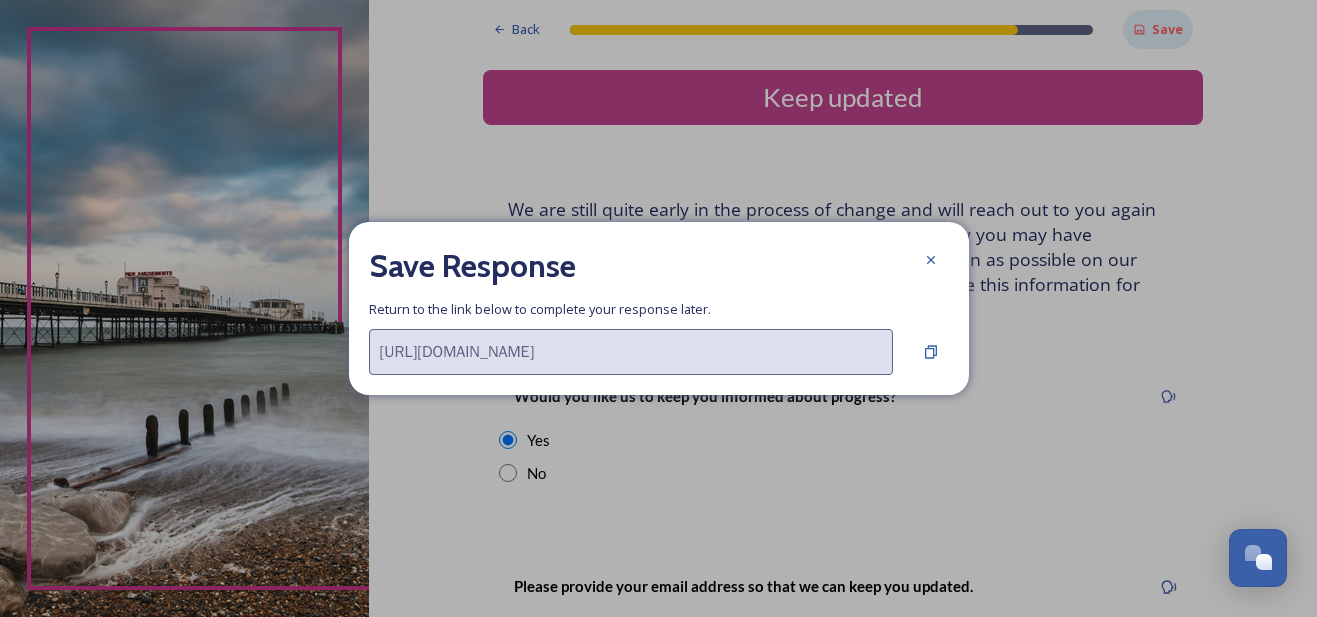 click on "Save Response" at bounding box center [659, 266] 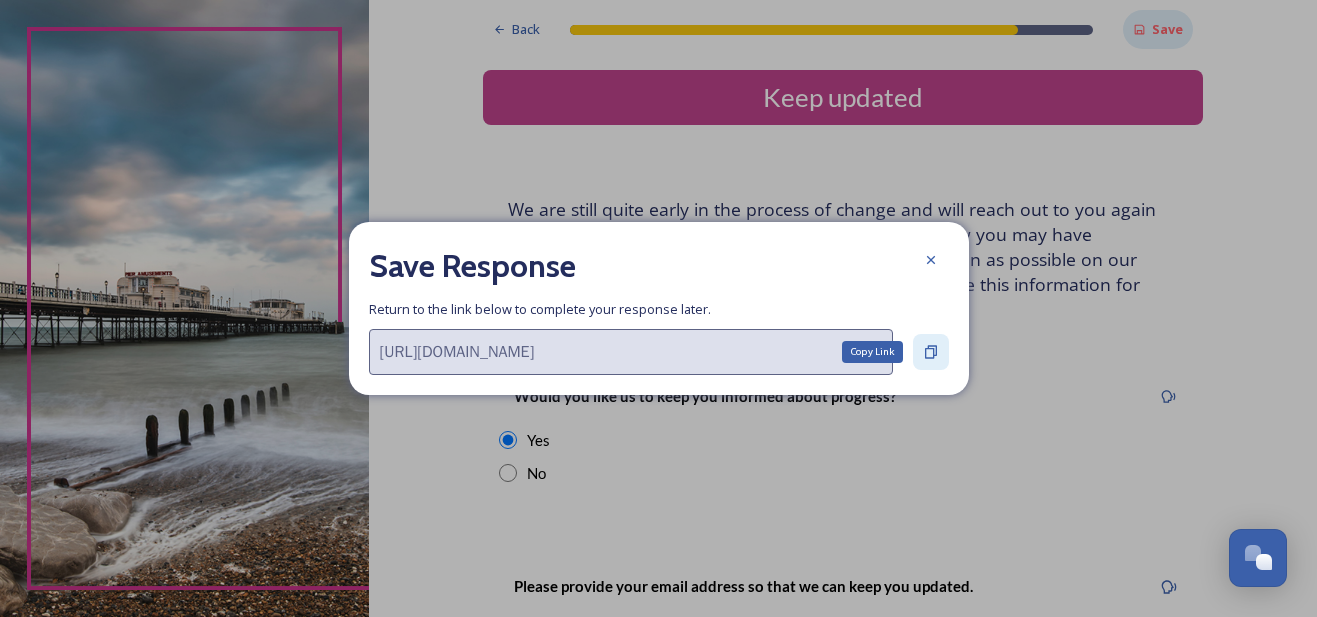 click 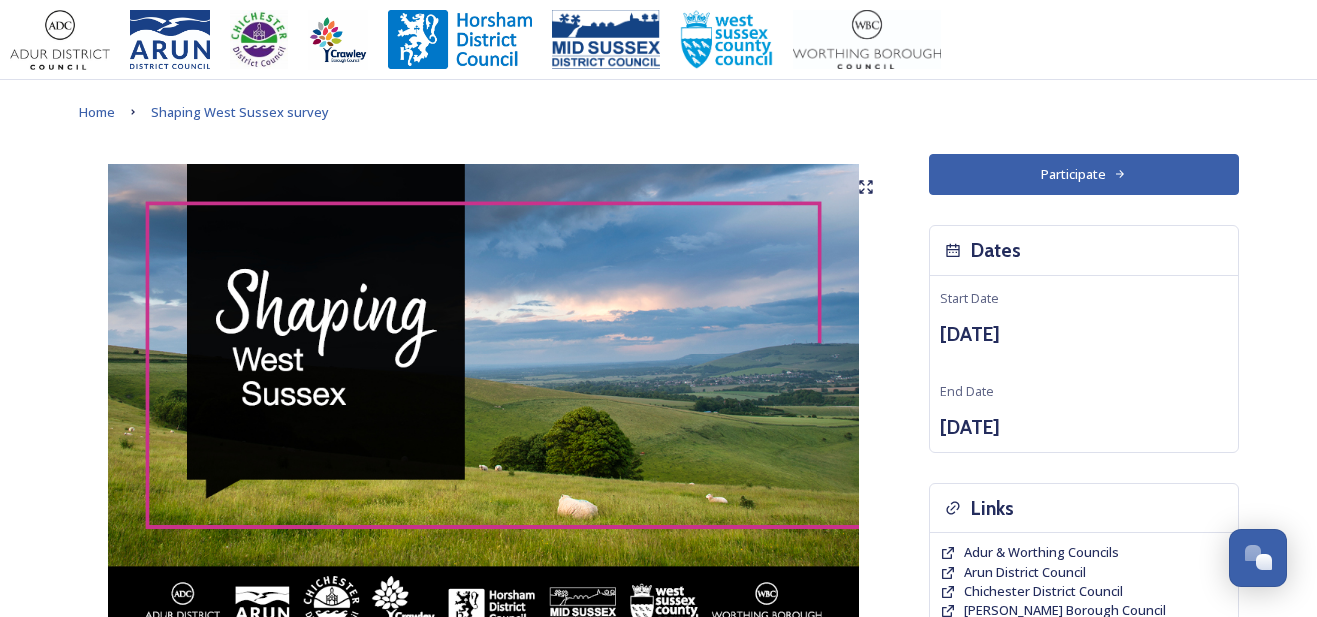 scroll, scrollTop: 1535, scrollLeft: 0, axis: vertical 